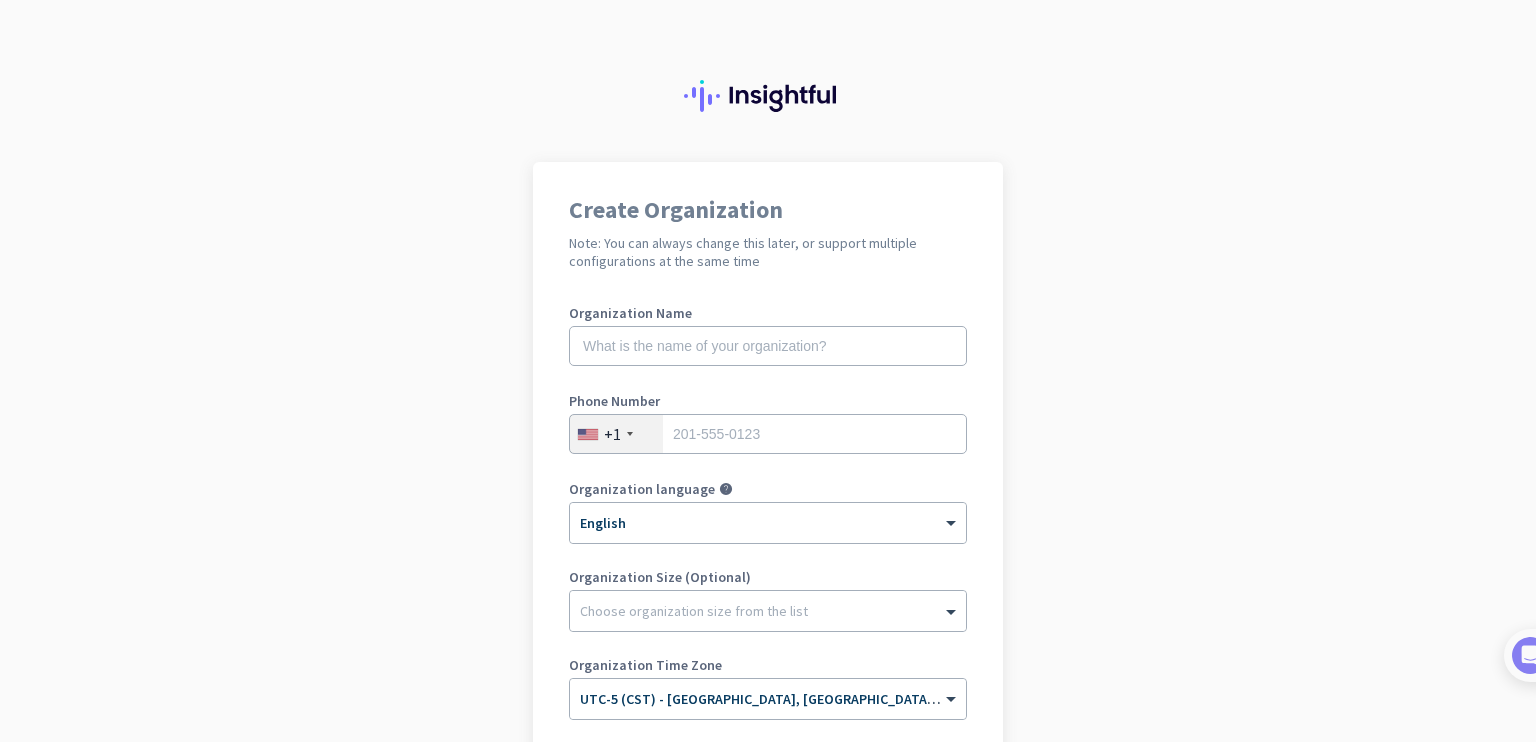 scroll, scrollTop: 0, scrollLeft: 0, axis: both 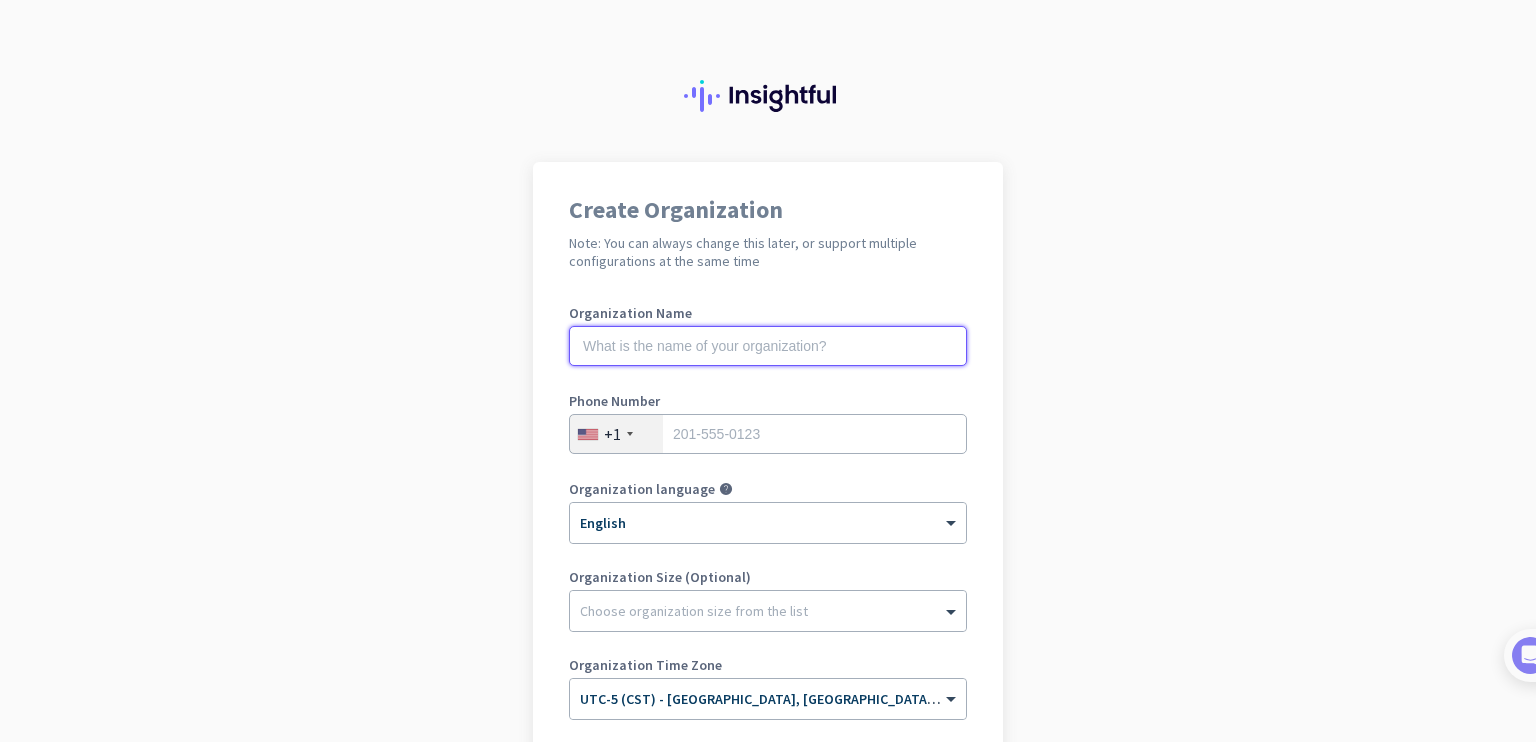 click 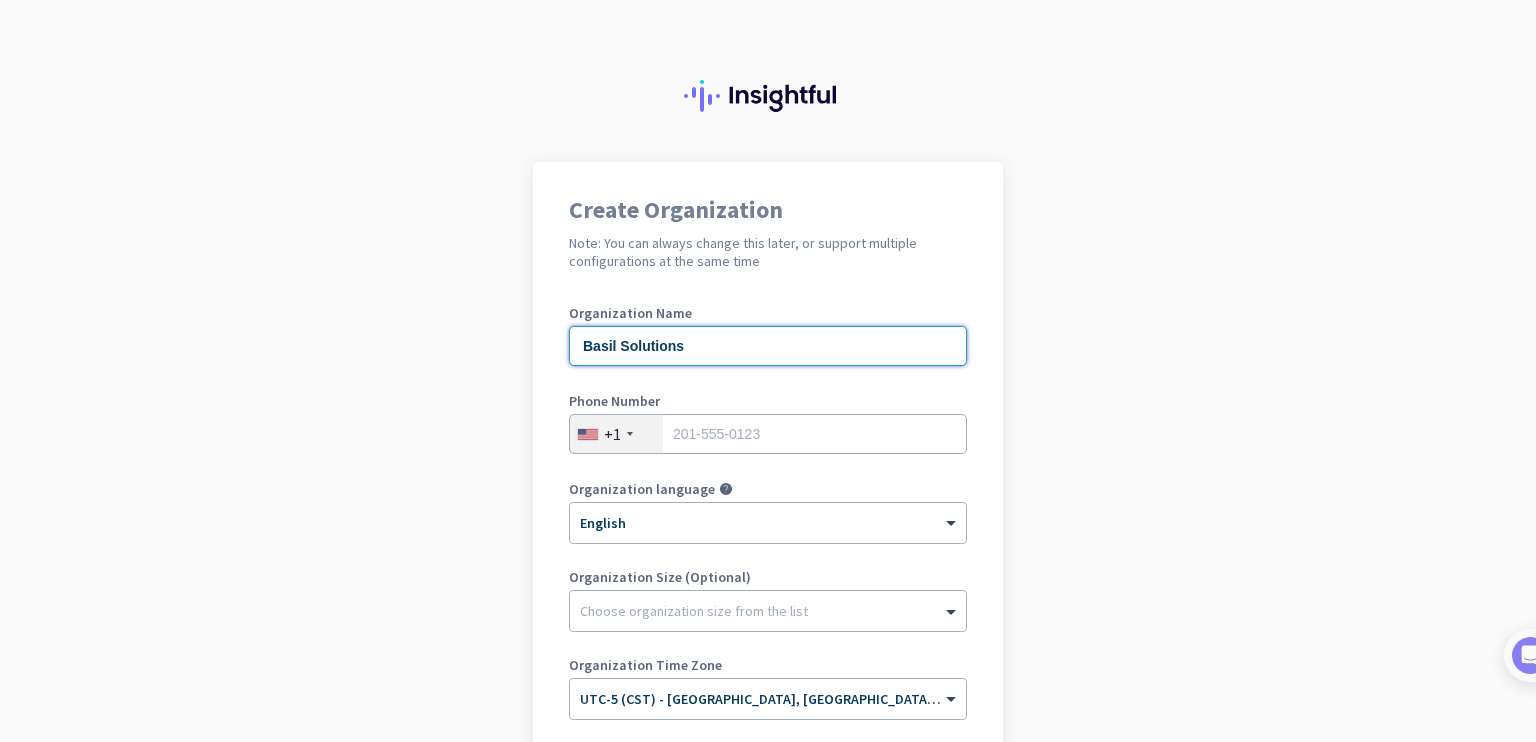 type on "Basil Solutions" 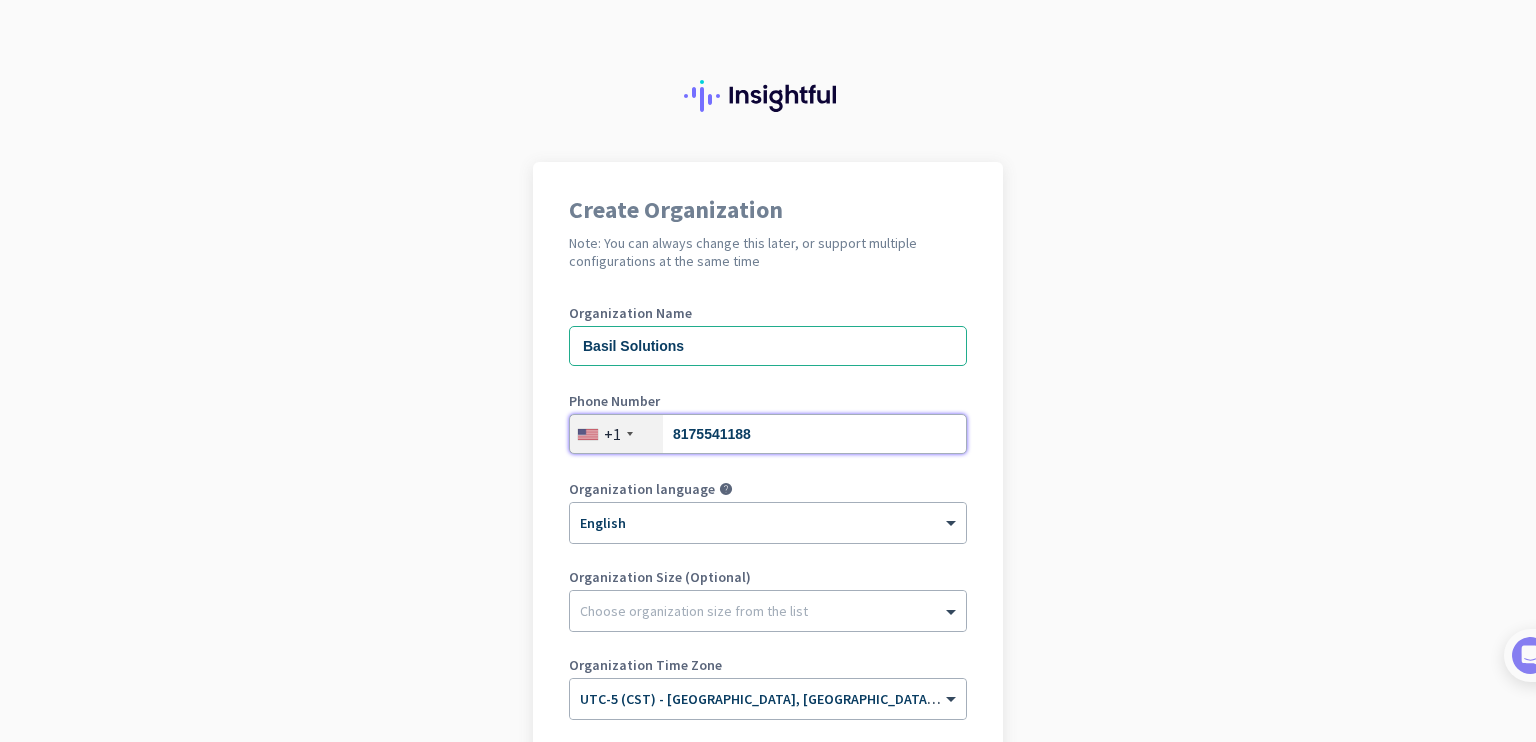 type on "8175541188" 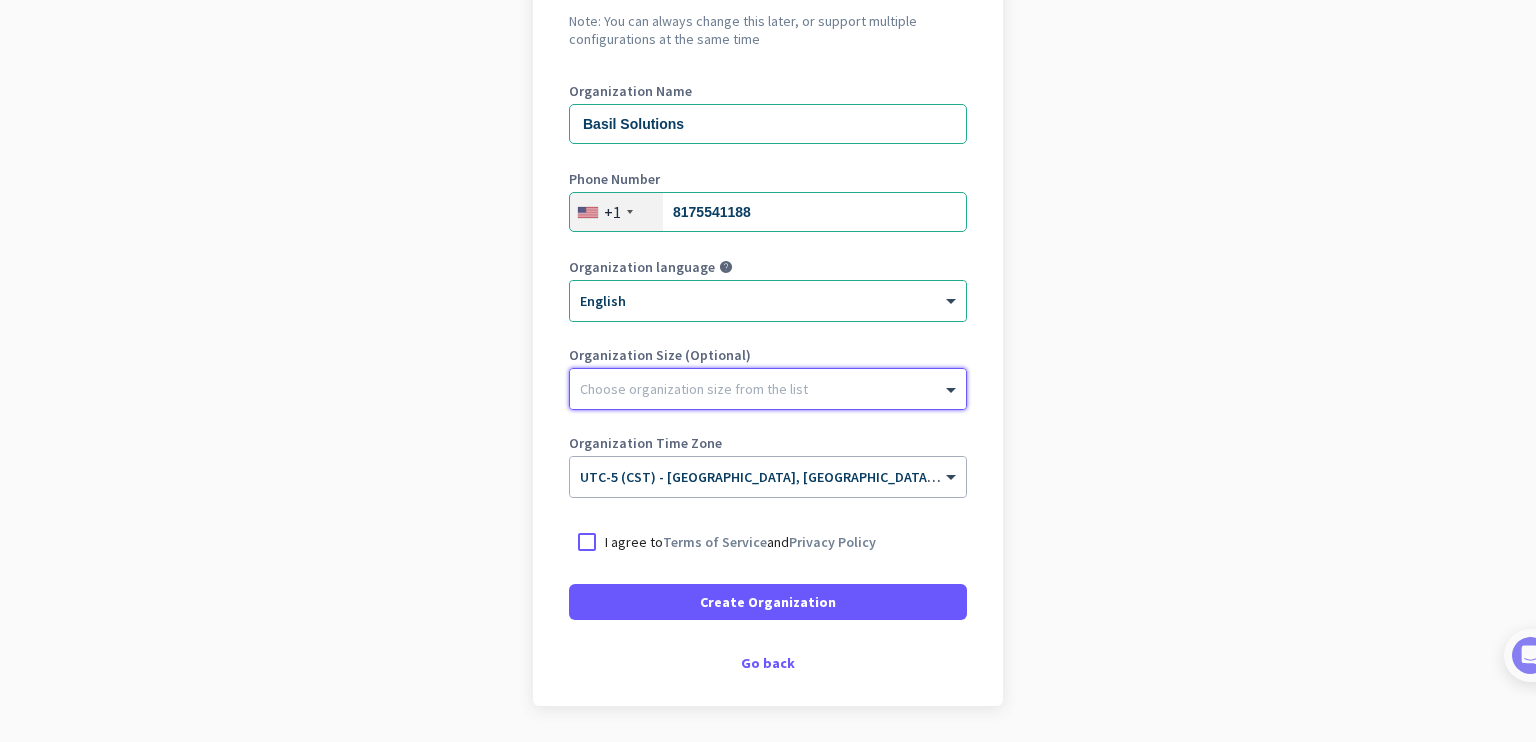 scroll, scrollTop: 285, scrollLeft: 0, axis: vertical 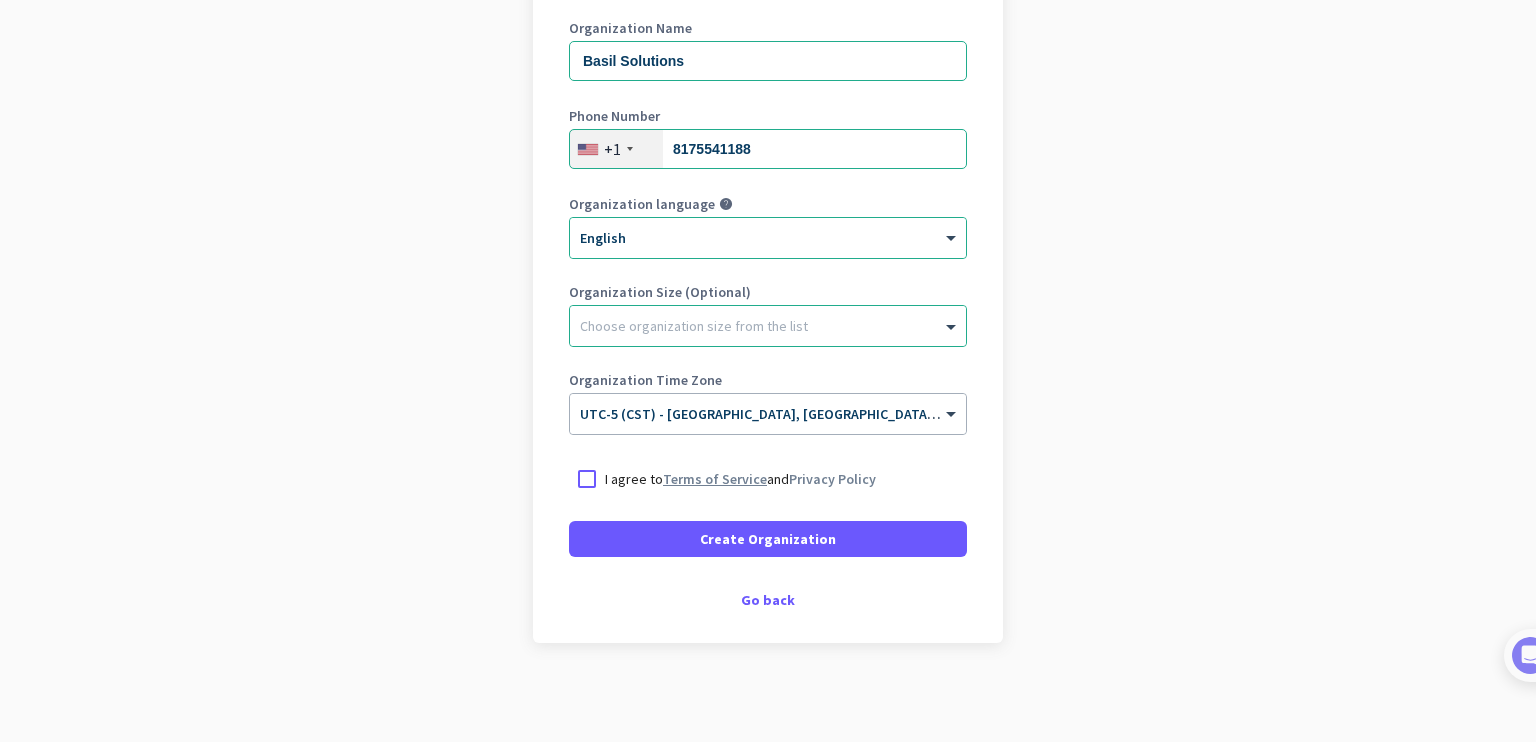 click on "Terms of Service" at bounding box center [715, 479] 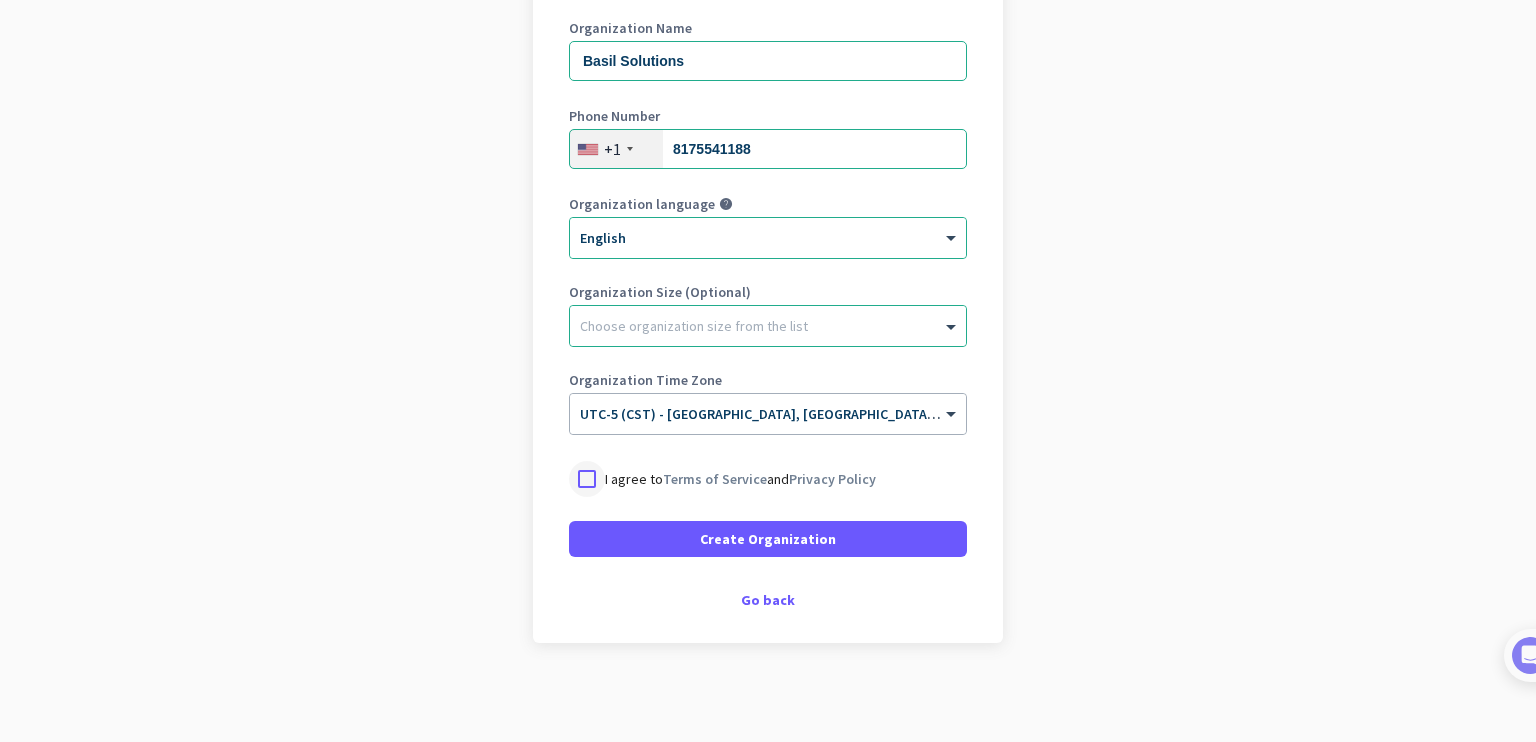 click at bounding box center (587, 479) 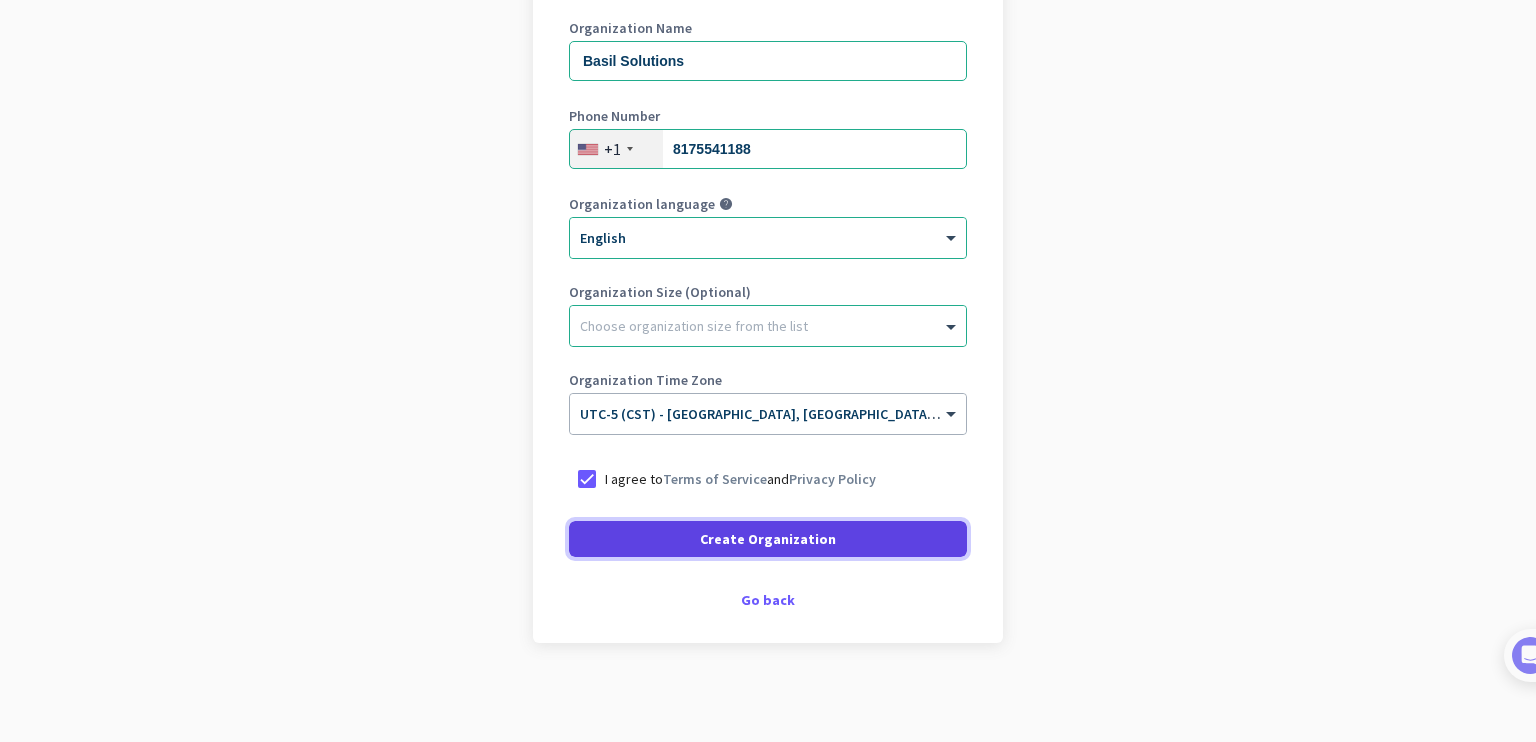 click 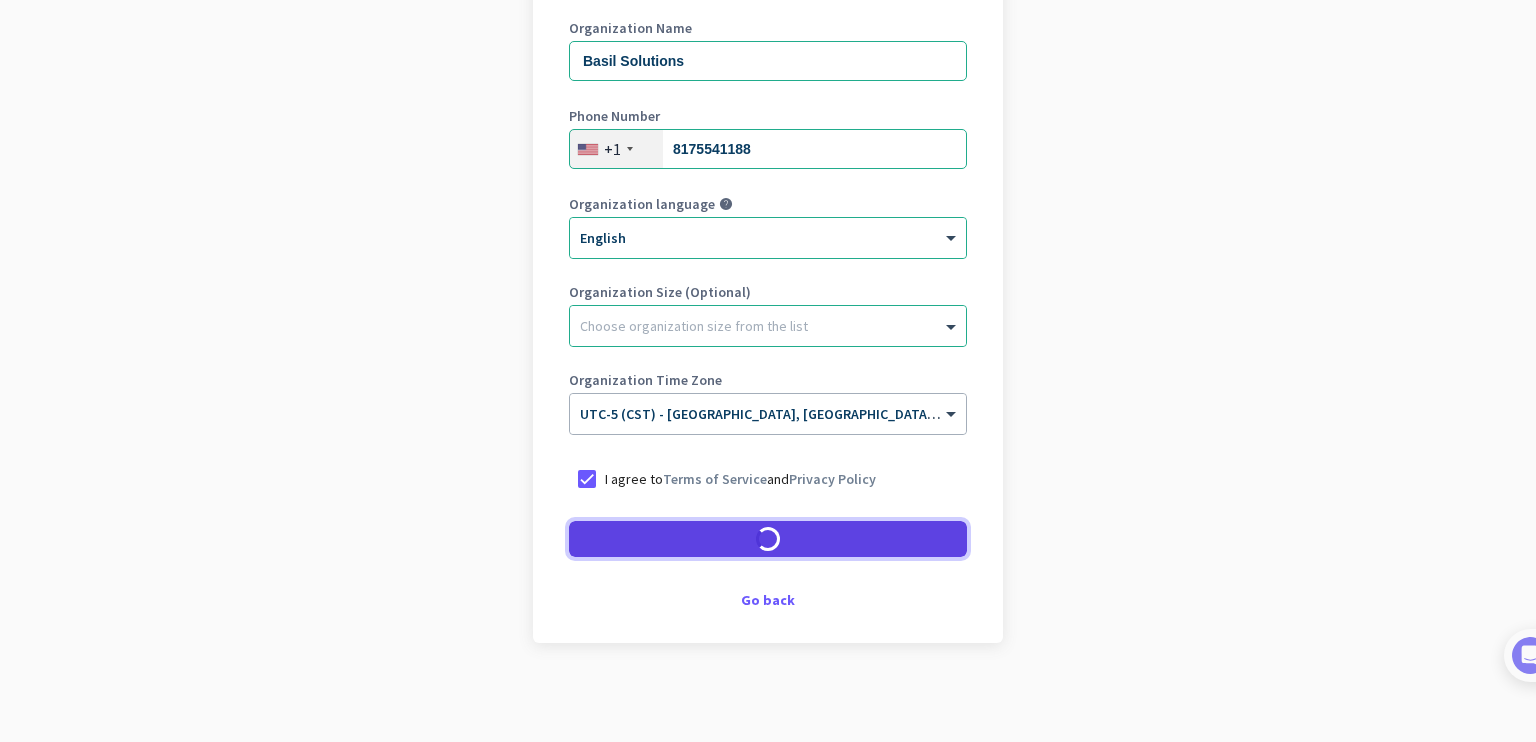 scroll, scrollTop: 225, scrollLeft: 0, axis: vertical 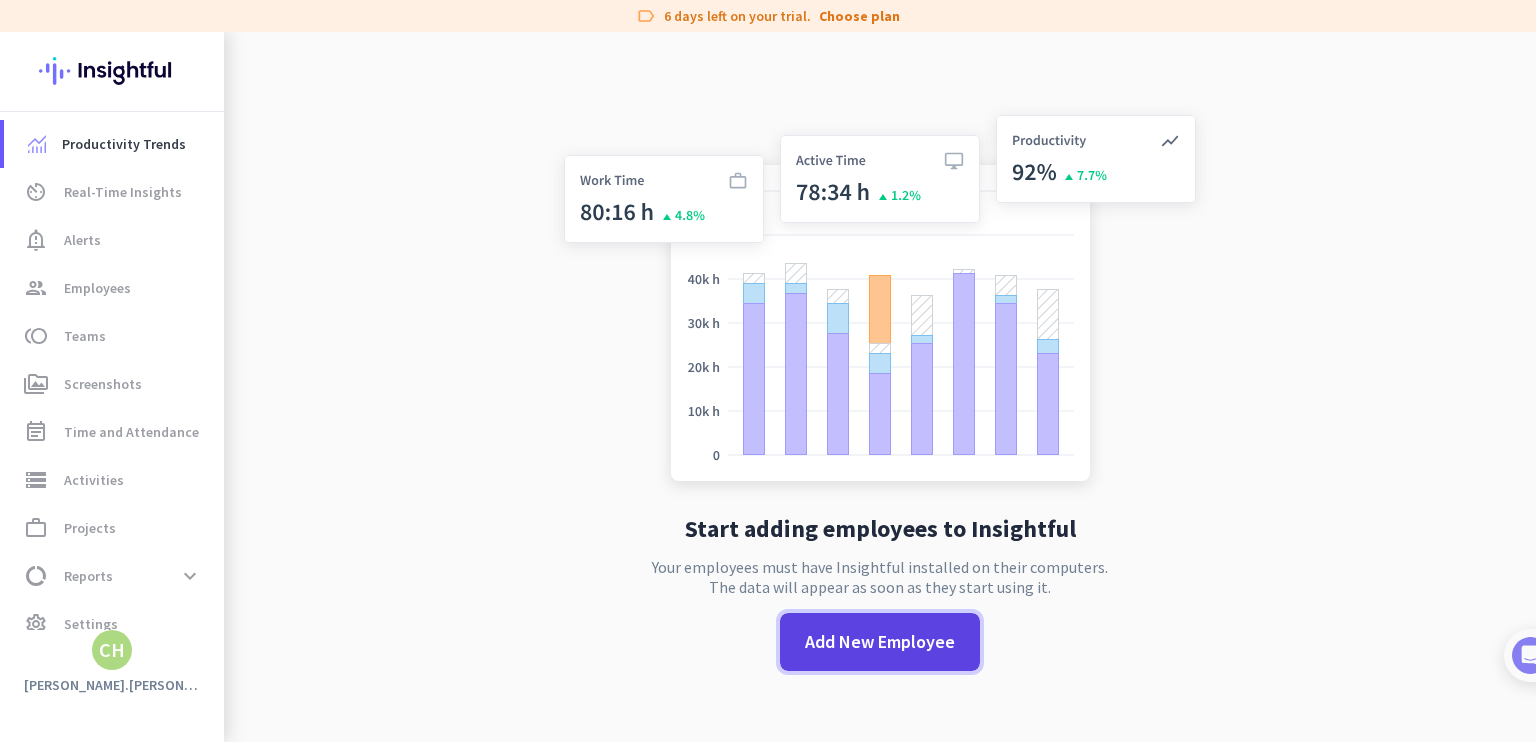 click 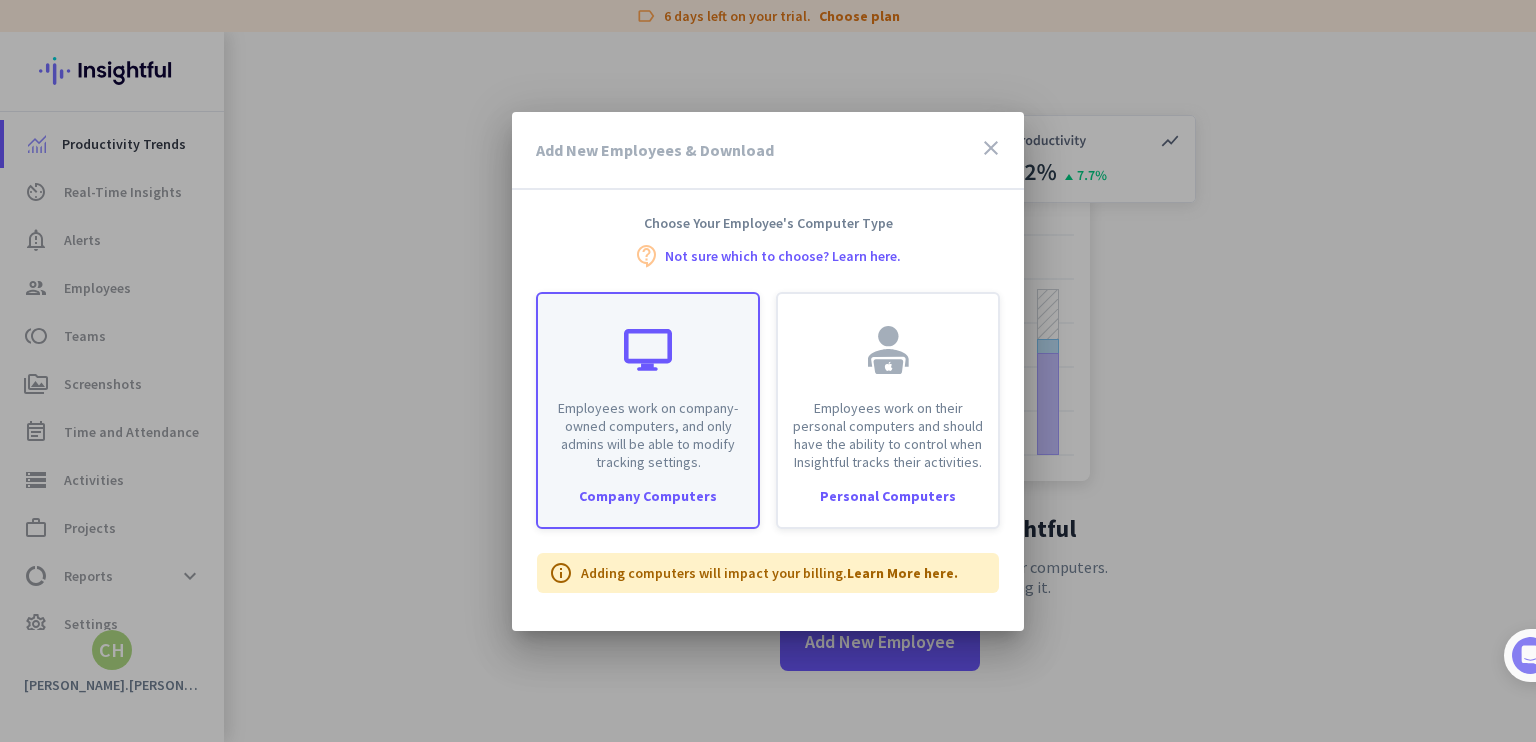 click on "Employees work on company-owned computers, and only admins will be able to modify tracking settings." at bounding box center [648, 382] 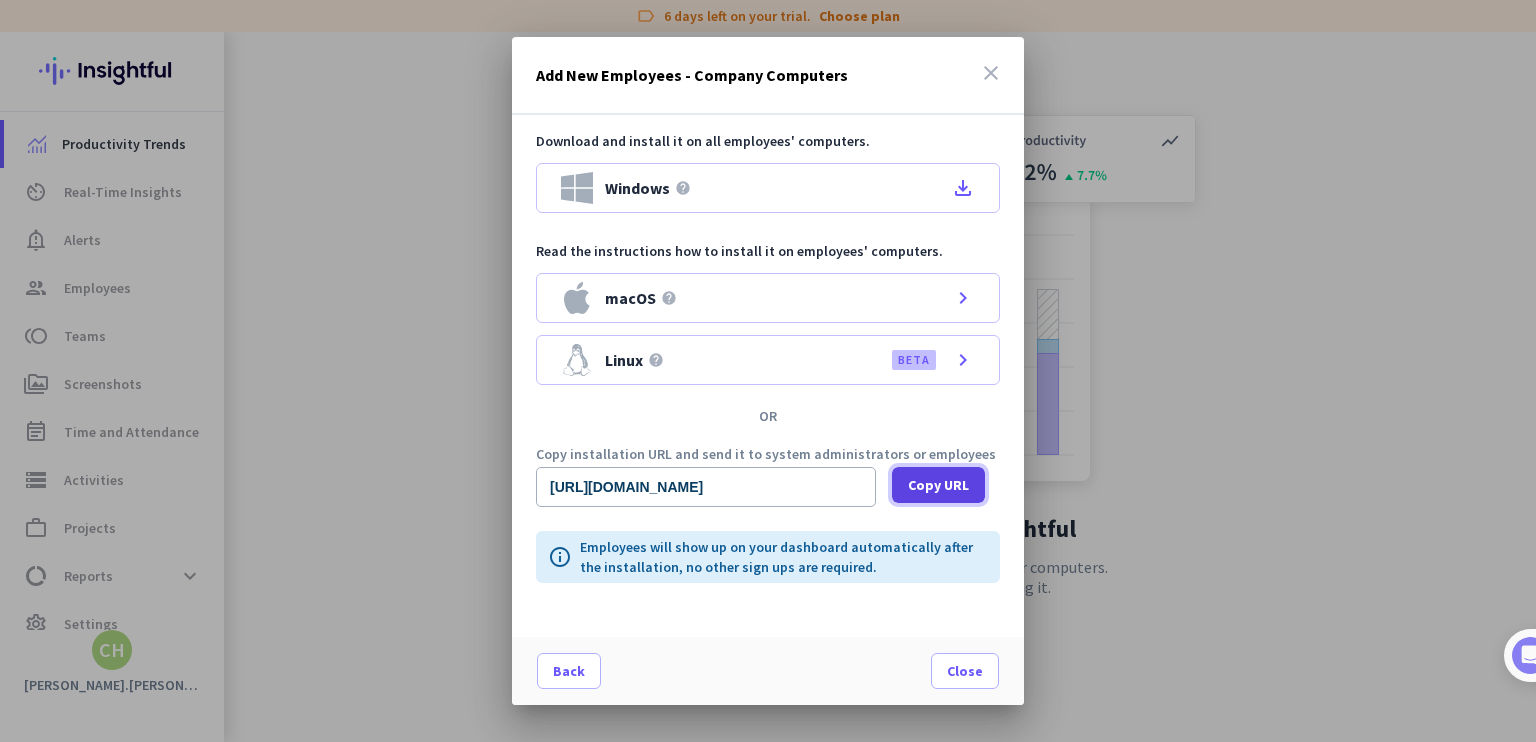 click on "Copy URL" at bounding box center [938, 485] 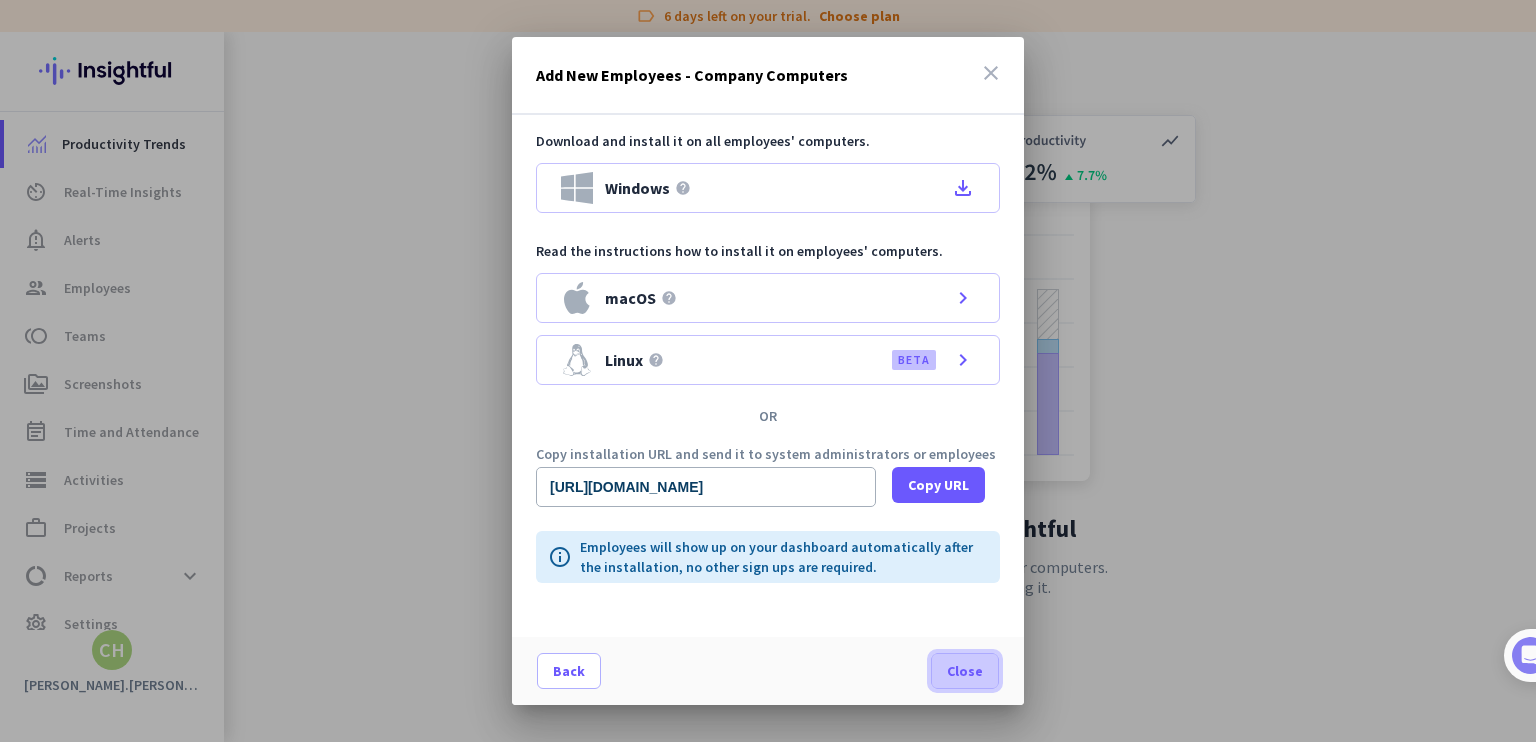 click on "Close" at bounding box center [965, 671] 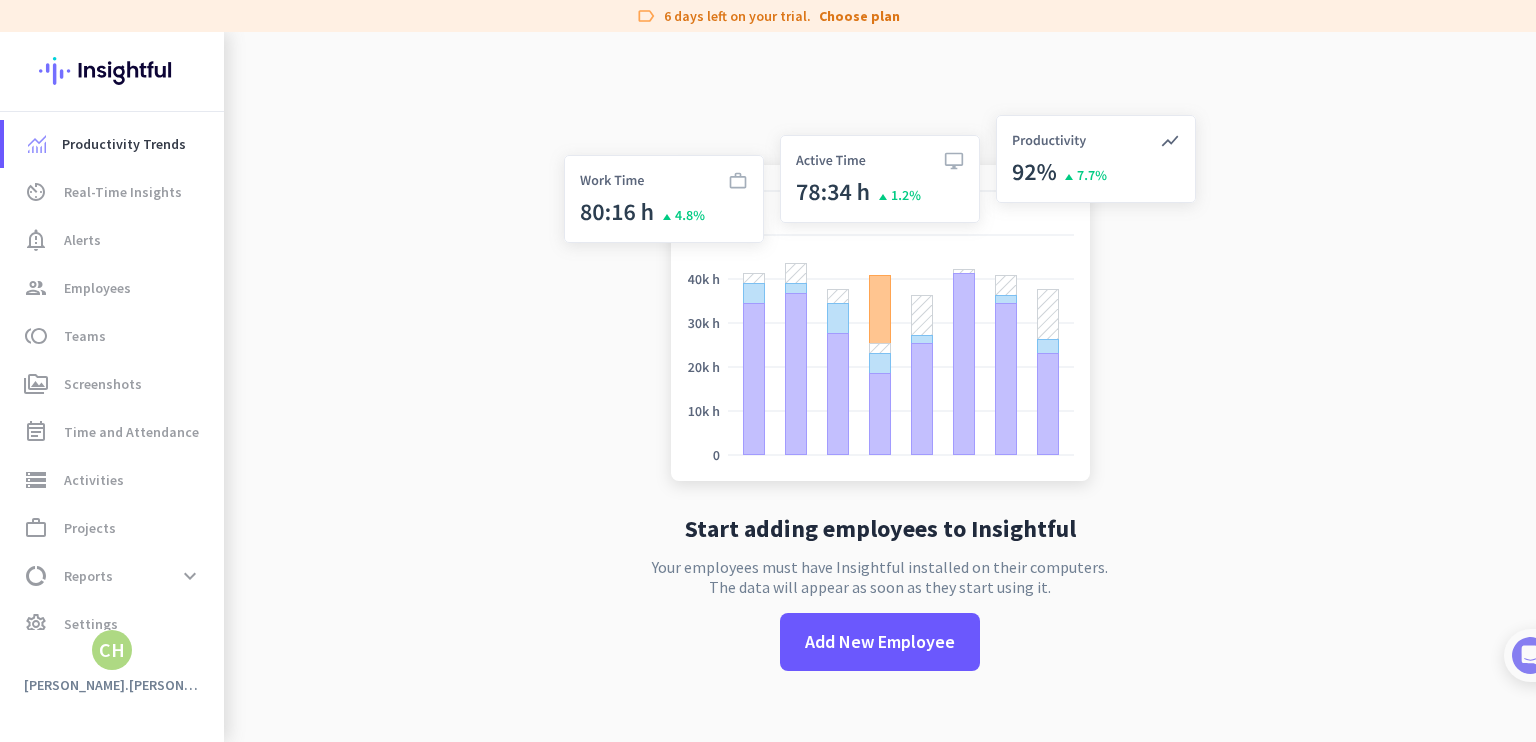 click on "Start adding employees to Insightful  Your employees must have Insightful installed on their computers.  The data will appear as soon as they start using it.   Add New Employee" 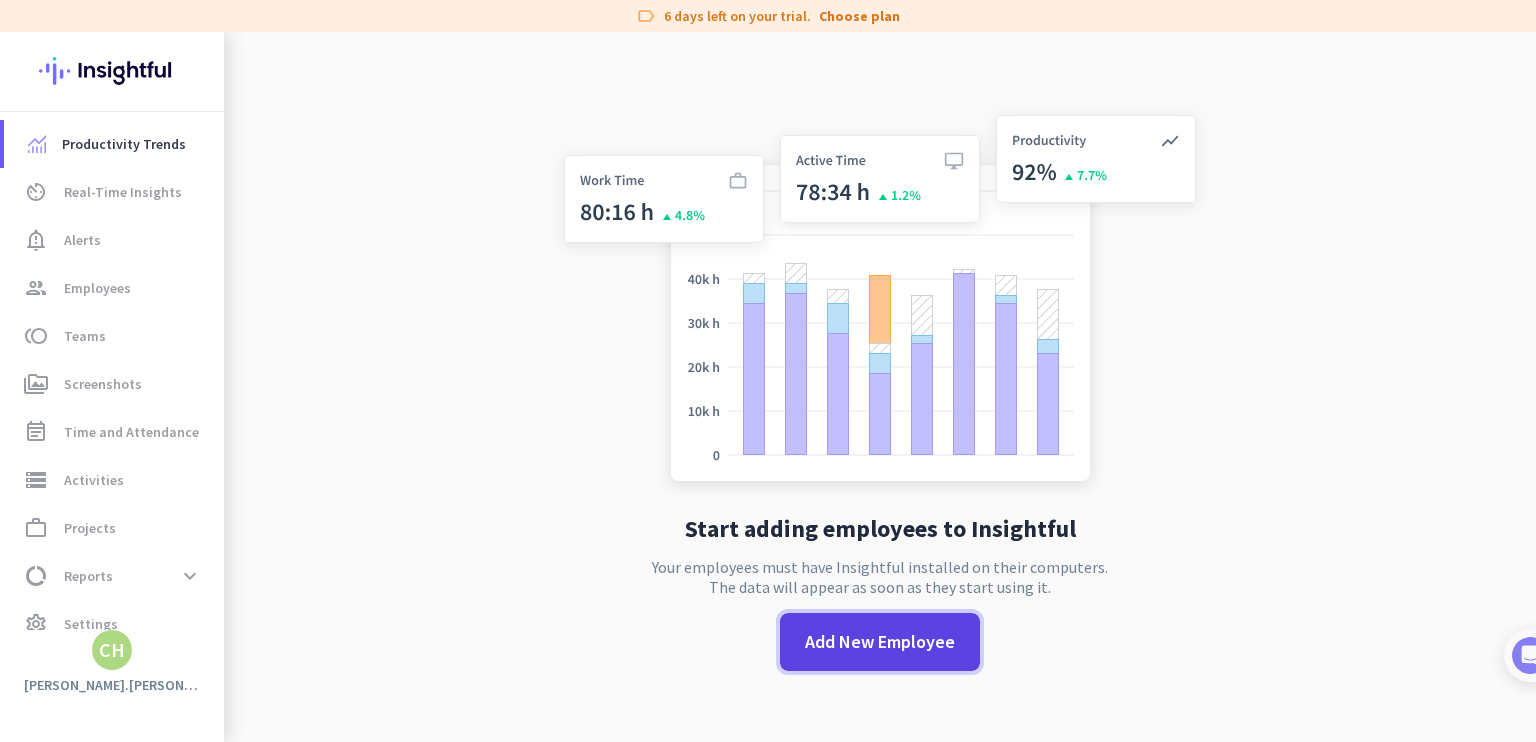 click on "Add New Employee" 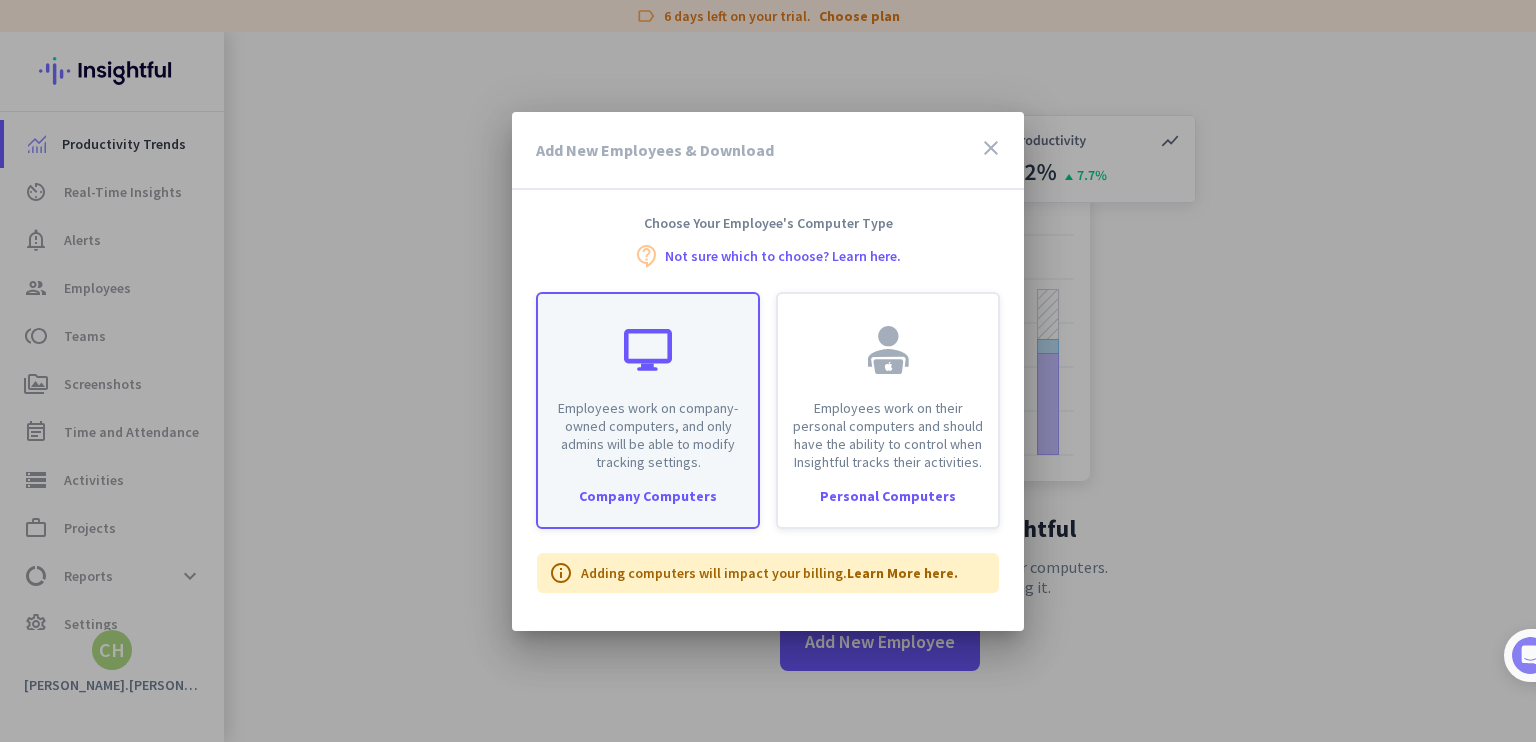 click on "Employees work on company-owned computers, and only admins will be able to modify tracking settings." at bounding box center [648, 435] 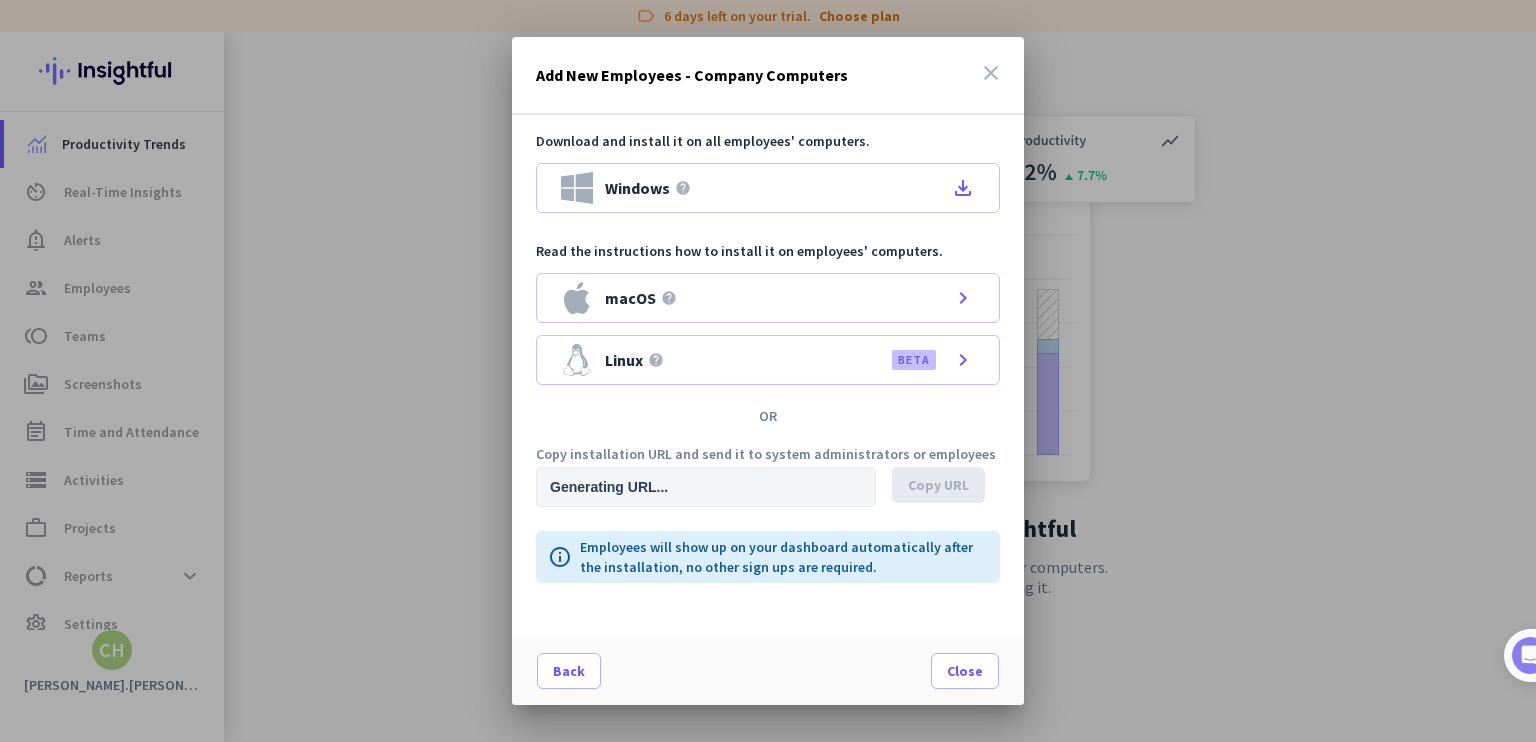 type on "[URL][DOMAIN_NAME]" 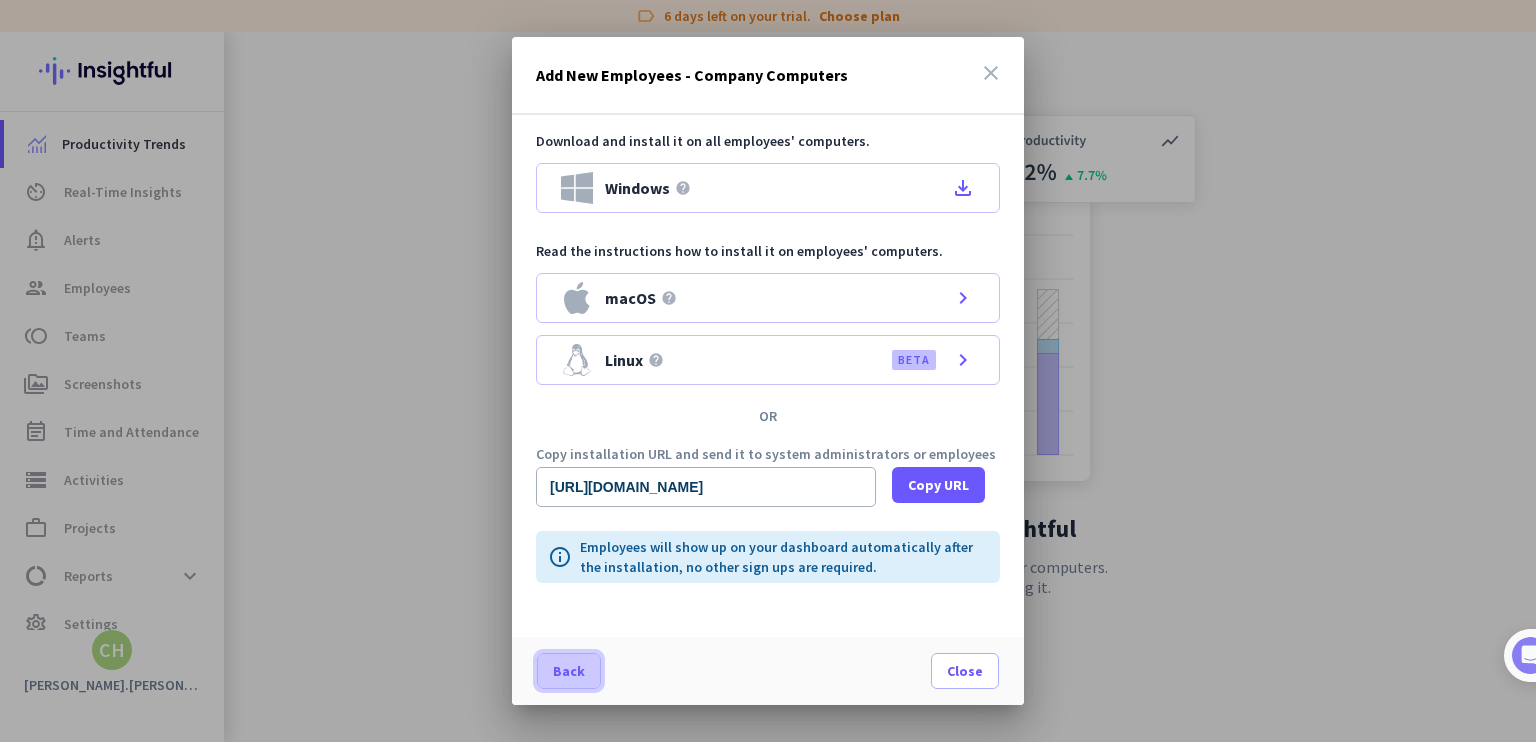 click on "Back" at bounding box center (569, 671) 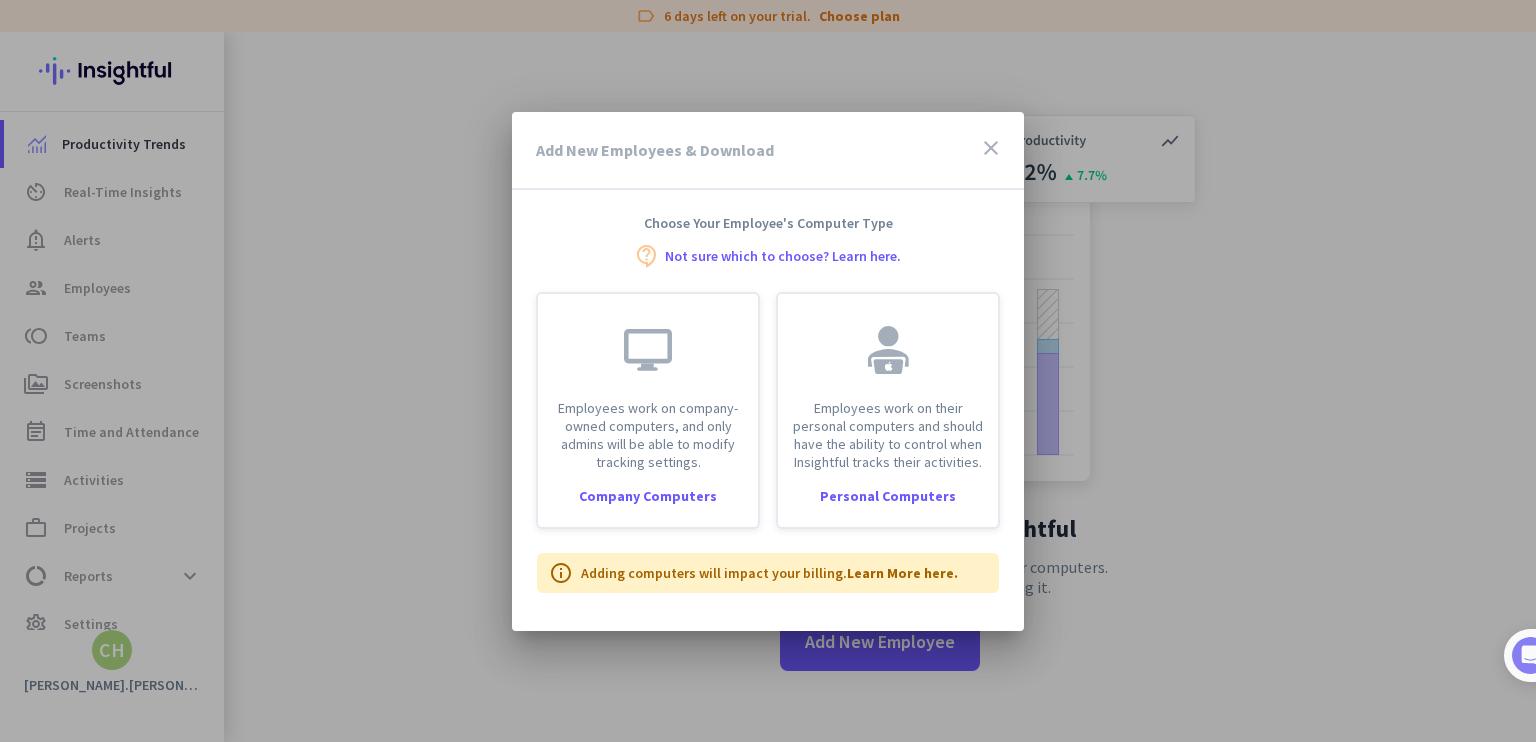 click at bounding box center (768, 371) 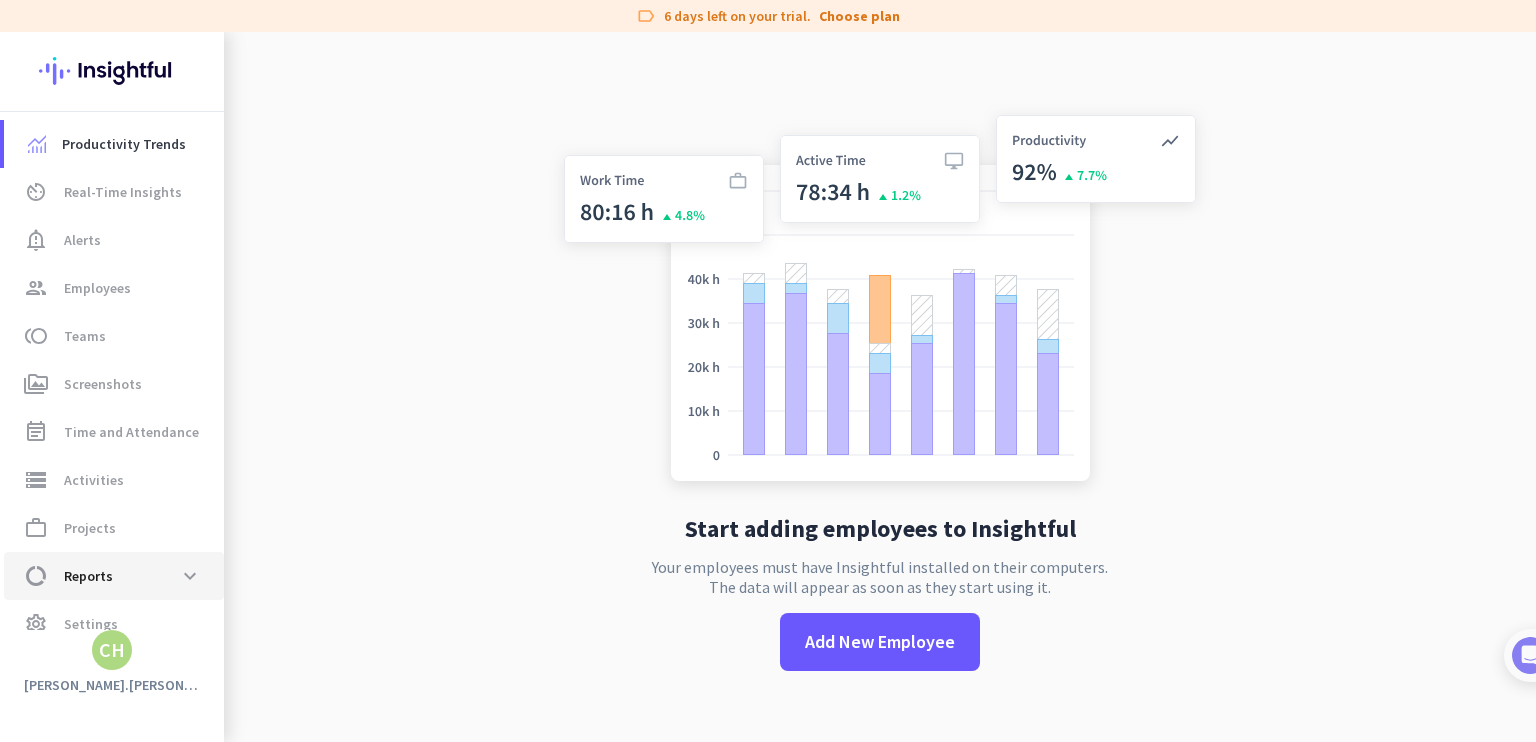 scroll, scrollTop: 25, scrollLeft: 0, axis: vertical 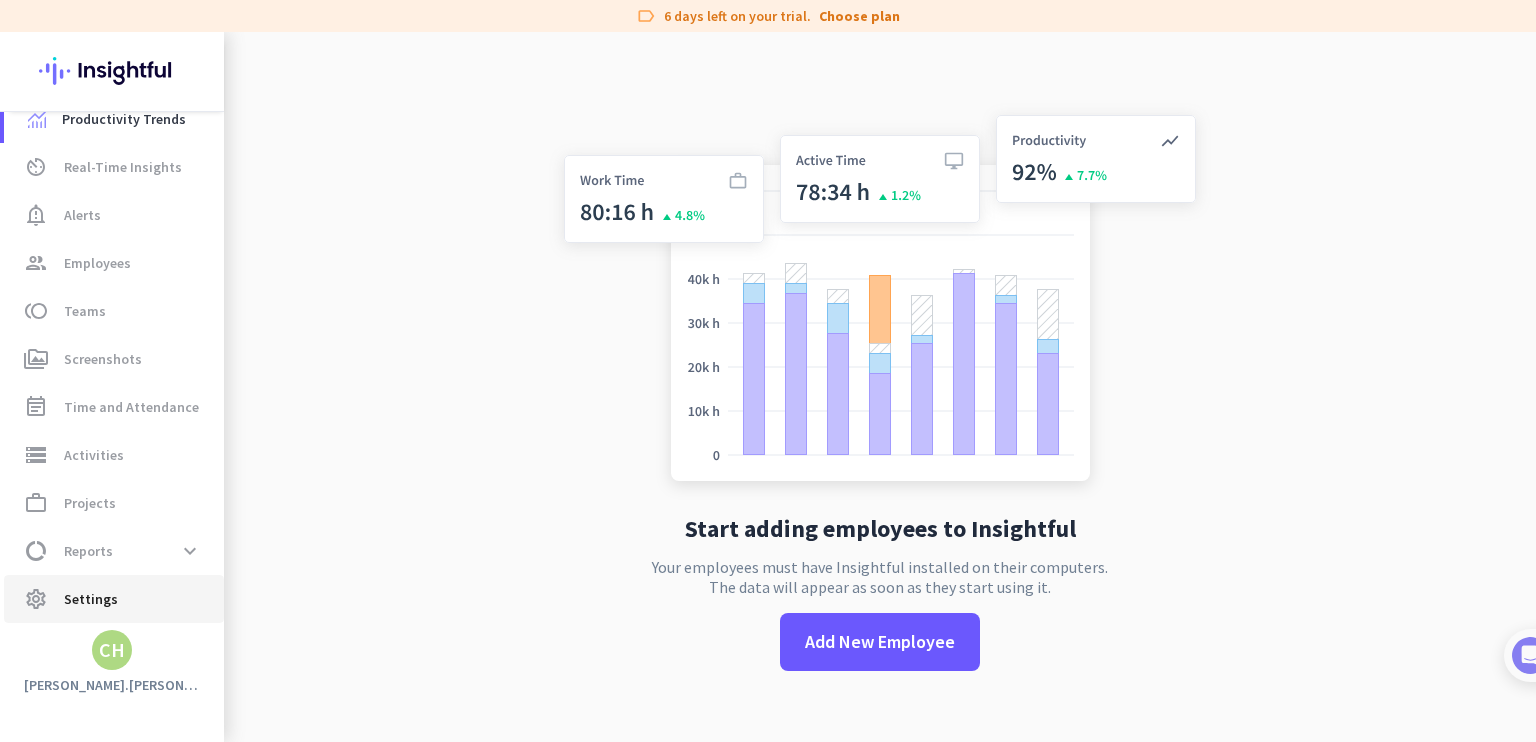 click on "settings  Settings" 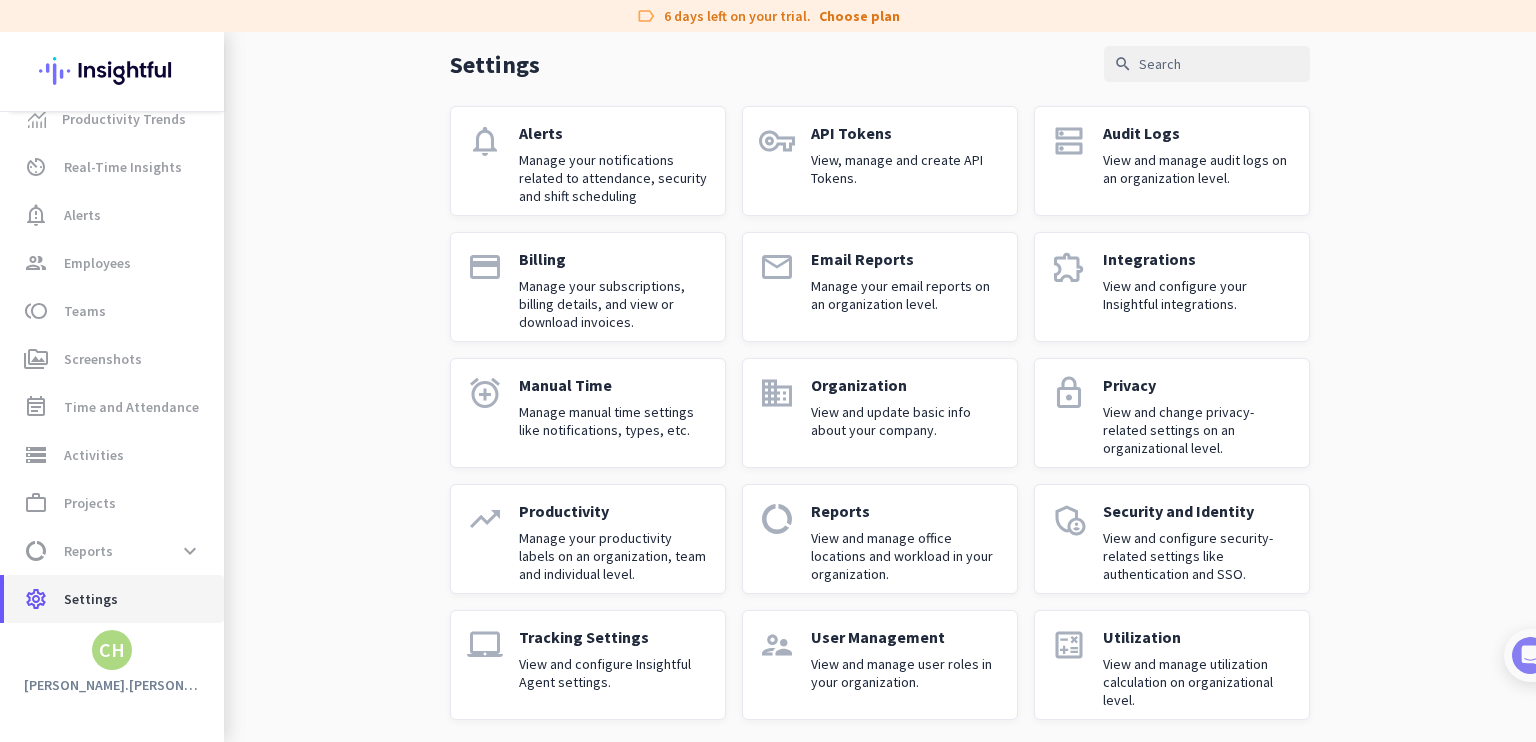scroll, scrollTop: 92, scrollLeft: 0, axis: vertical 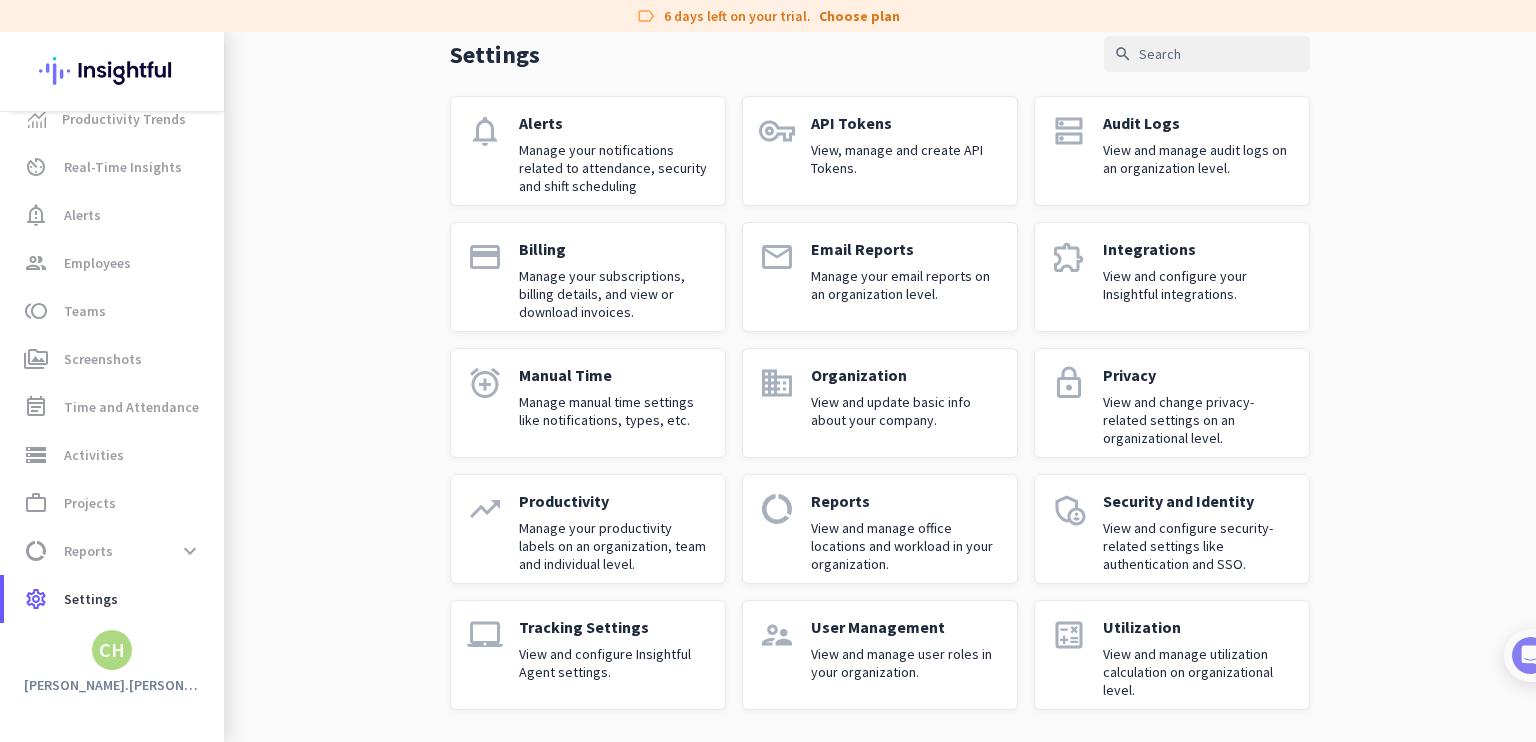 click on "View and manage user roles in your organization." 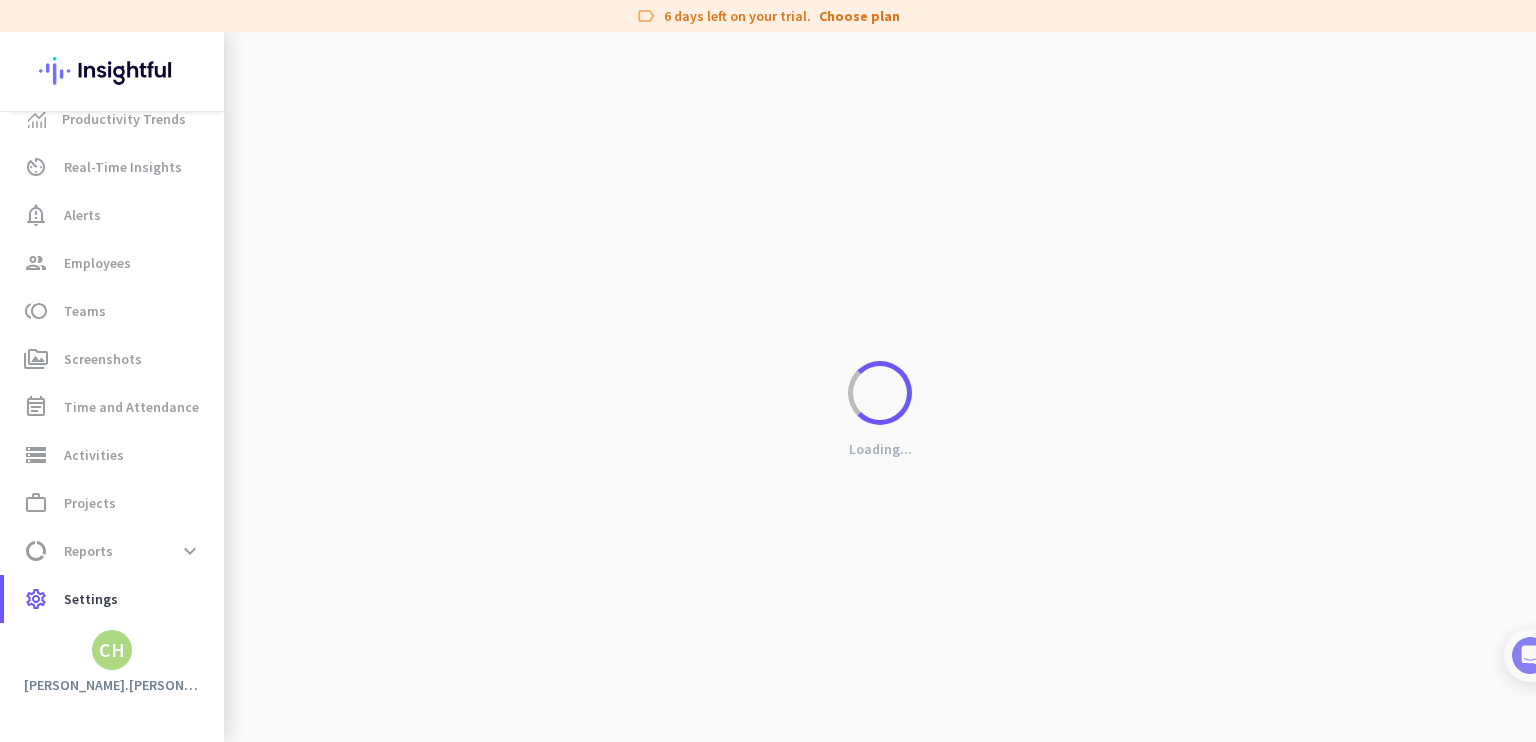 scroll, scrollTop: 0, scrollLeft: 0, axis: both 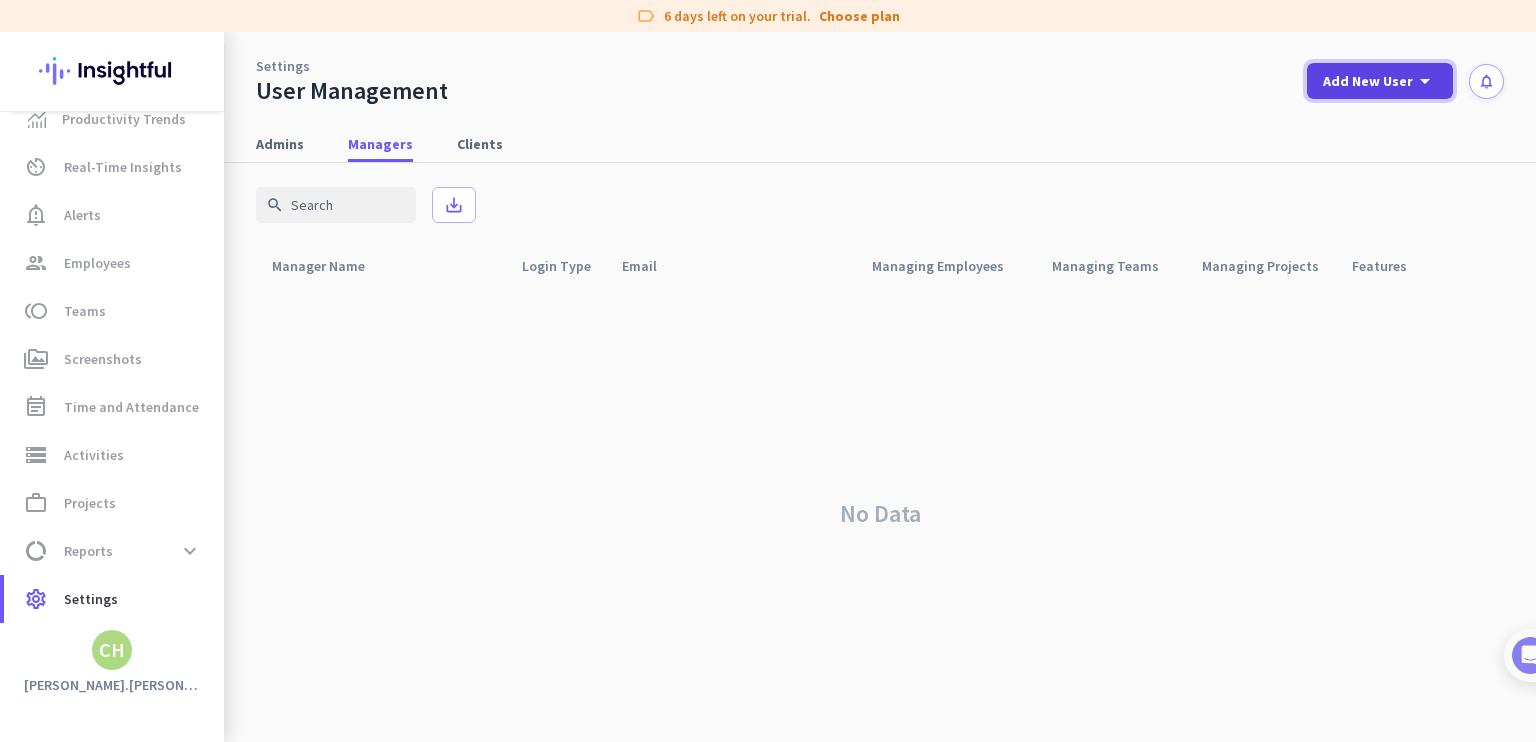 click on "Add New User" at bounding box center [1368, 81] 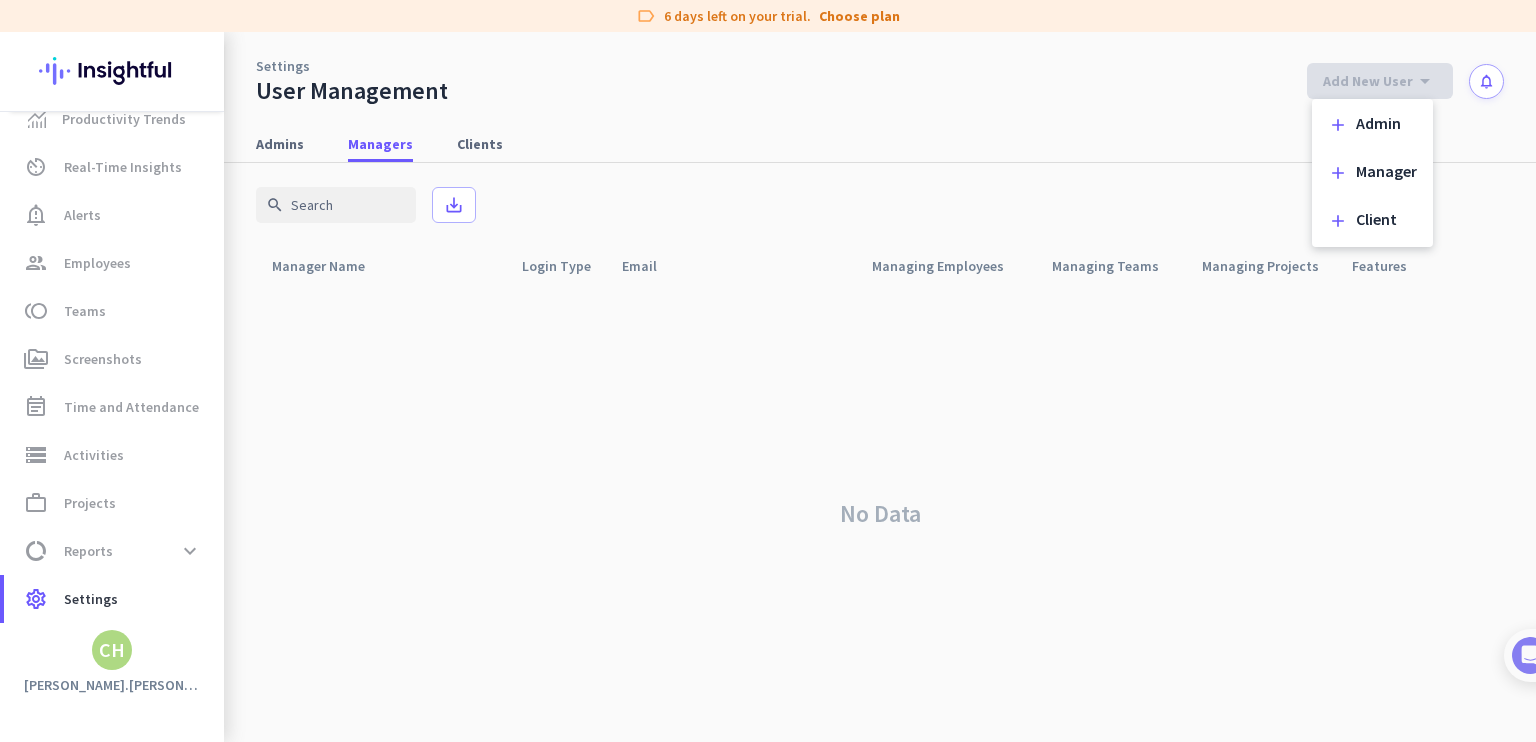 click at bounding box center (768, 371) 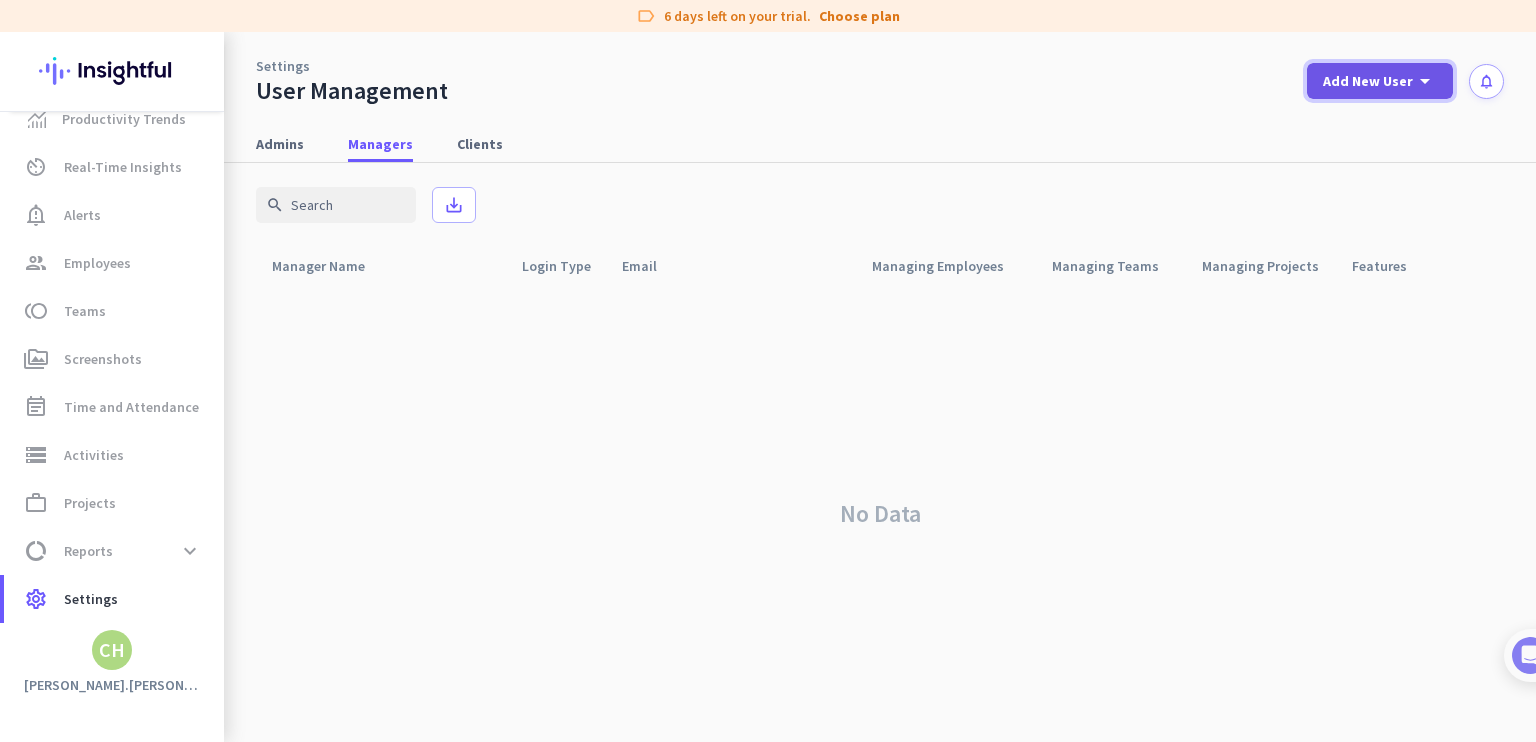 click on "Add New User" at bounding box center (1368, 81) 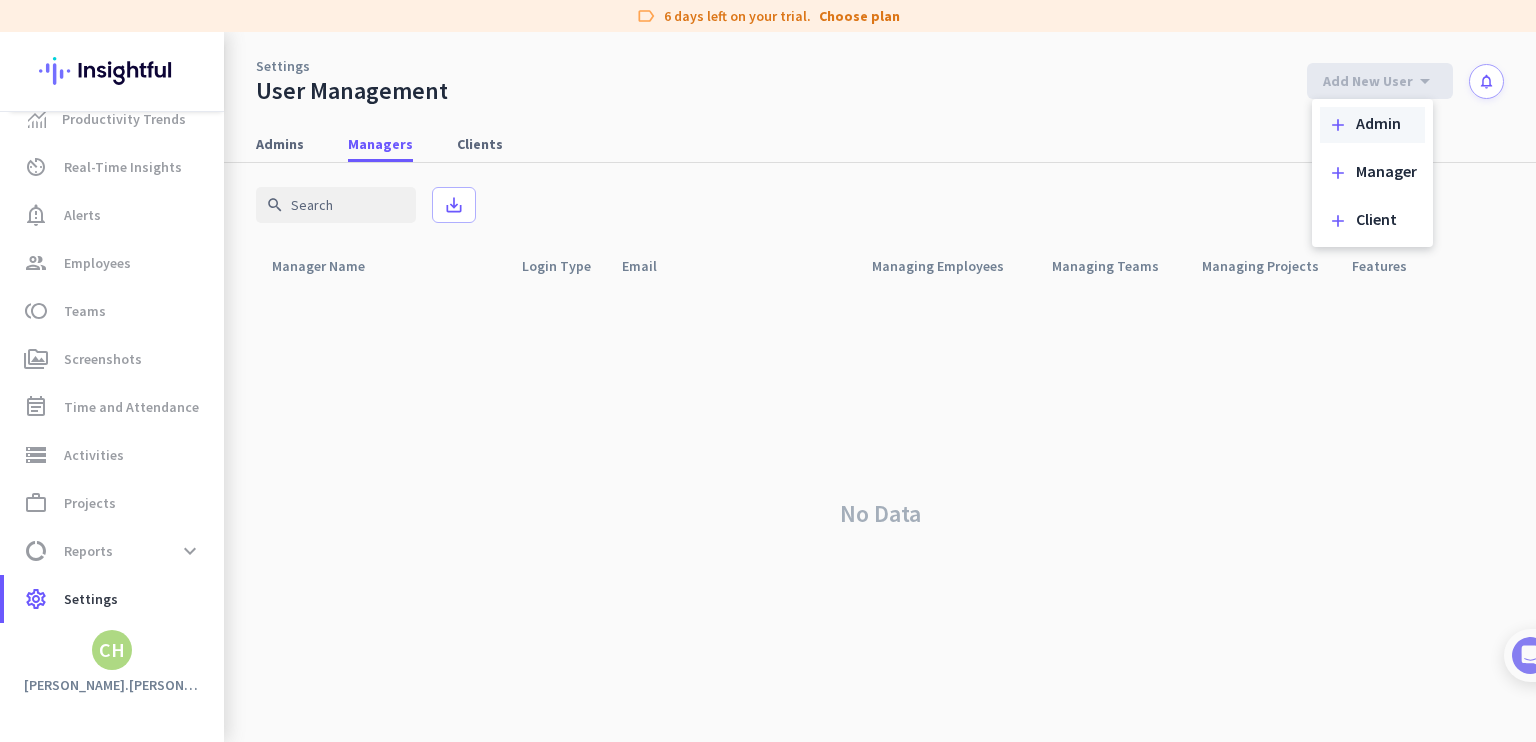 click on "Admin" at bounding box center (1378, 125) 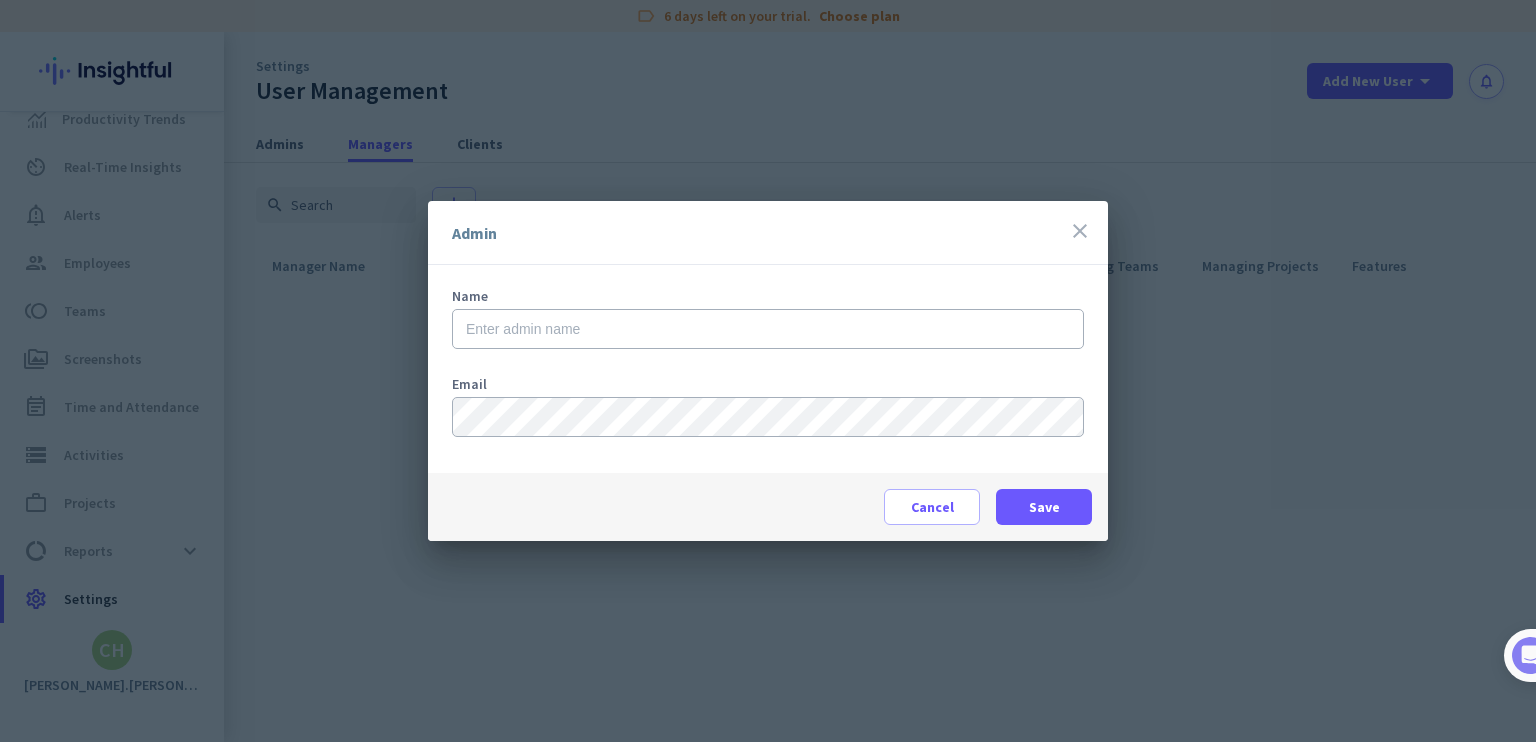 click on "close" at bounding box center (1080, 231) 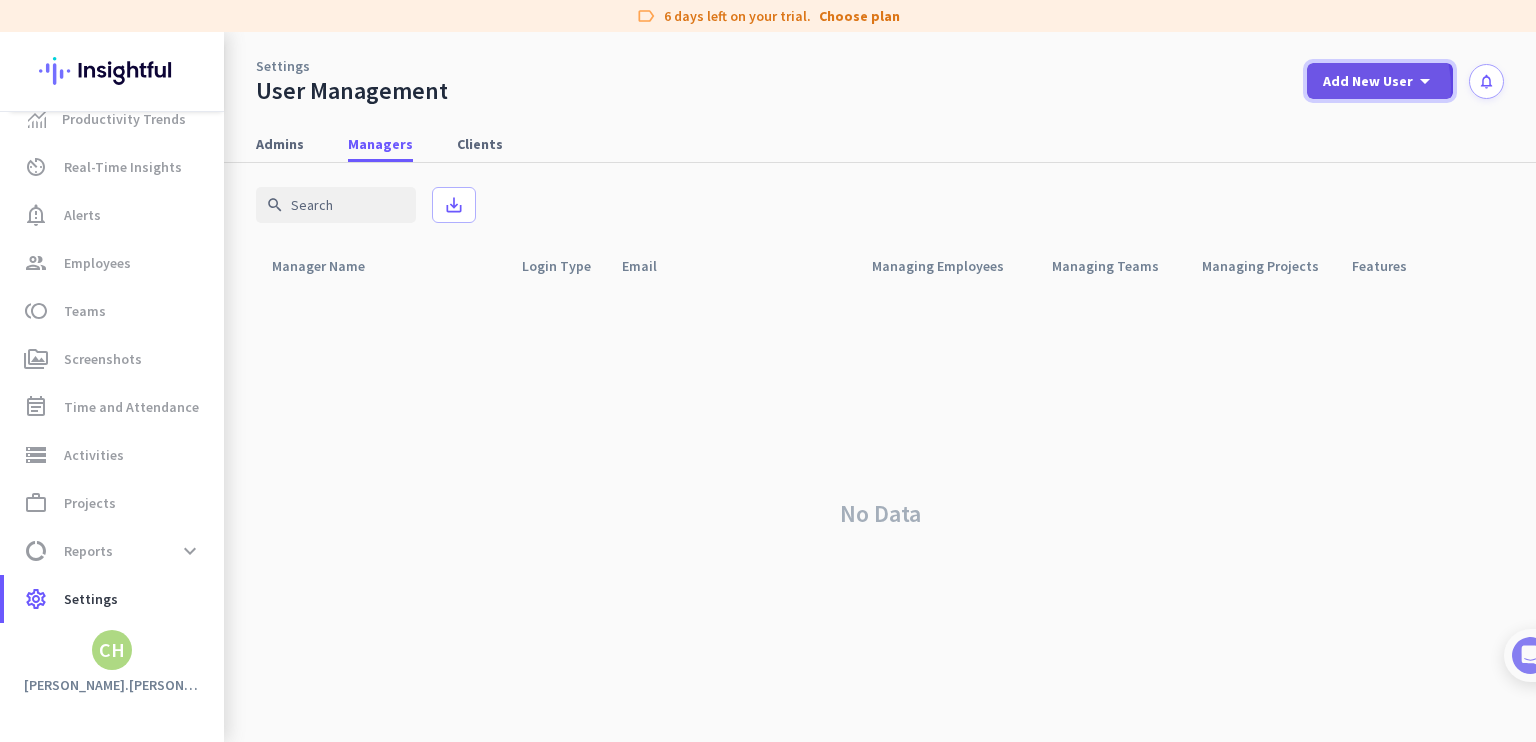 click on "Add New User" at bounding box center [1368, 81] 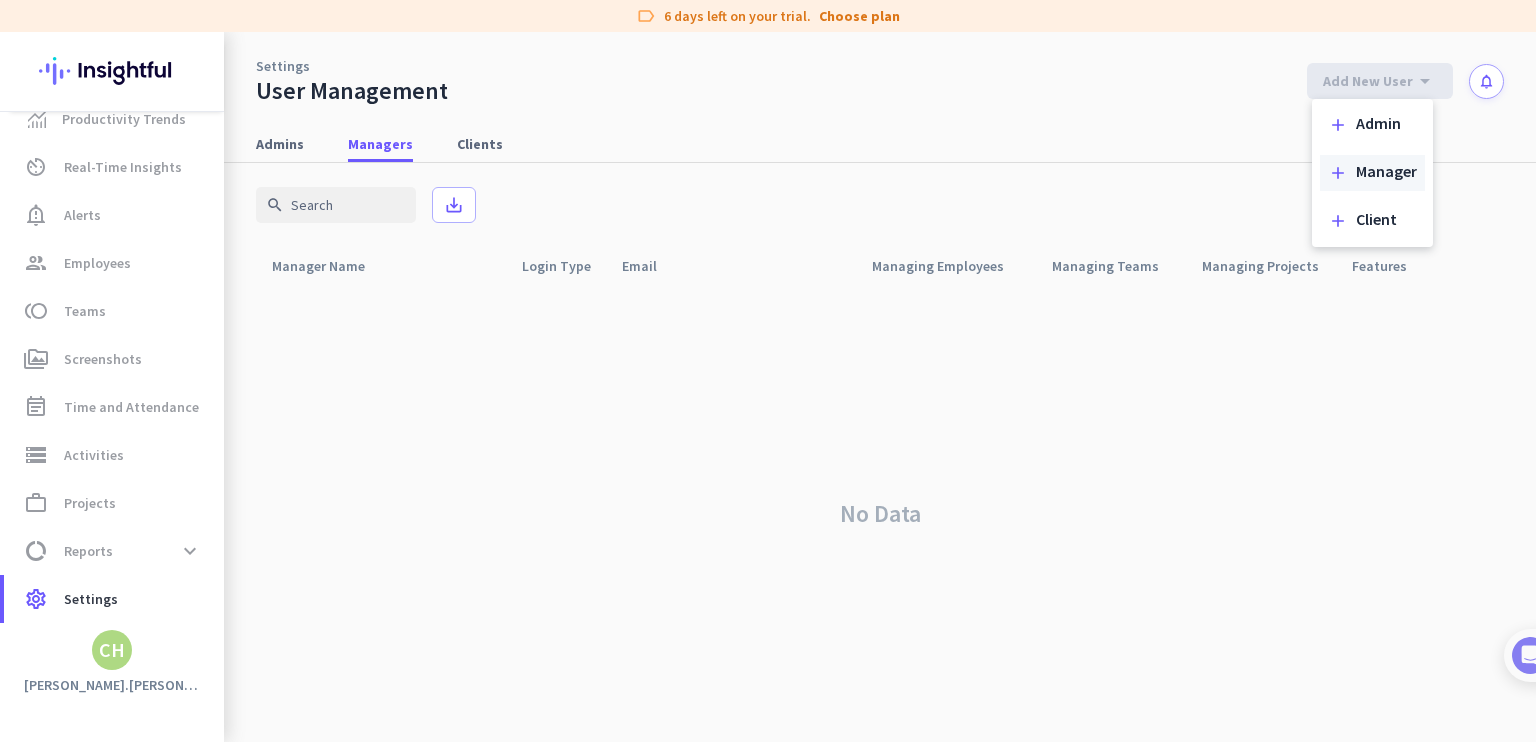 click on "add Manager" at bounding box center (1372, 173) 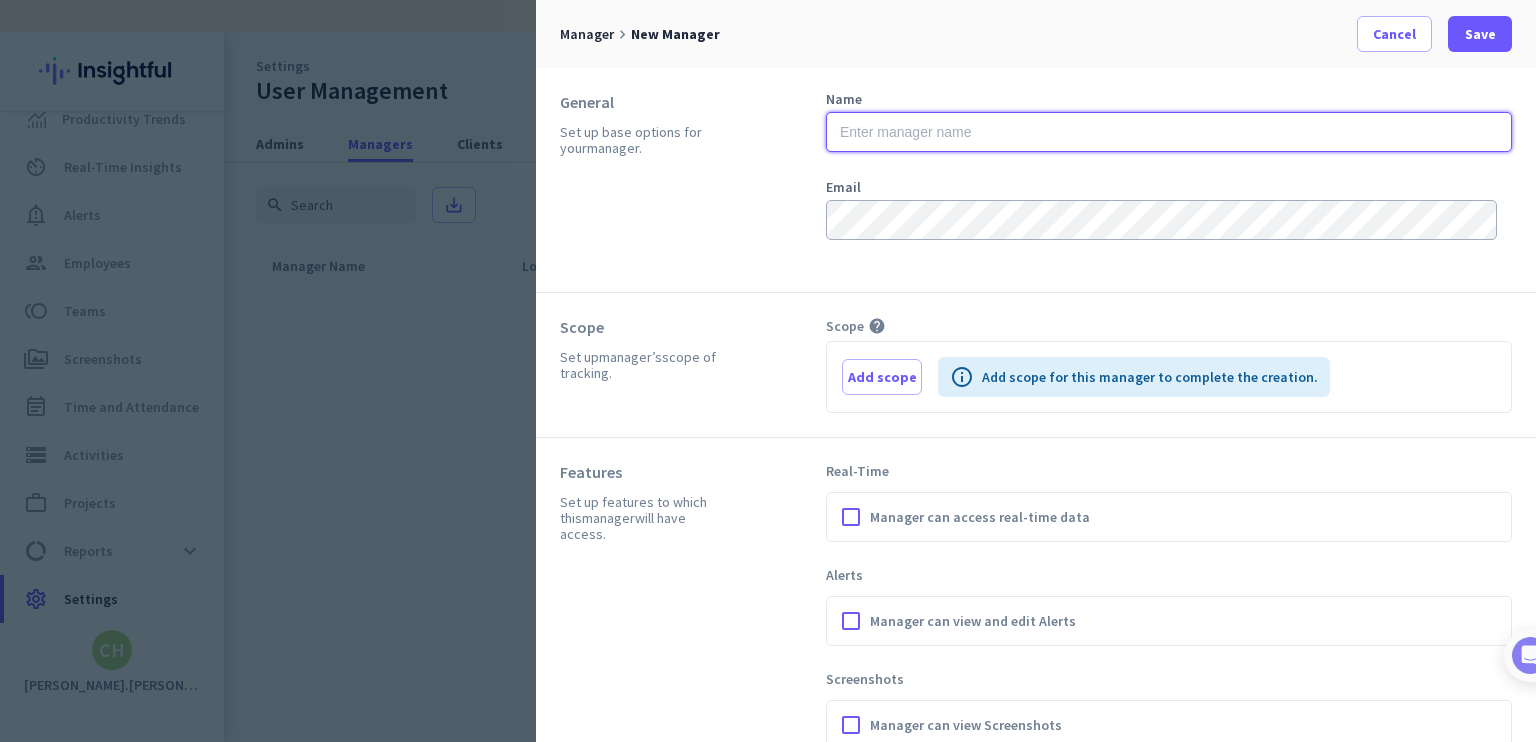click at bounding box center (1169, 132) 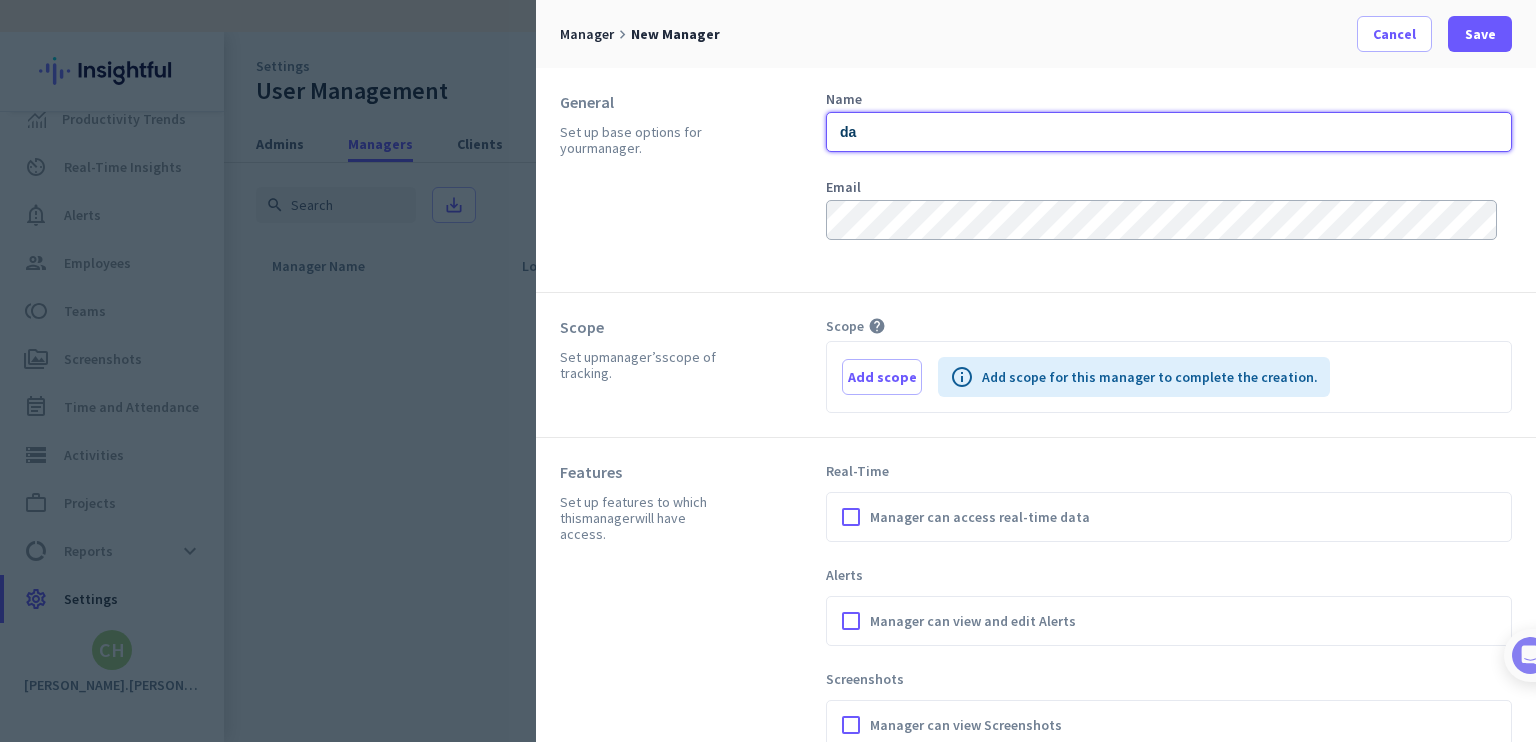 type on "d" 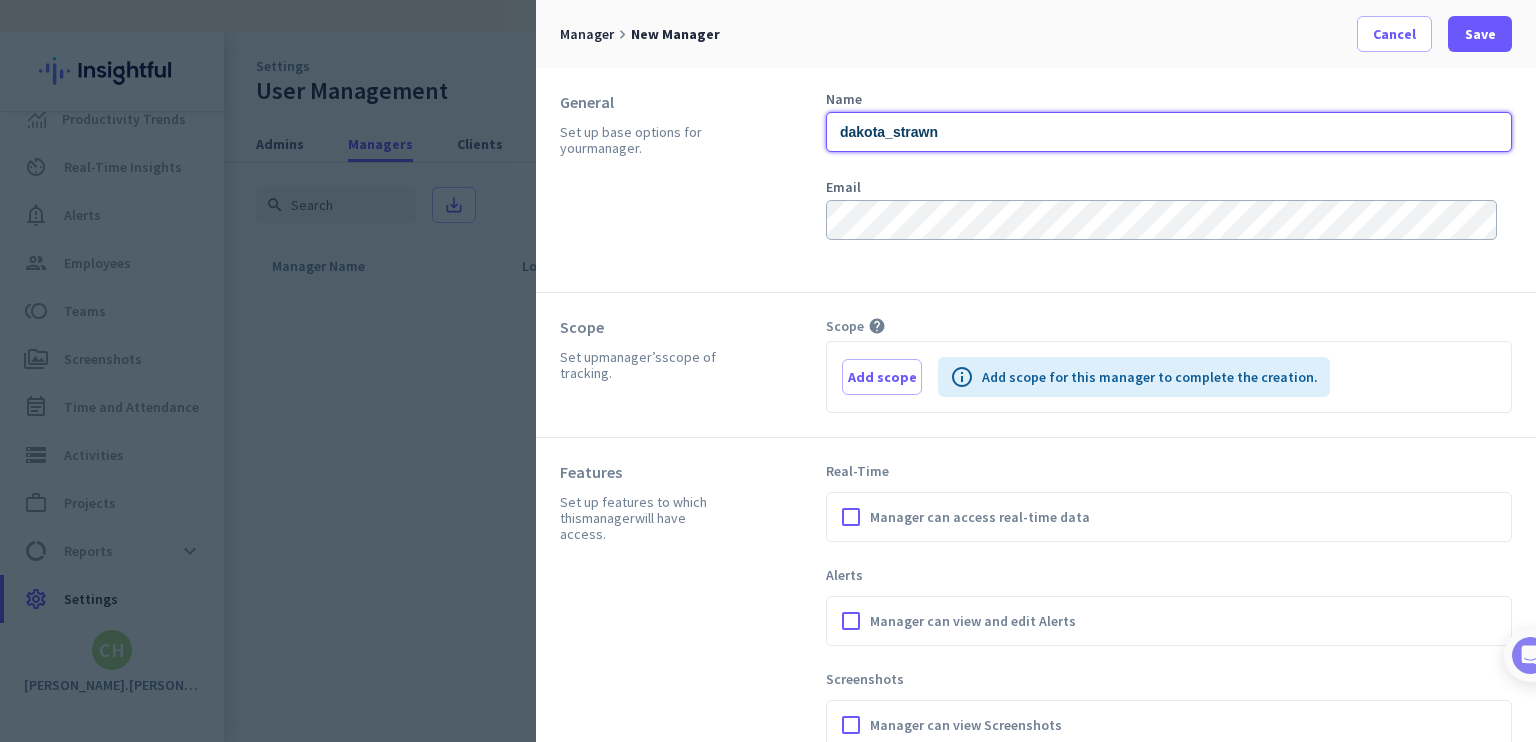 type on "dakota_strawn" 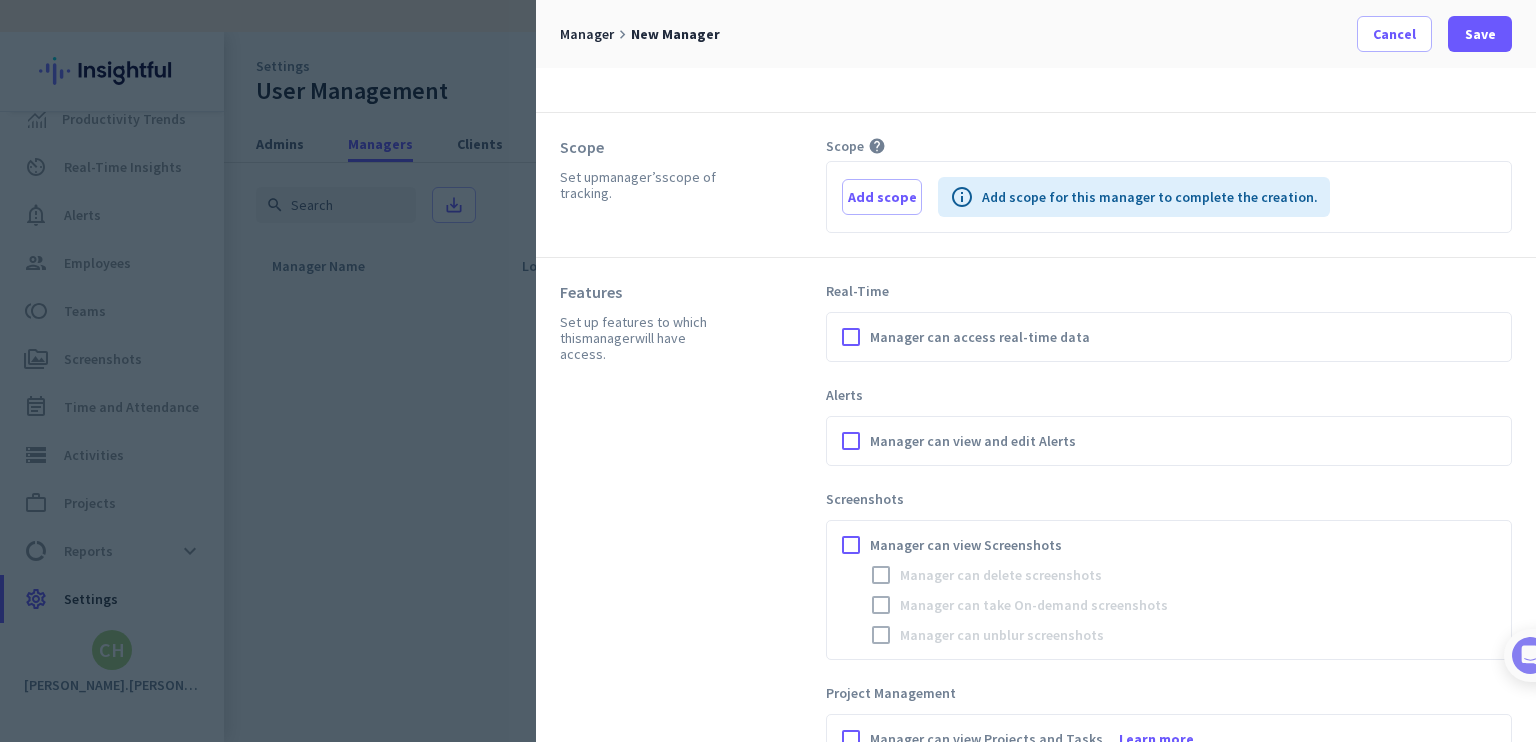 scroll, scrollTop: 184, scrollLeft: 0, axis: vertical 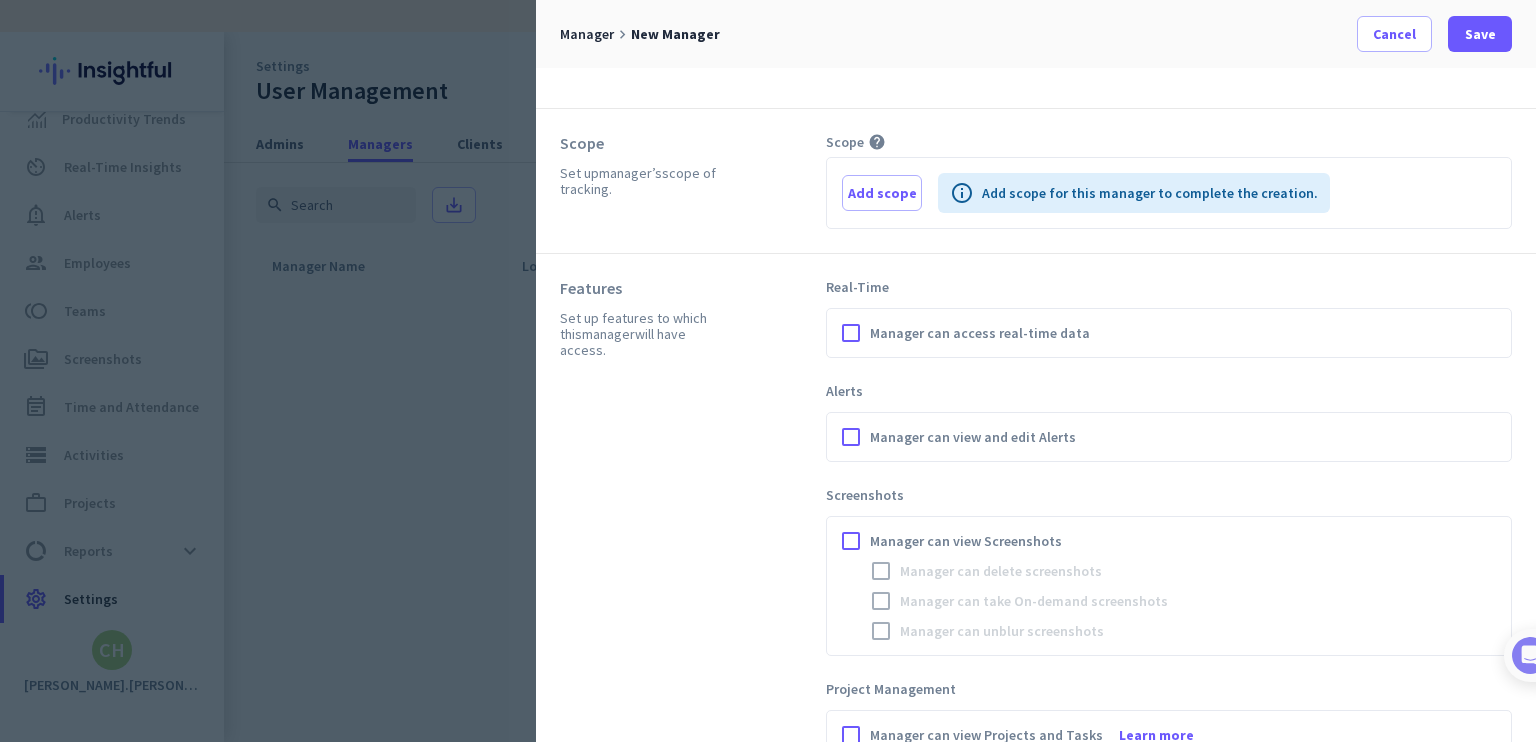 click on "Manager can access real-time data" at bounding box center [1169, 333] 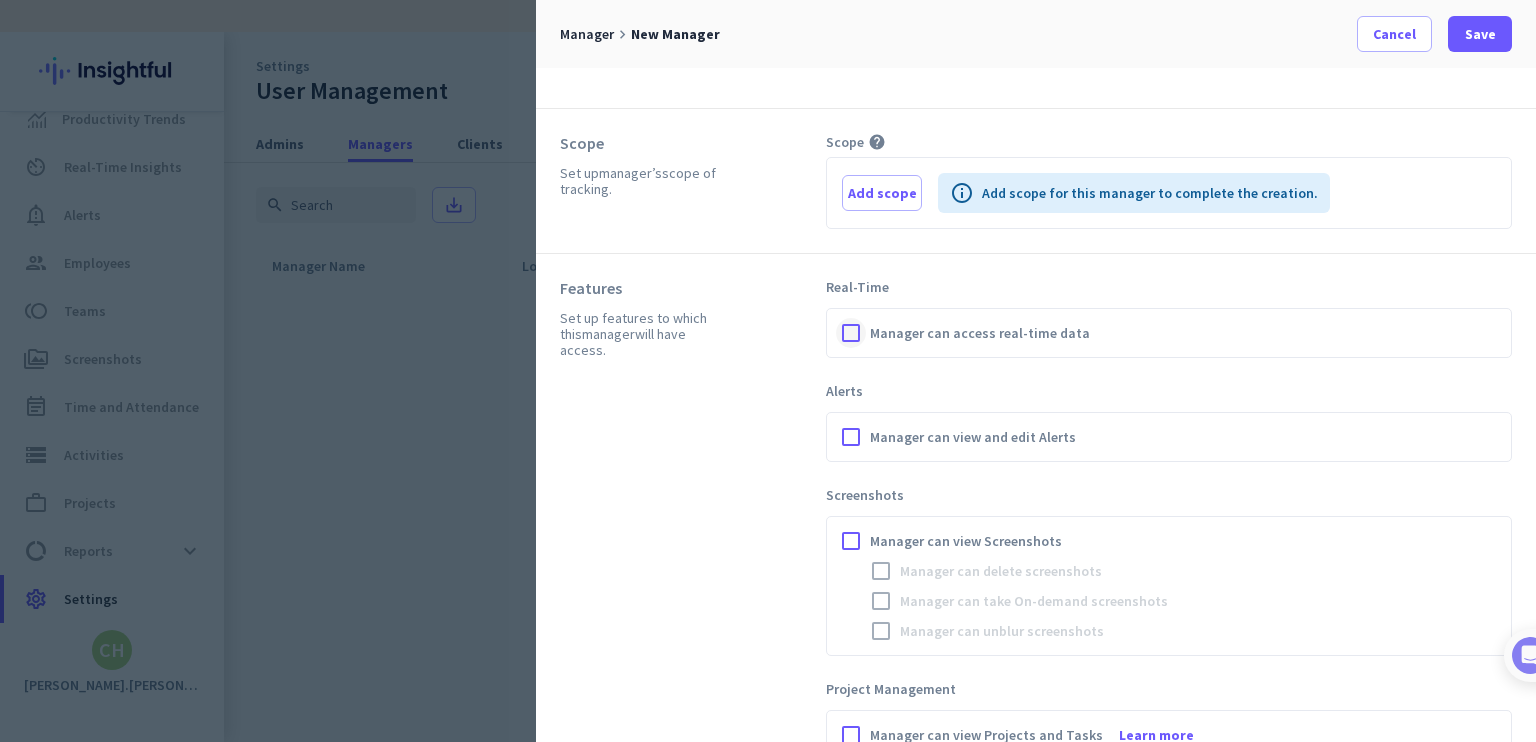 click at bounding box center [851, 333] 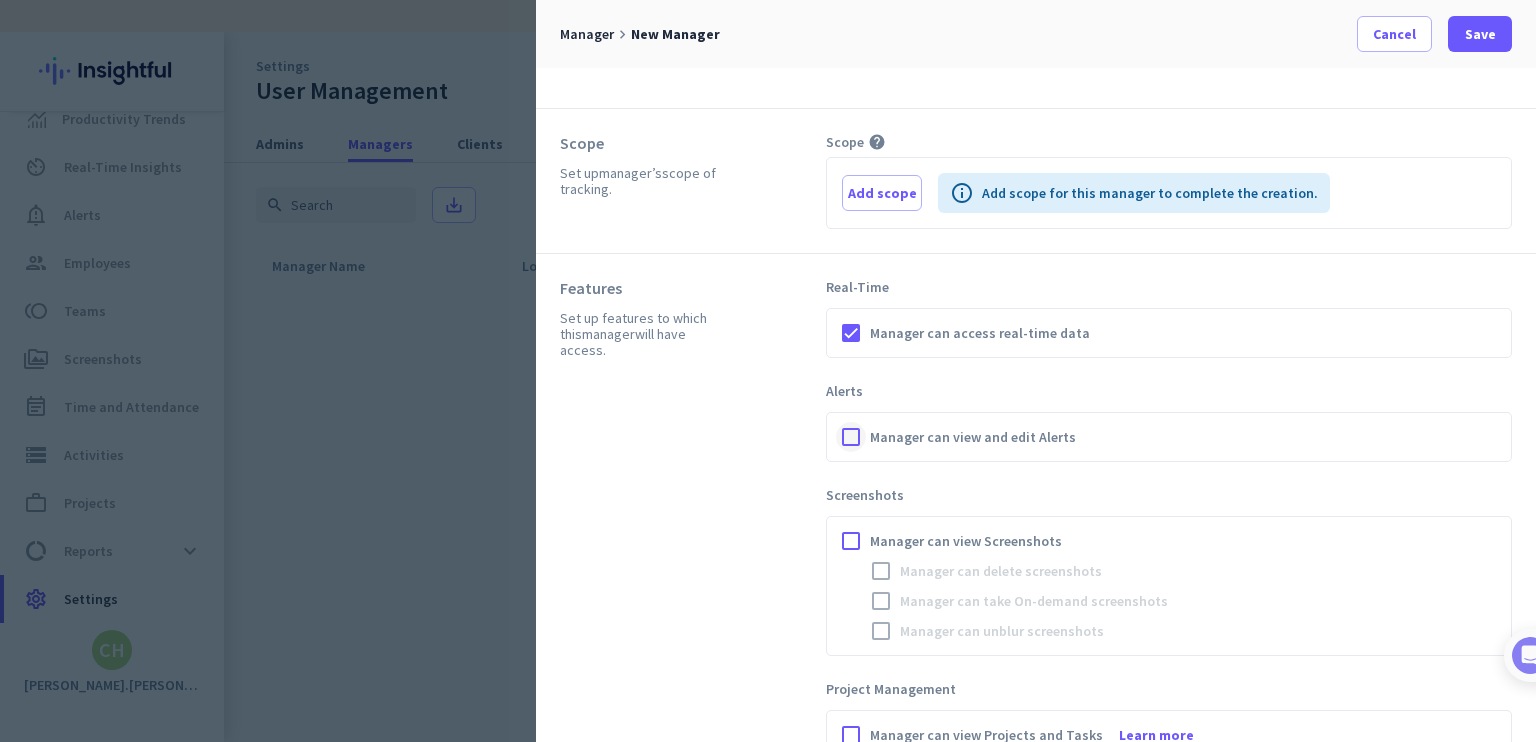 click at bounding box center [851, 437] 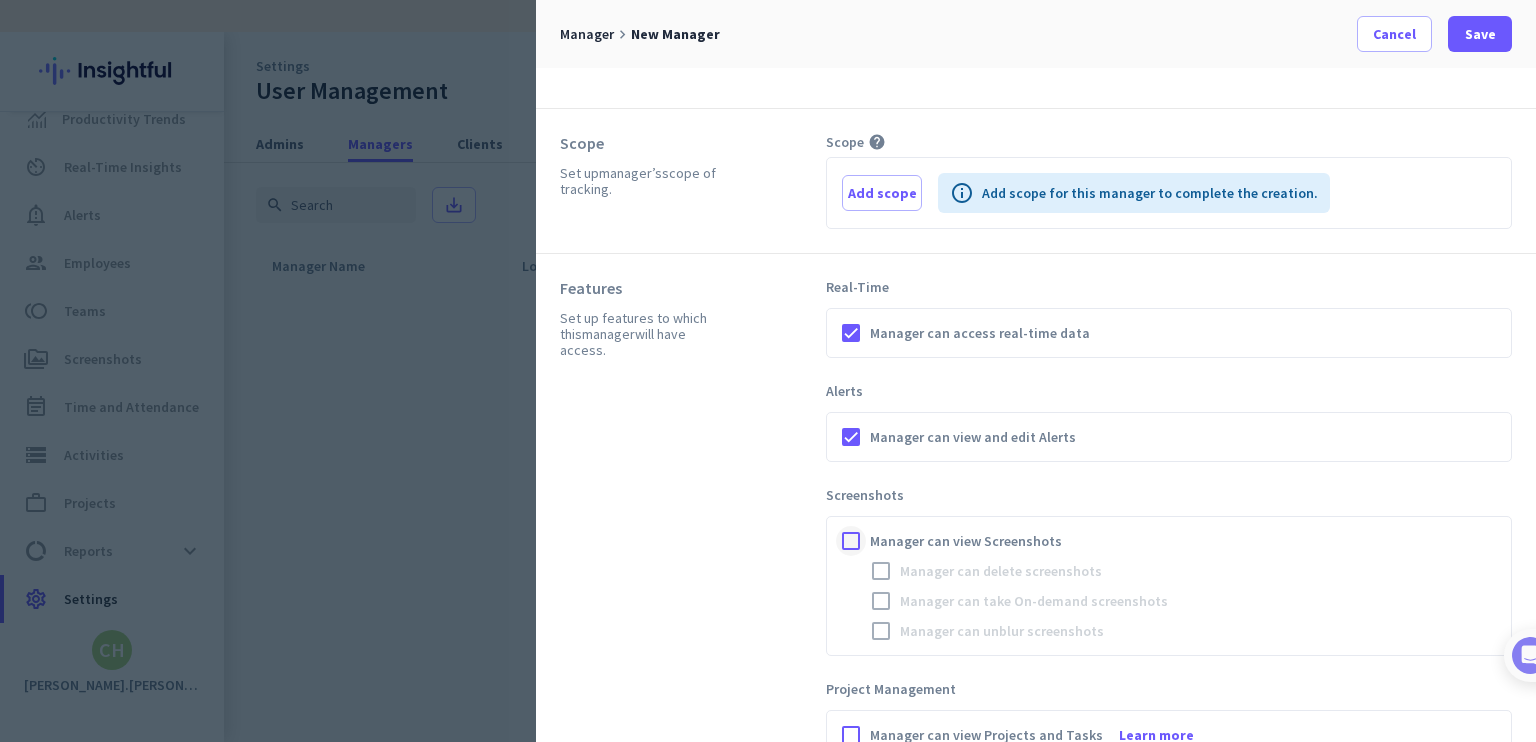 click at bounding box center [851, 541] 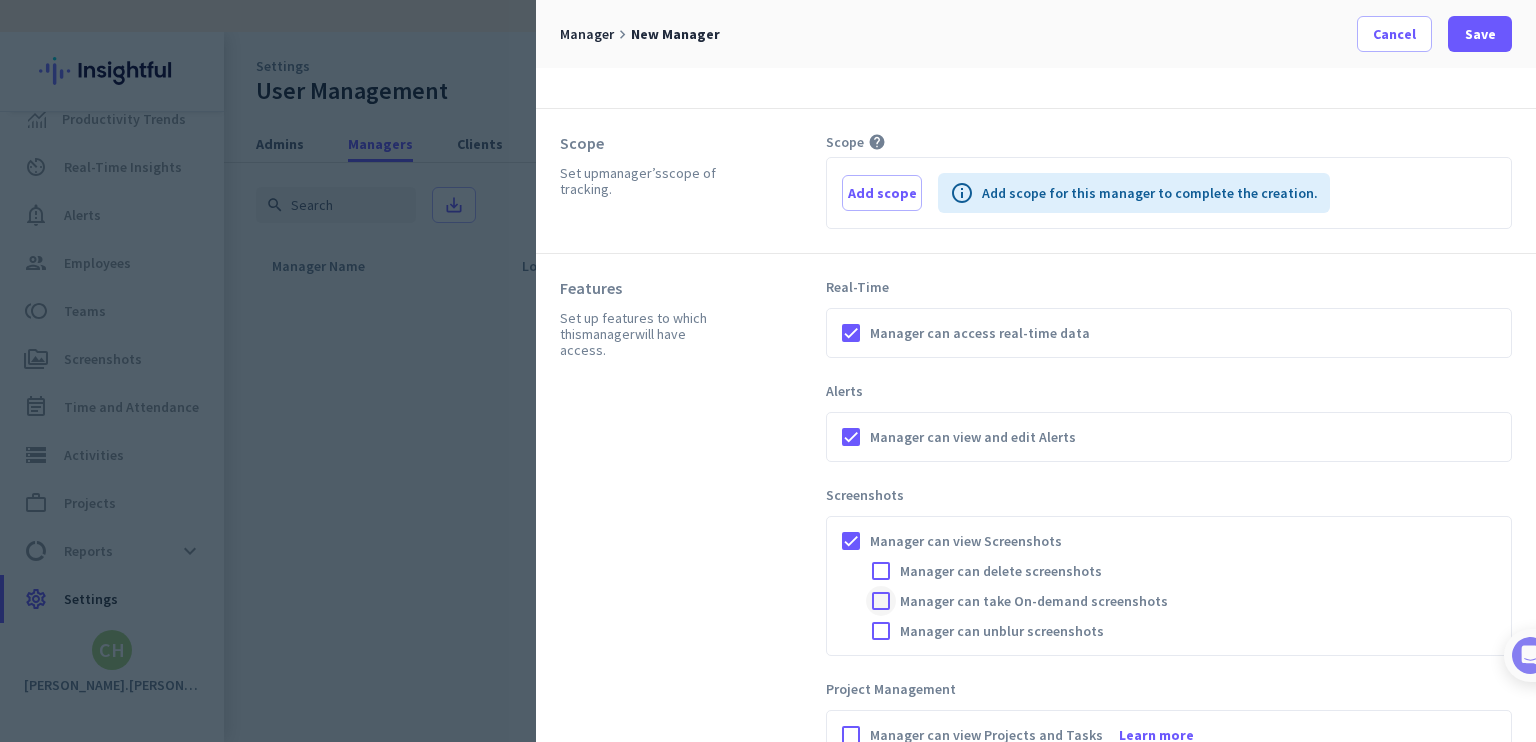click at bounding box center (881, 601) 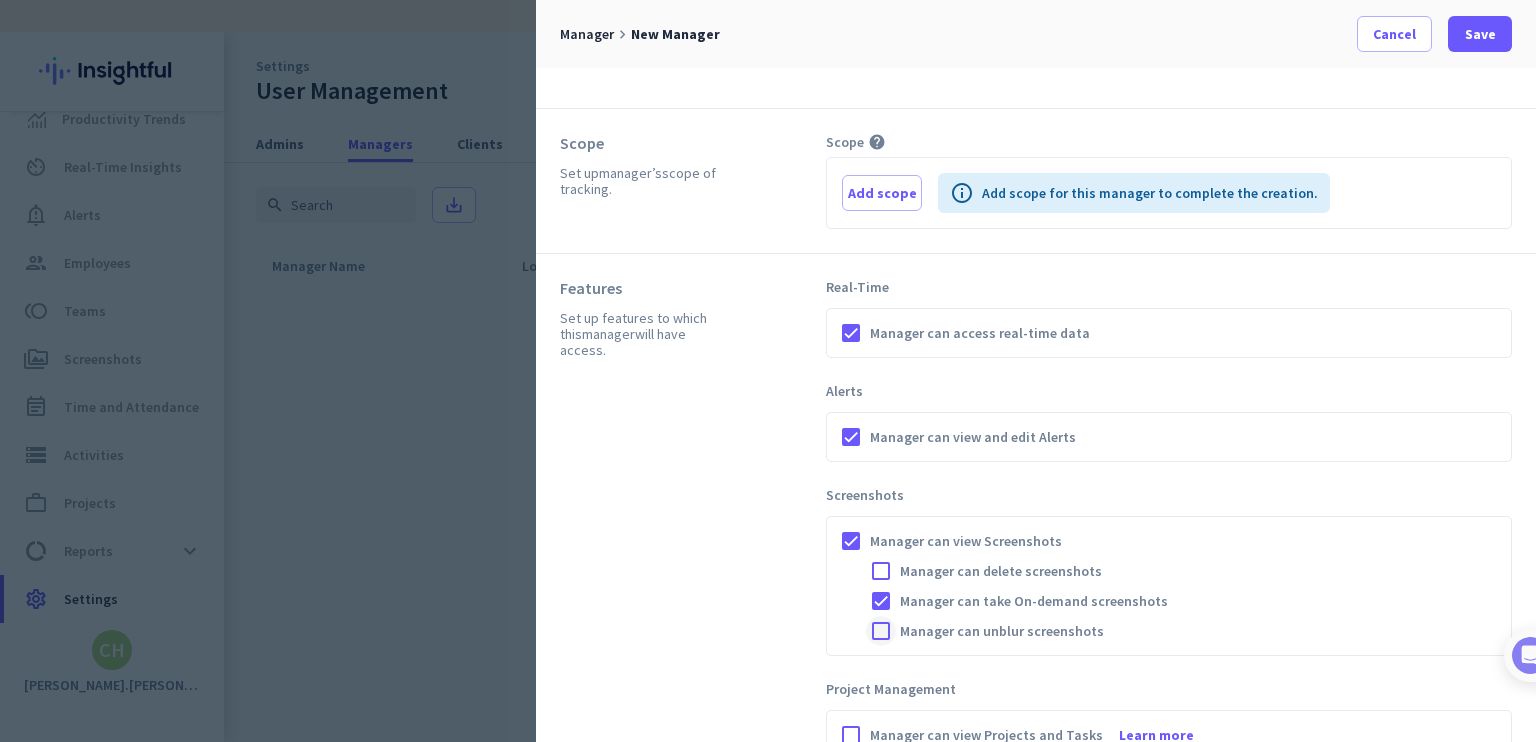 click at bounding box center [881, 631] 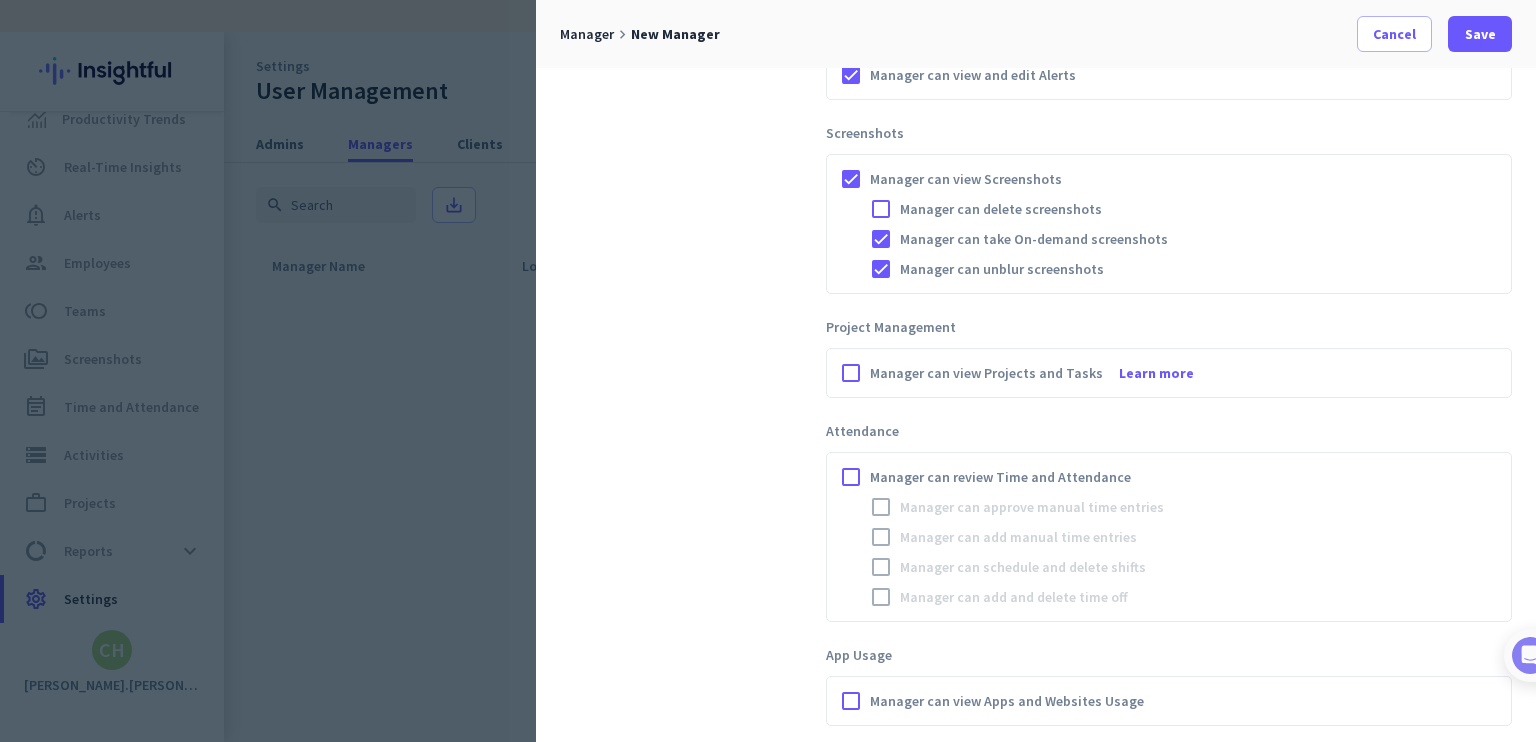 scroll, scrollTop: 554, scrollLeft: 0, axis: vertical 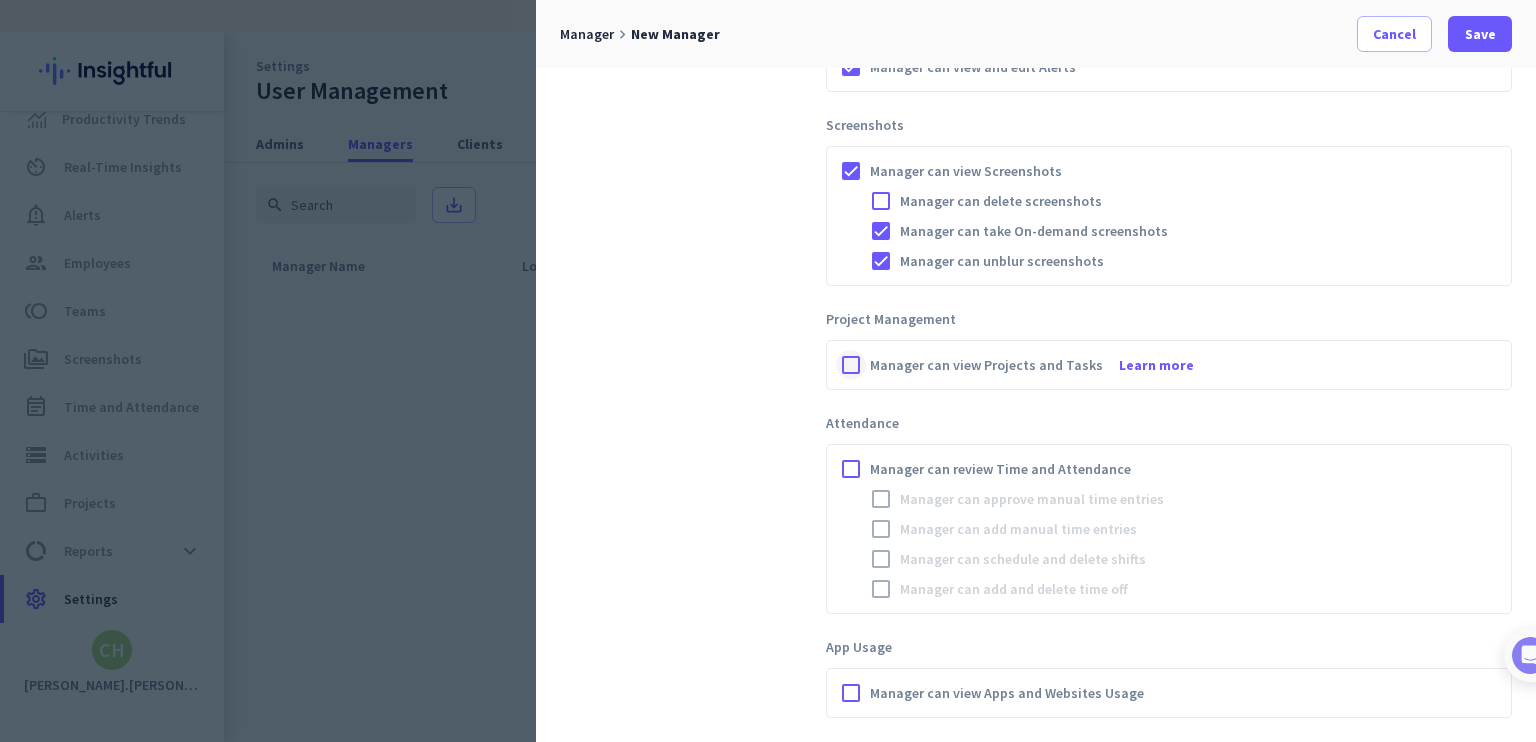 click at bounding box center [851, 365] 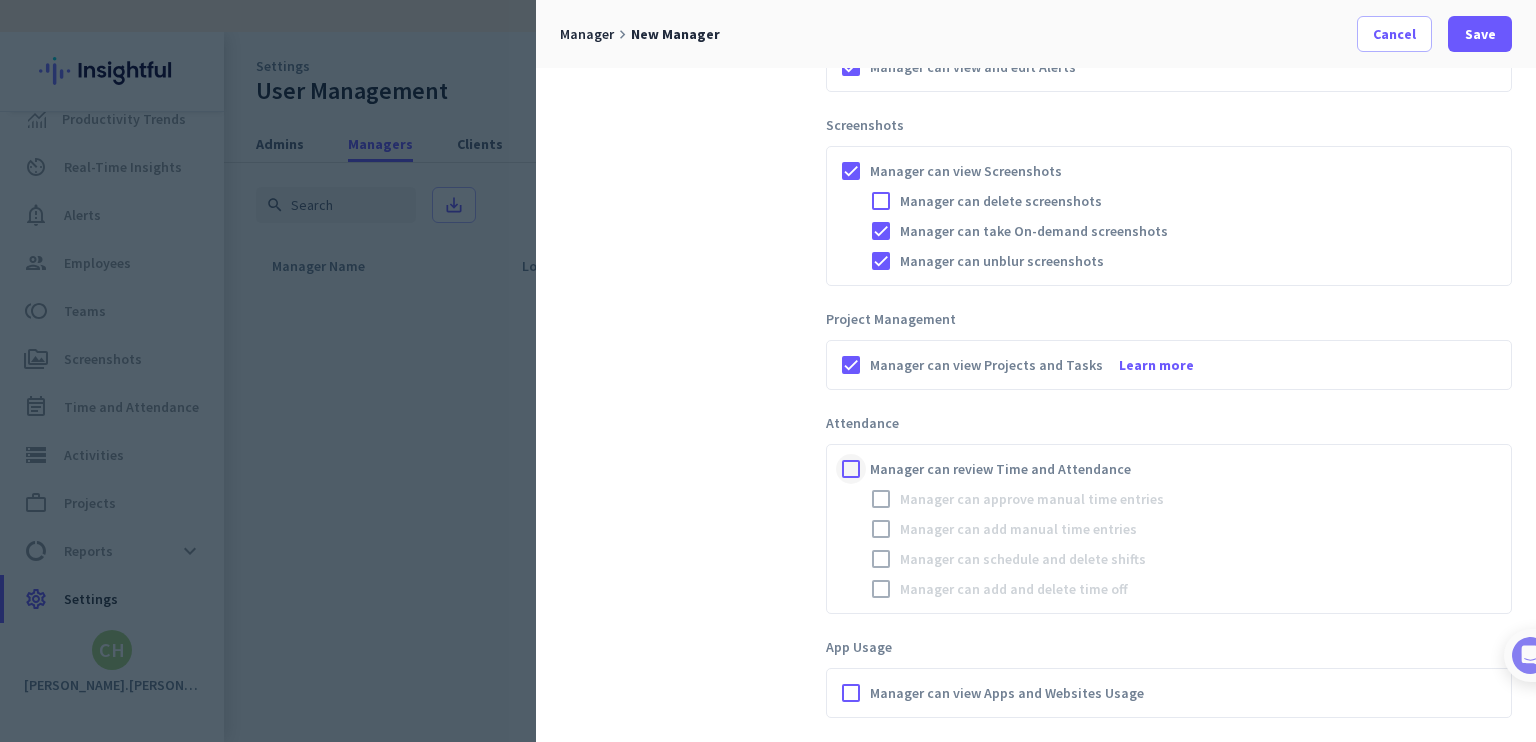 click at bounding box center (851, 469) 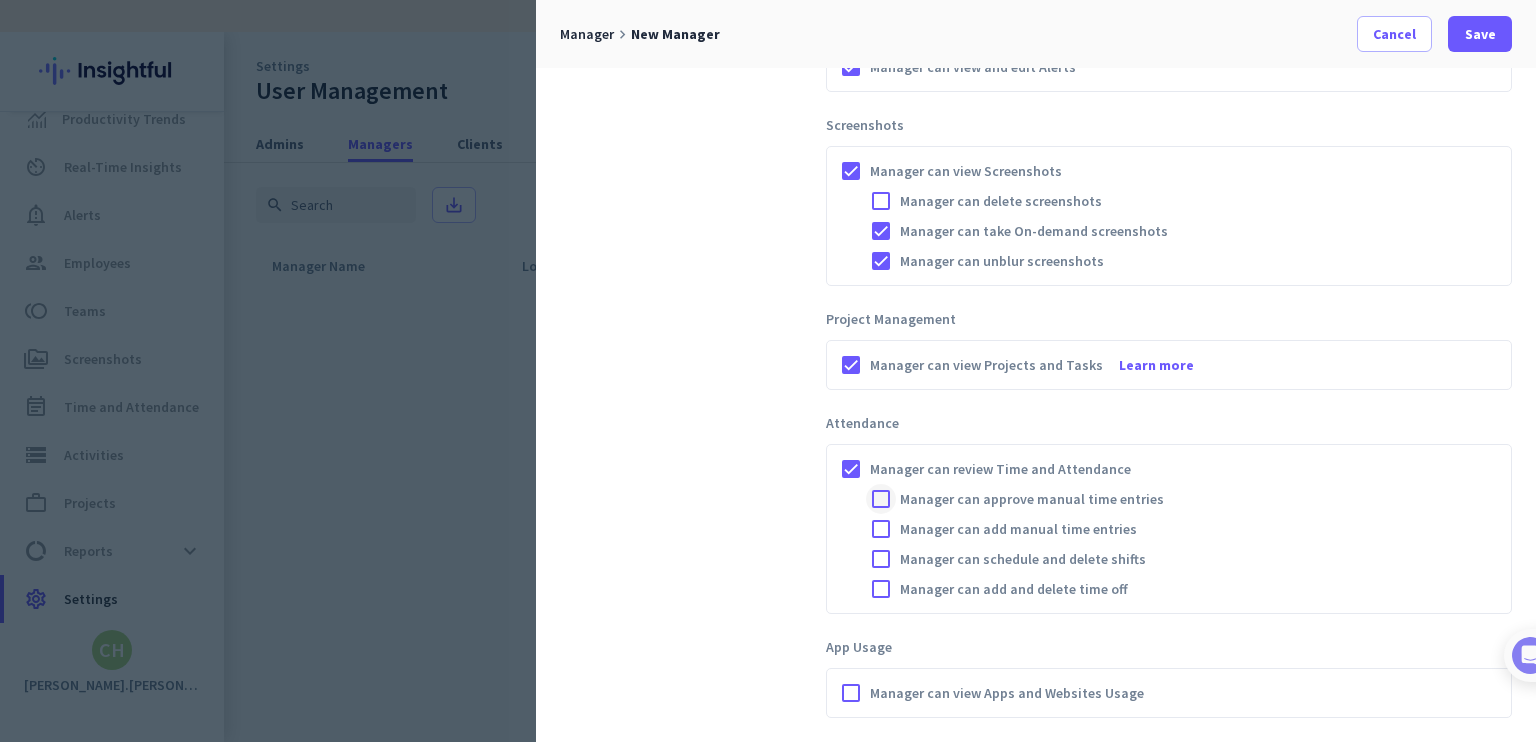 click at bounding box center (881, 499) 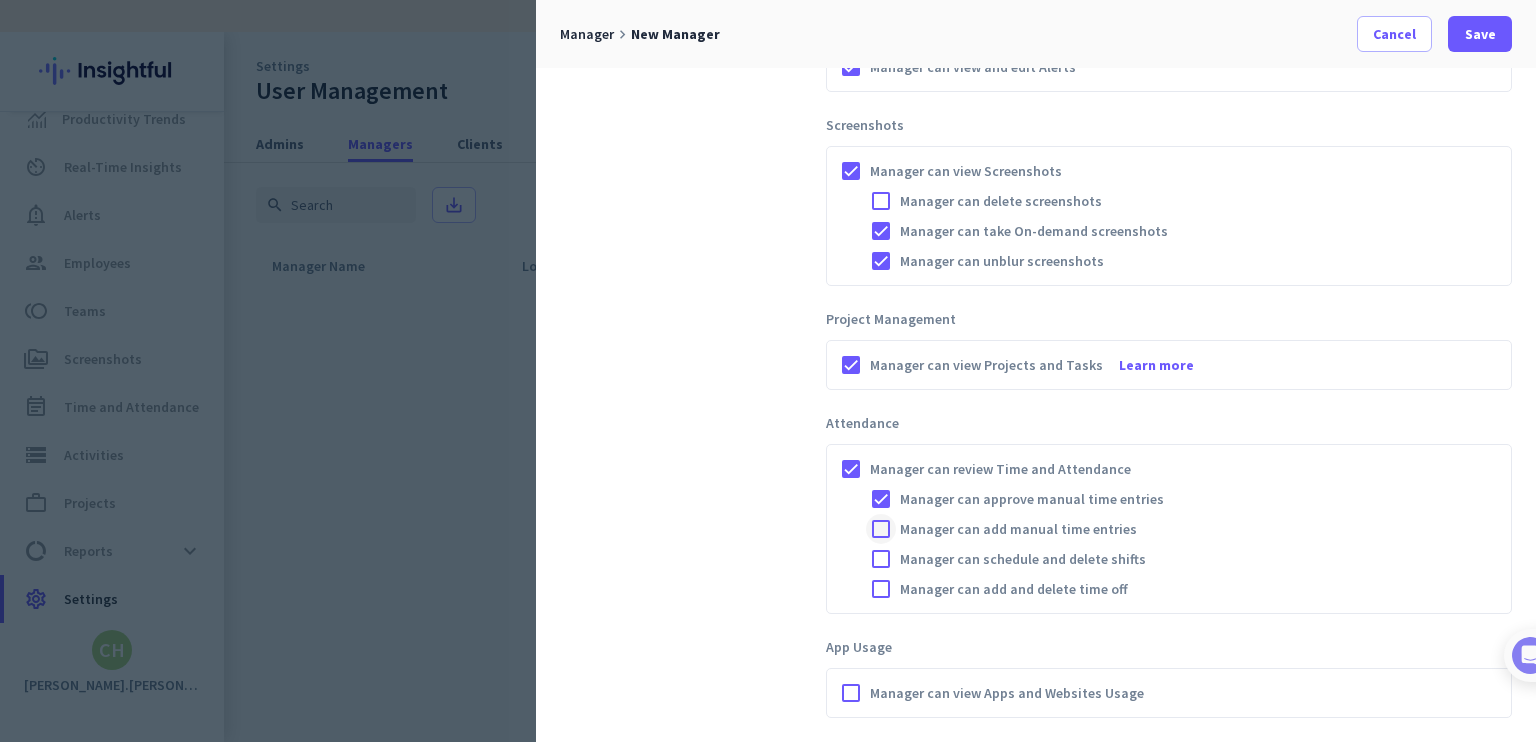 click at bounding box center (881, 529) 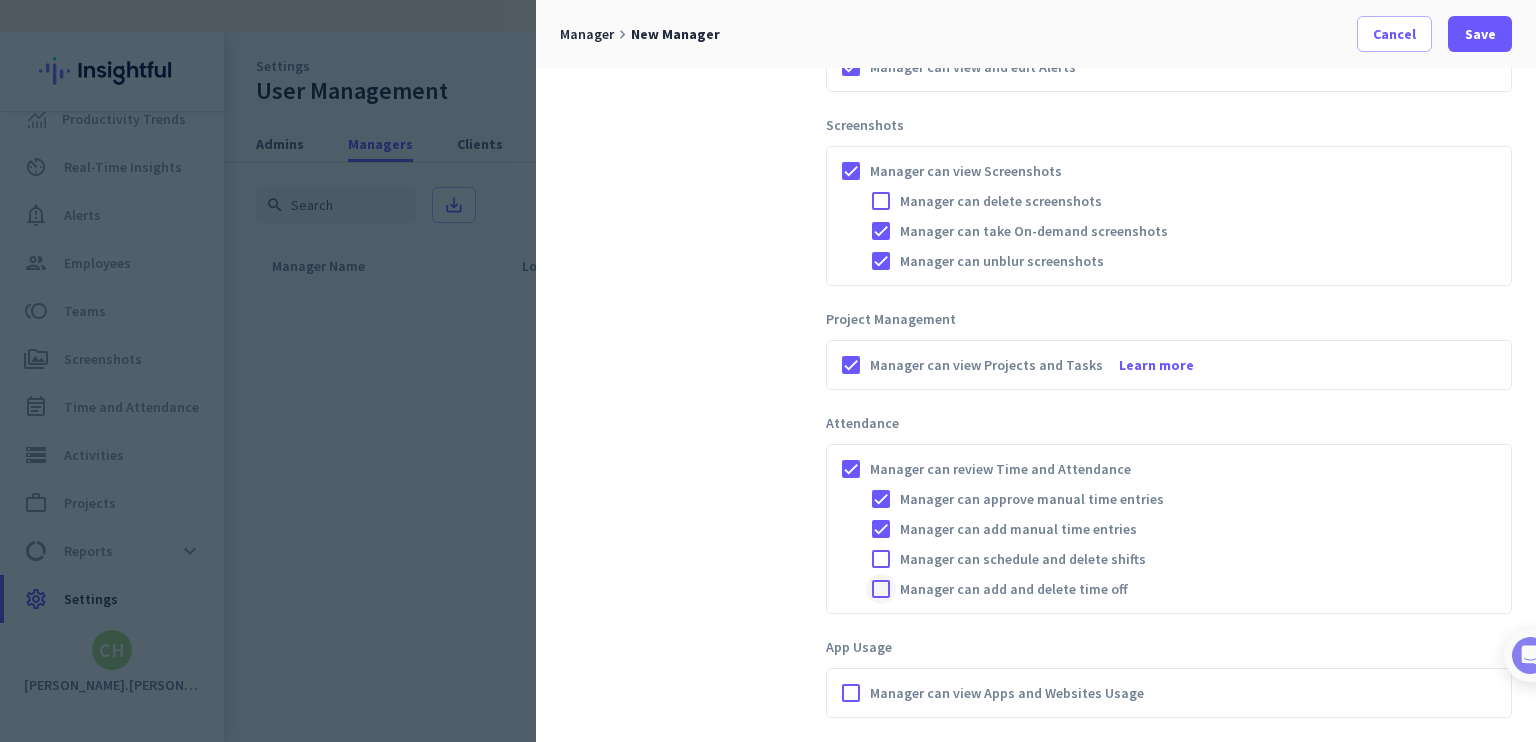 click at bounding box center [881, 589] 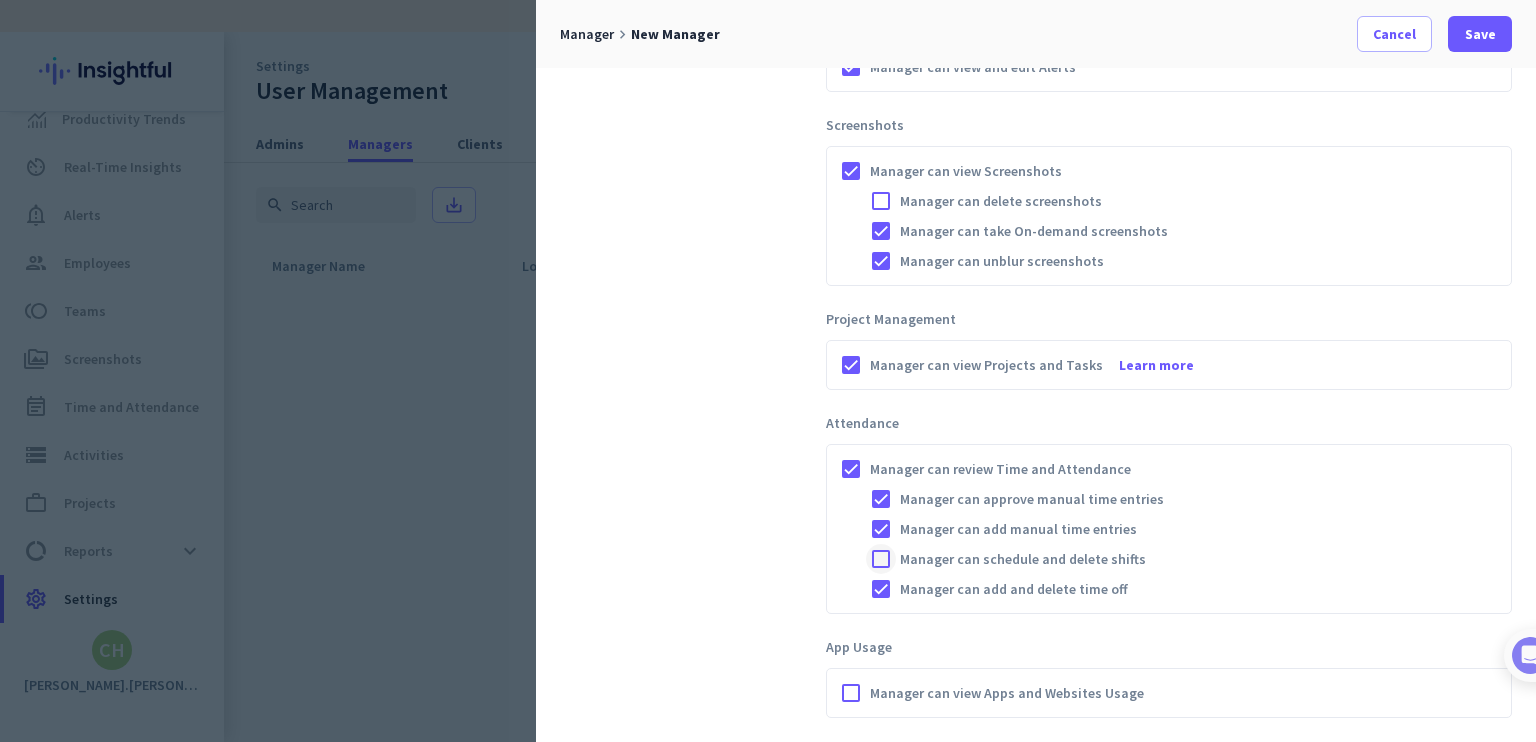 click at bounding box center (881, 559) 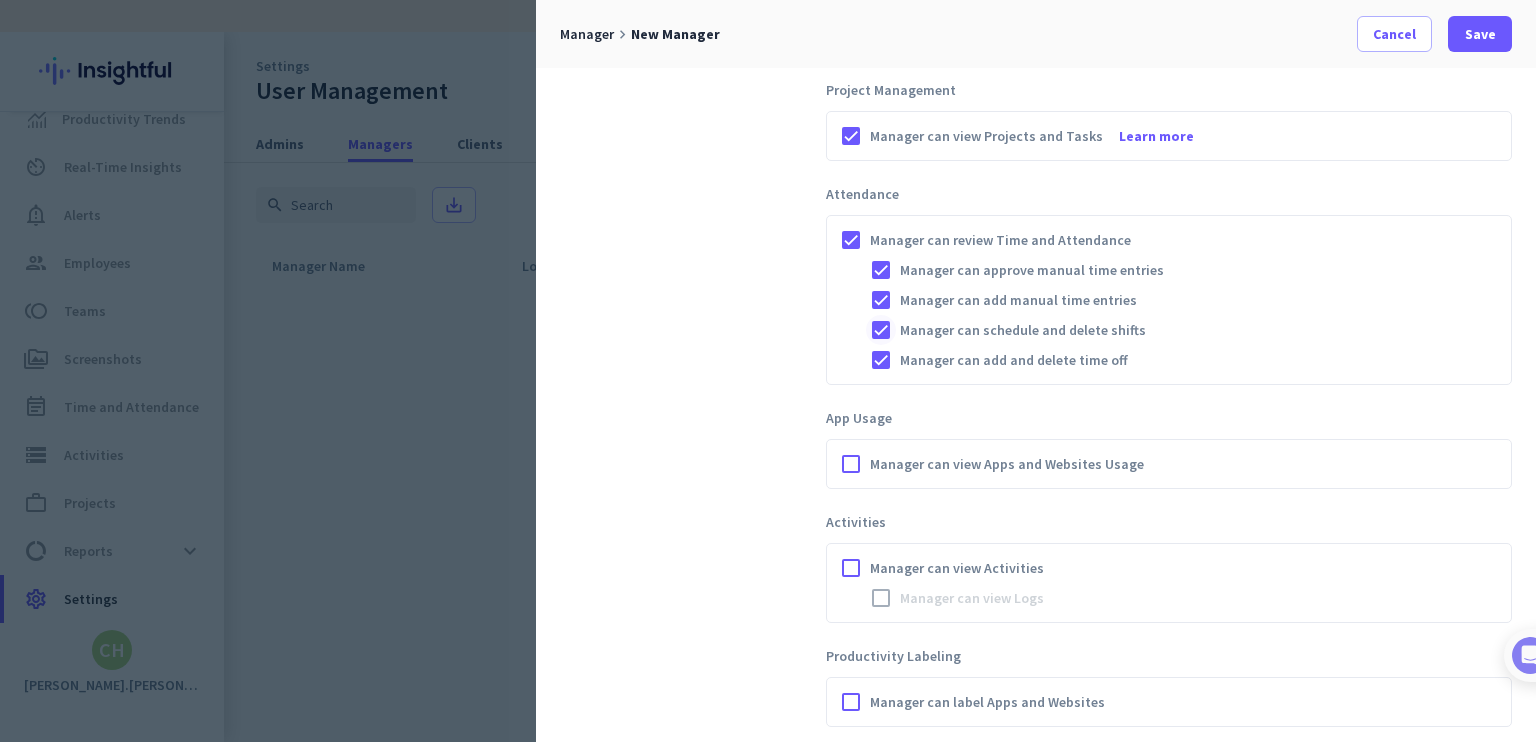 scroll, scrollTop: 786, scrollLeft: 0, axis: vertical 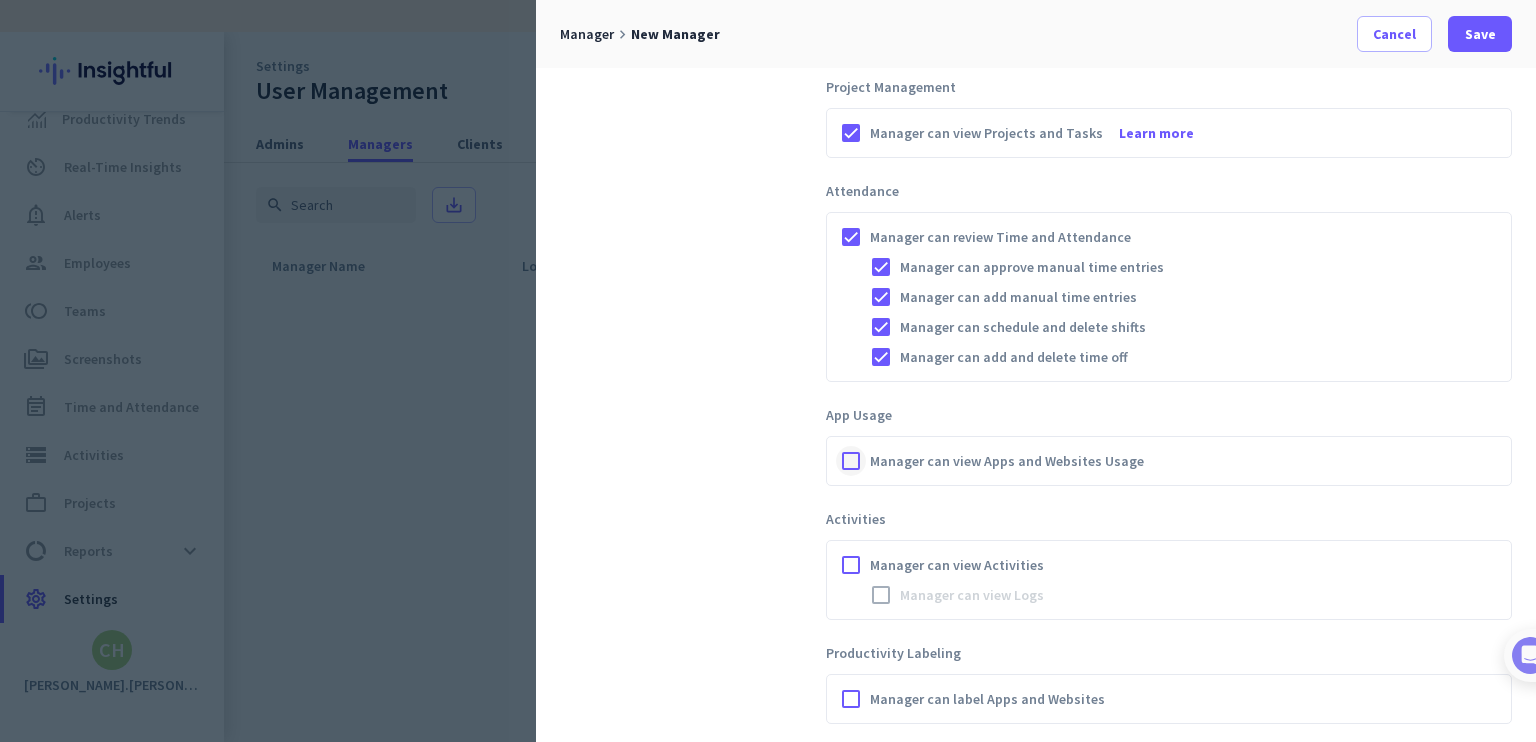 click at bounding box center [851, 461] 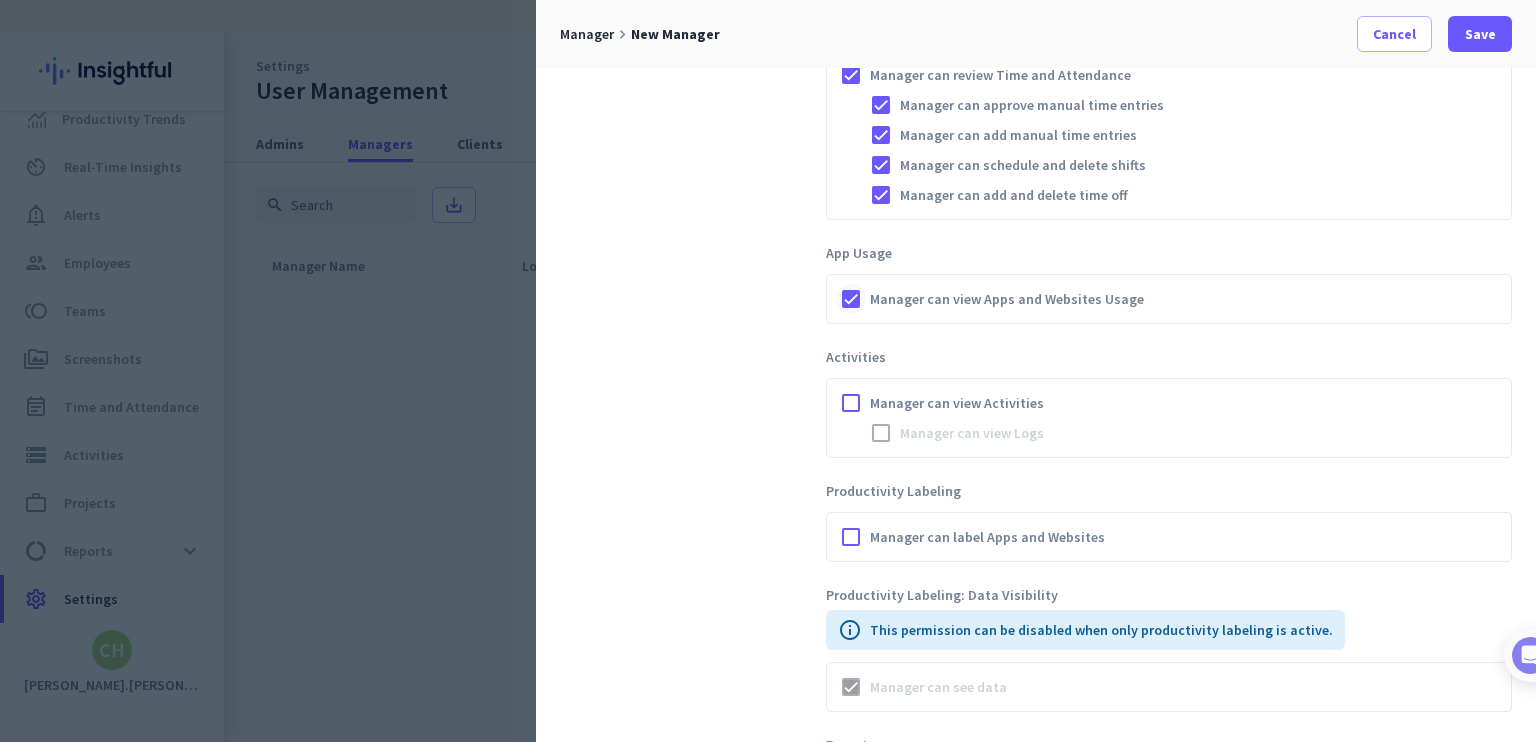 scroll, scrollTop: 958, scrollLeft: 0, axis: vertical 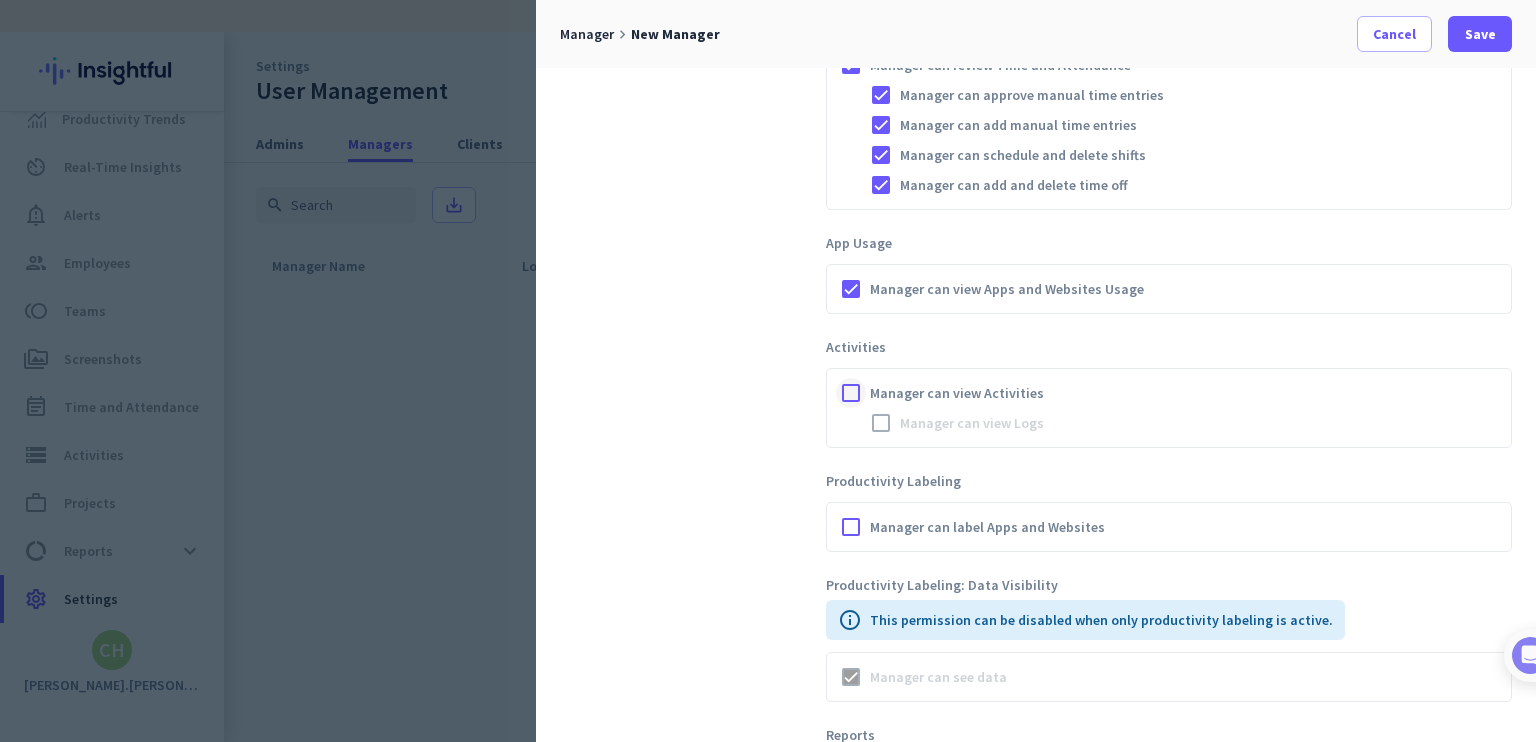 click at bounding box center [851, 393] 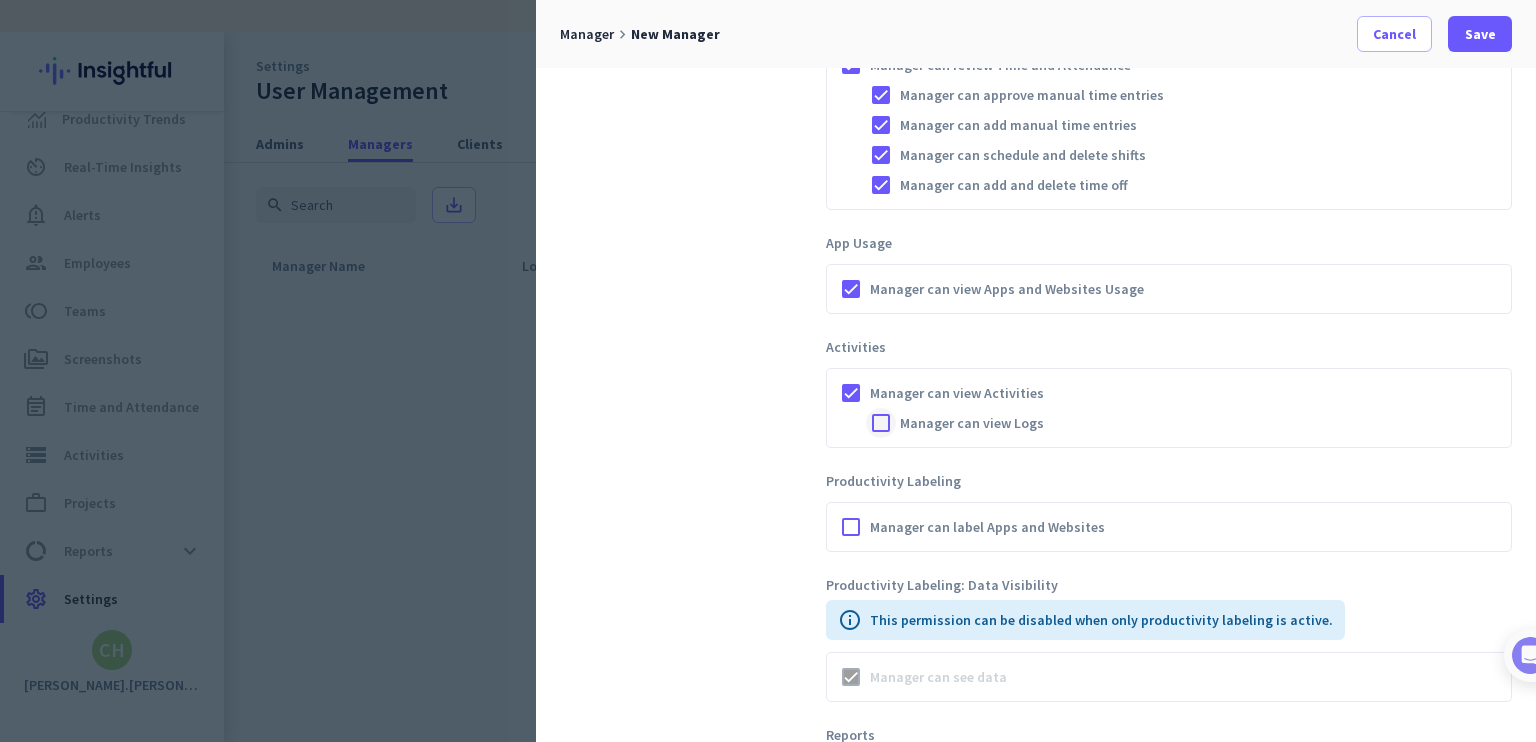 click at bounding box center (881, 423) 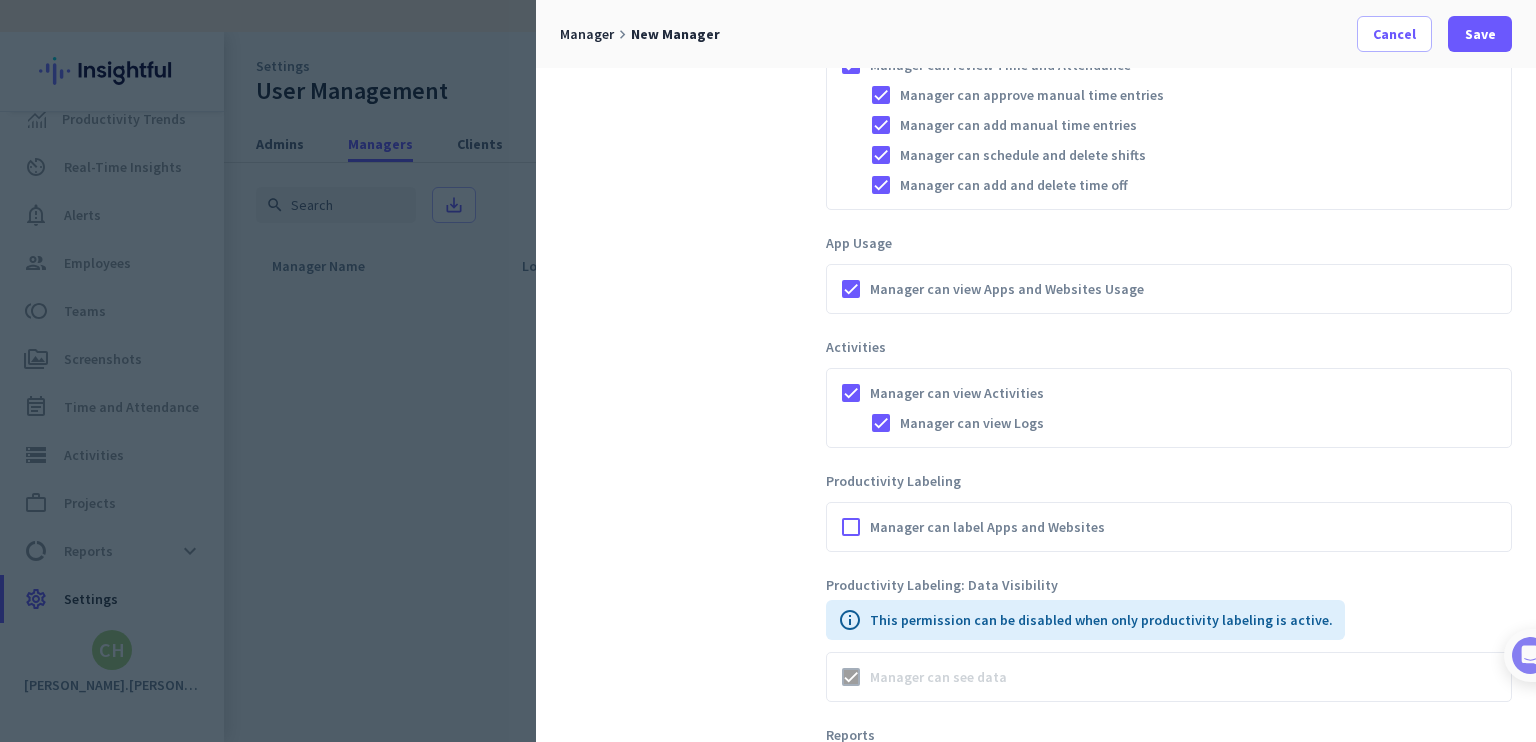 click on "Manager can label Apps and Websites" at bounding box center [1169, 527] 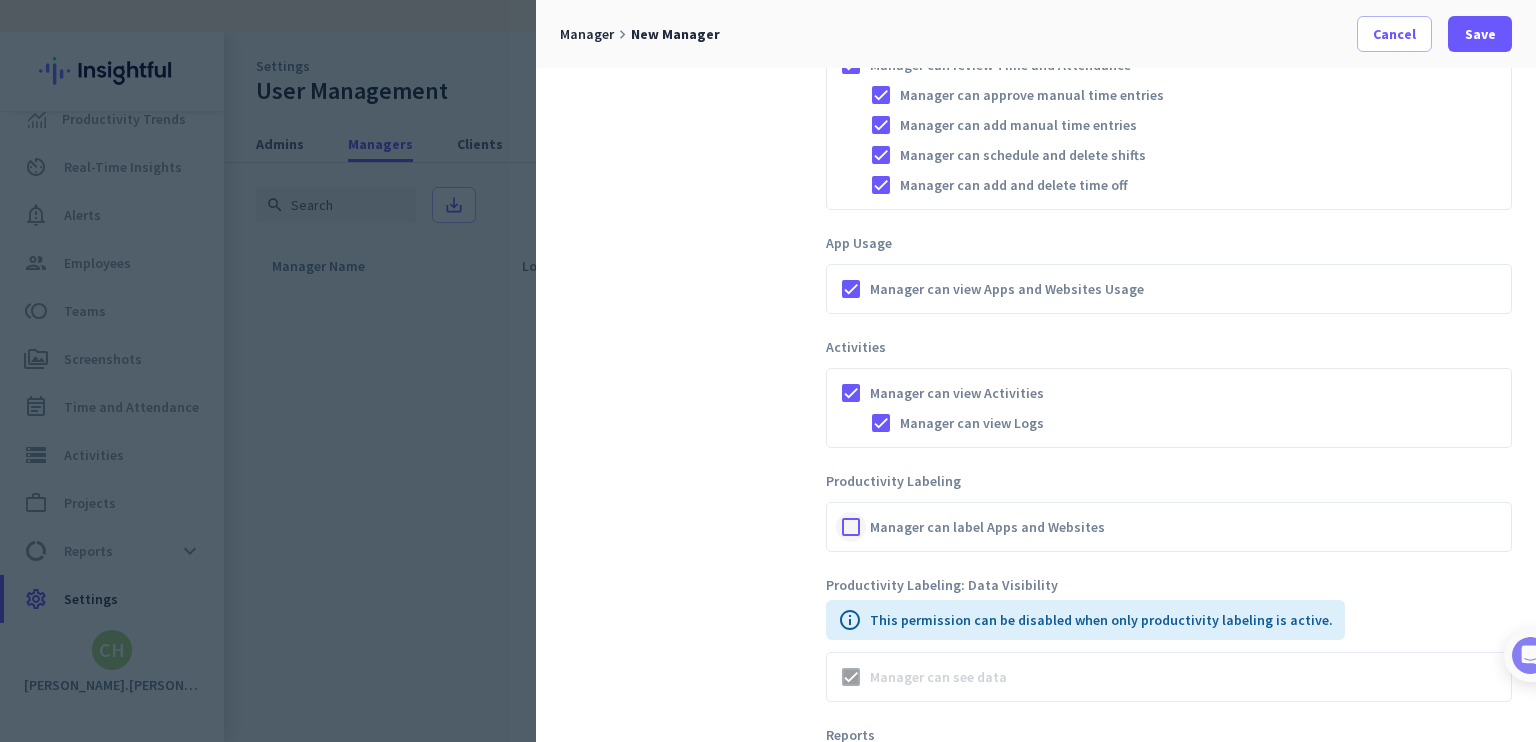 click at bounding box center (851, 527) 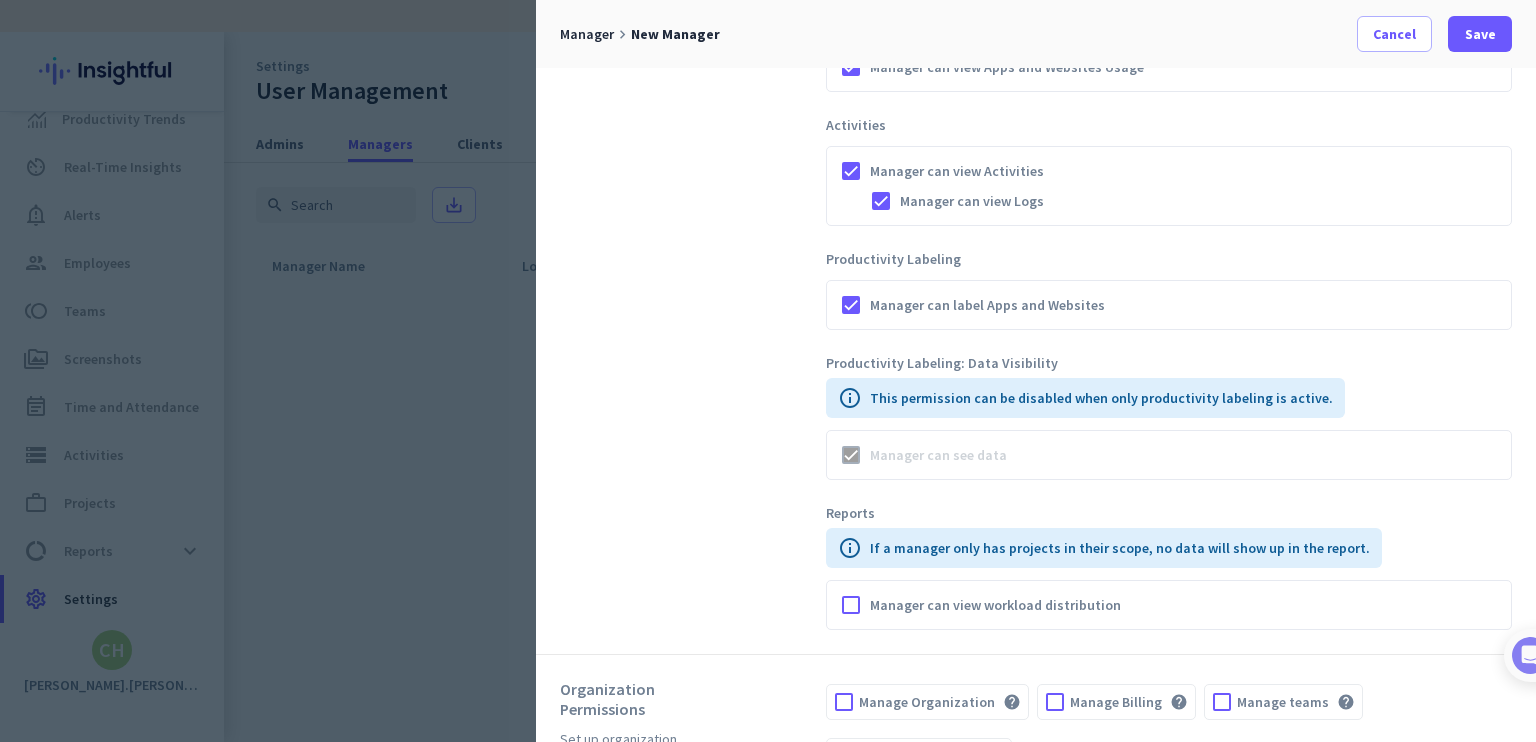 scroll, scrollTop: 1232, scrollLeft: 0, axis: vertical 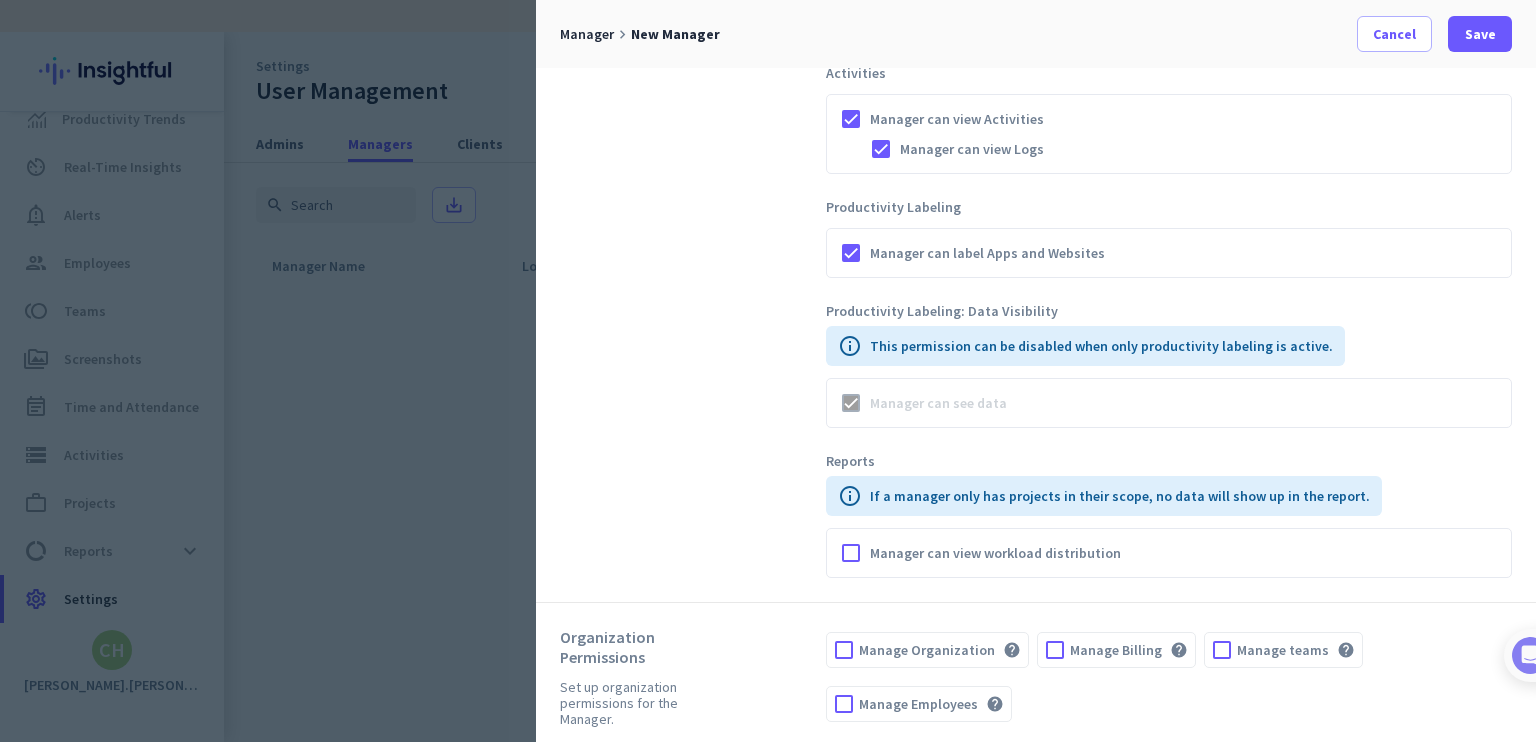 click on "Manager can view workload distribution" at bounding box center [995, 553] 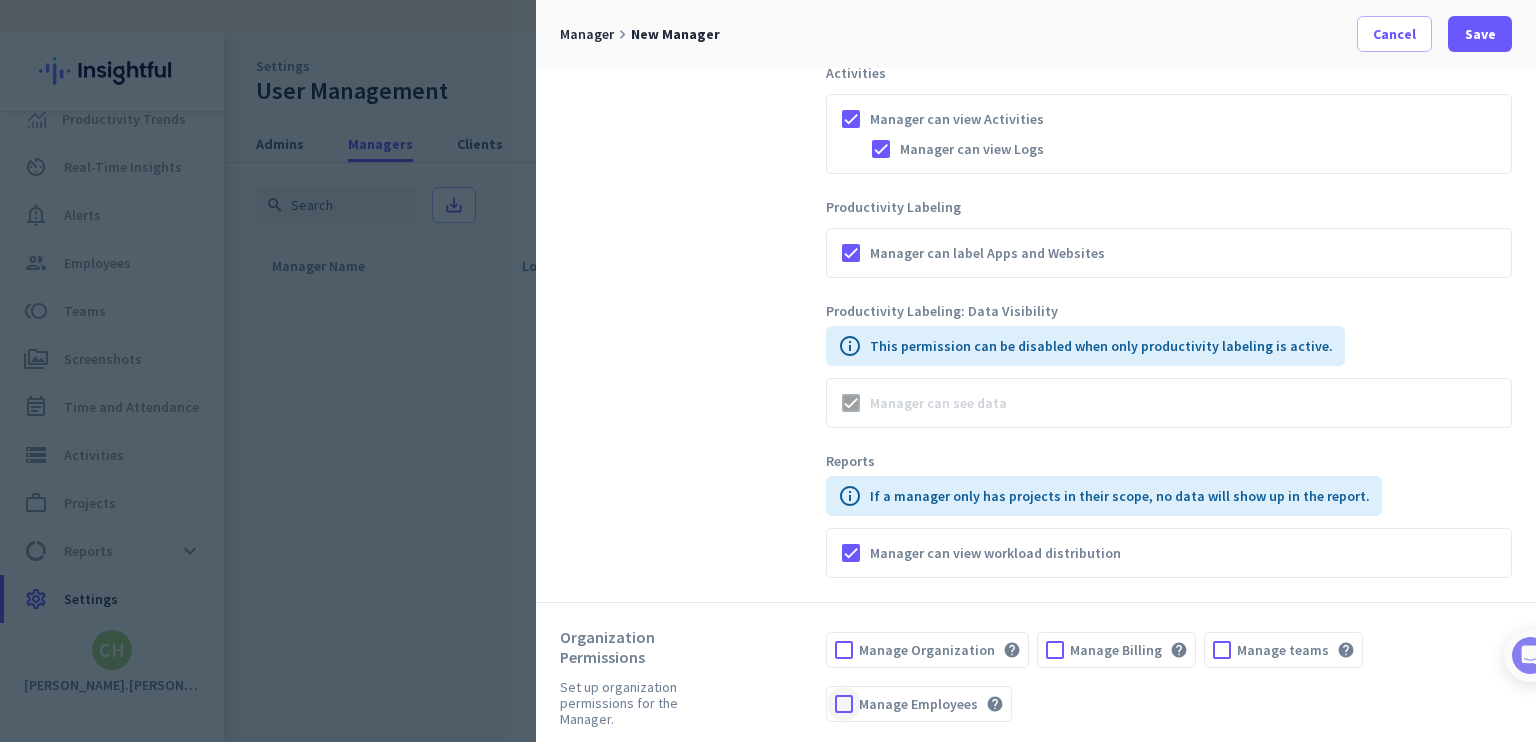 click at bounding box center [844, 704] 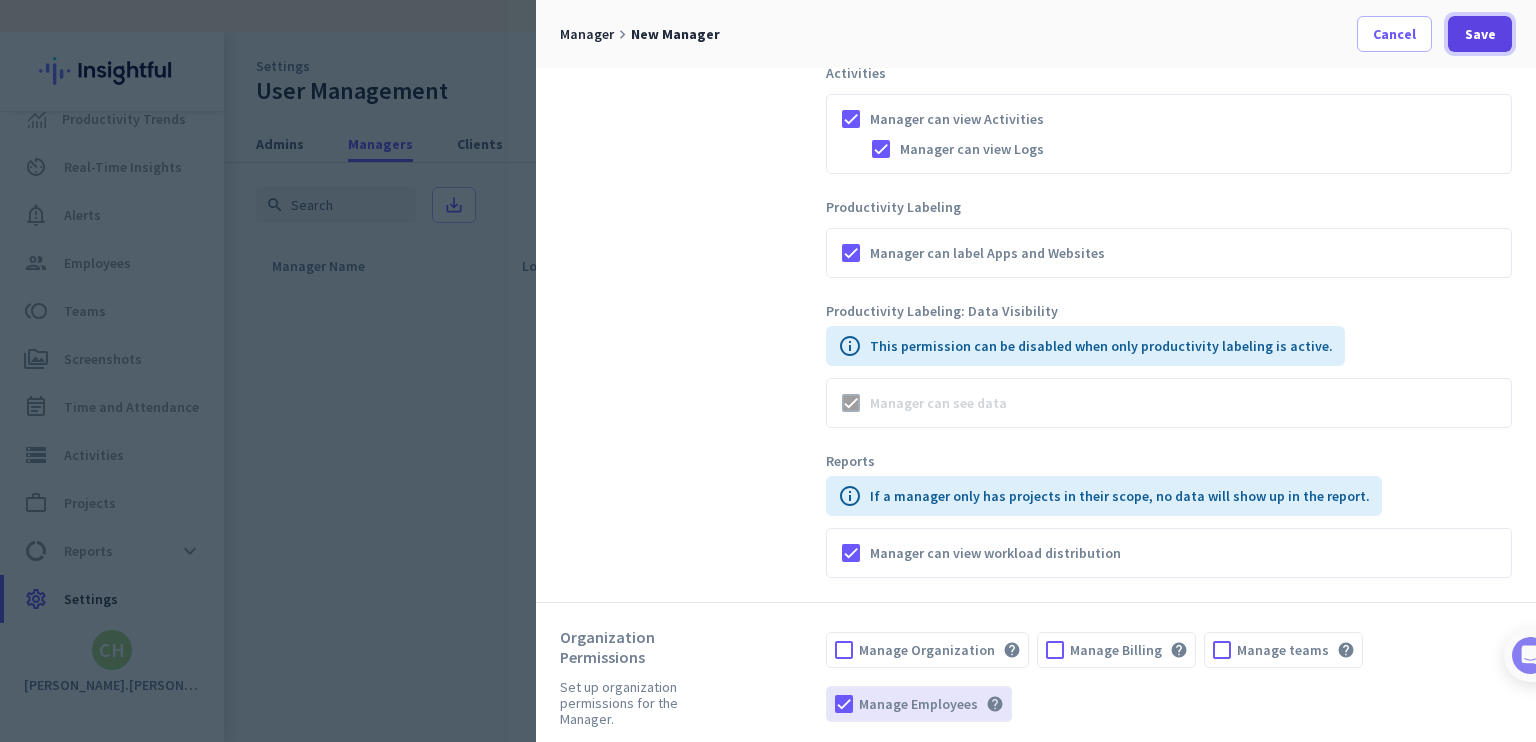 click at bounding box center [1480, 34] 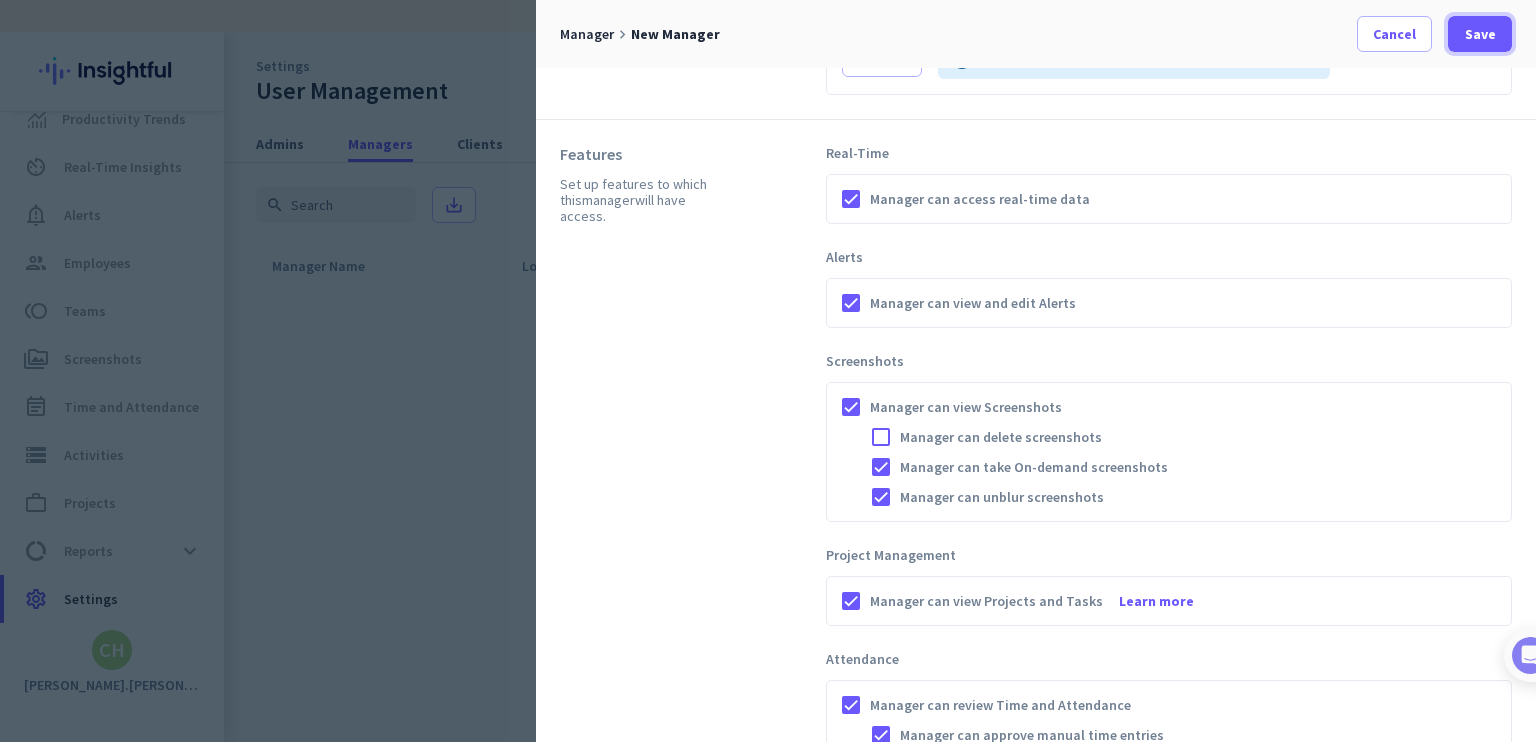scroll, scrollTop: 0, scrollLeft: 0, axis: both 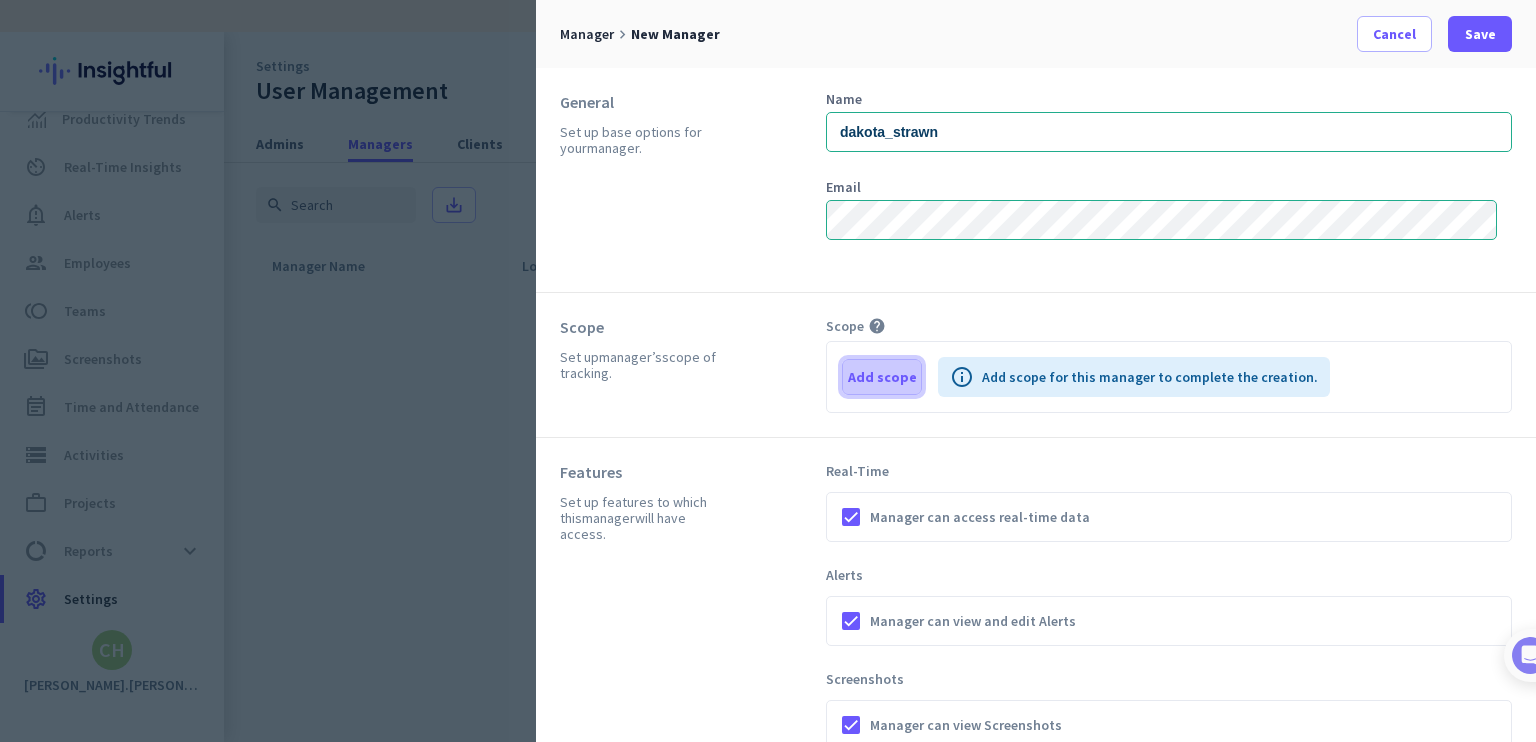 click on "Add scope" at bounding box center (882, 377) 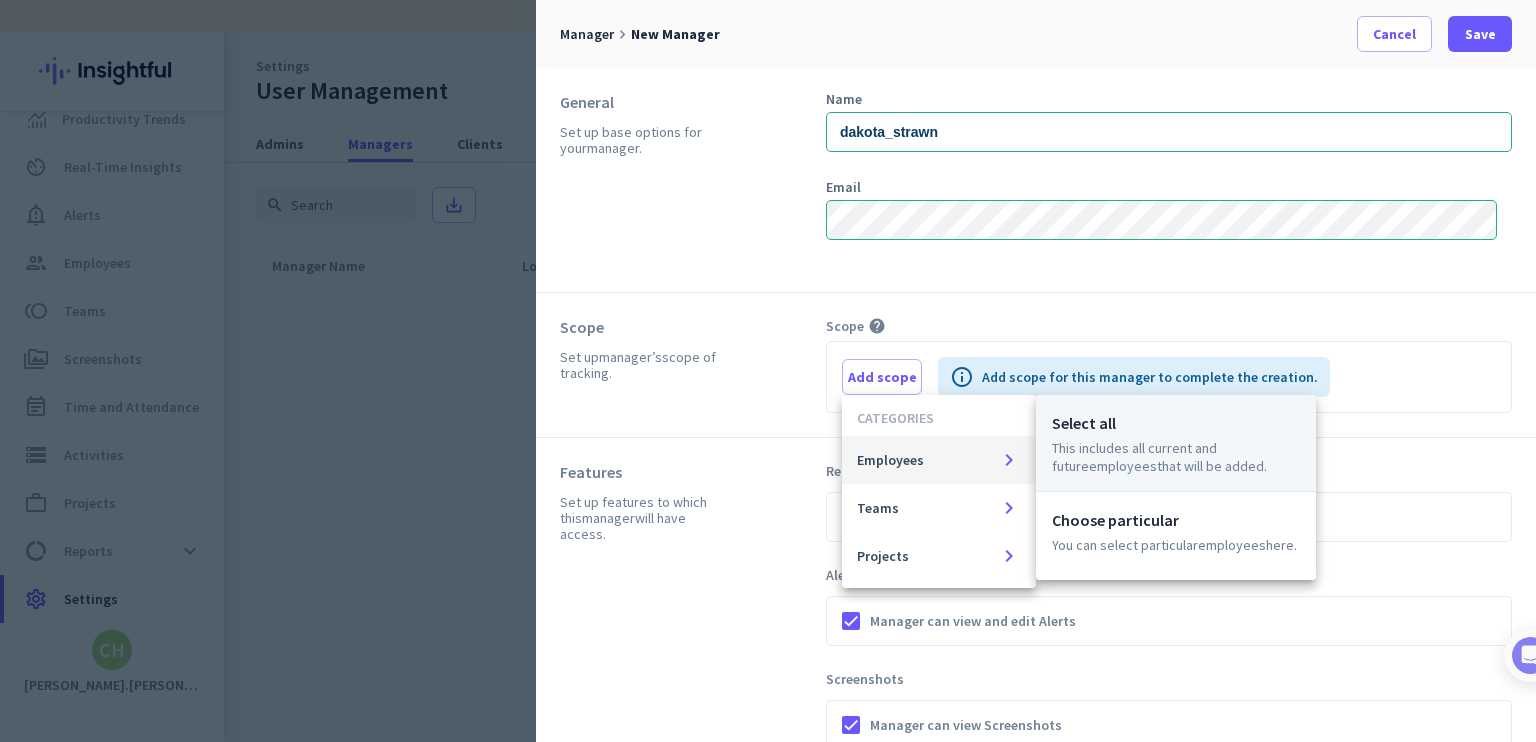 click on "Employees" at bounding box center (1123, 466) 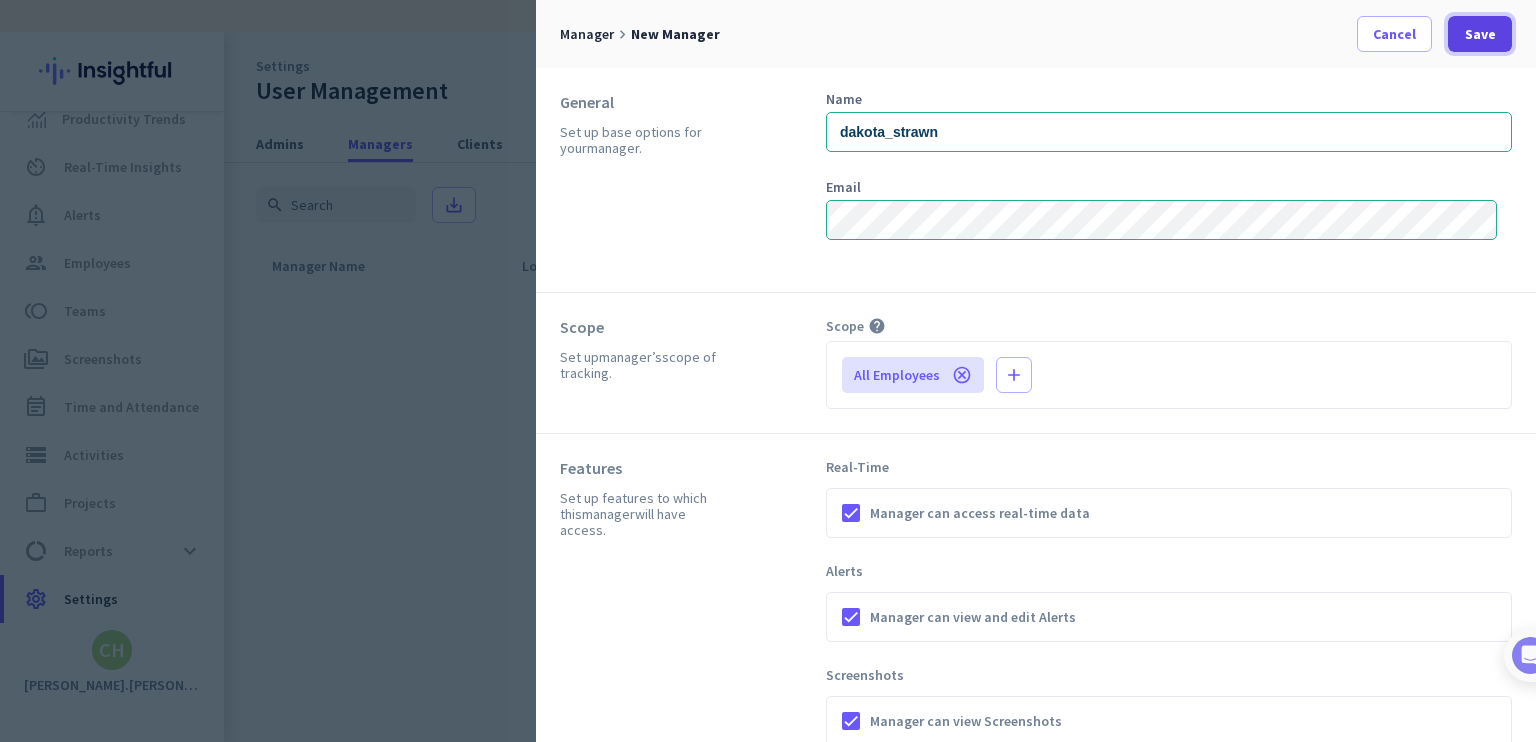 click on "Save" at bounding box center [1480, 34] 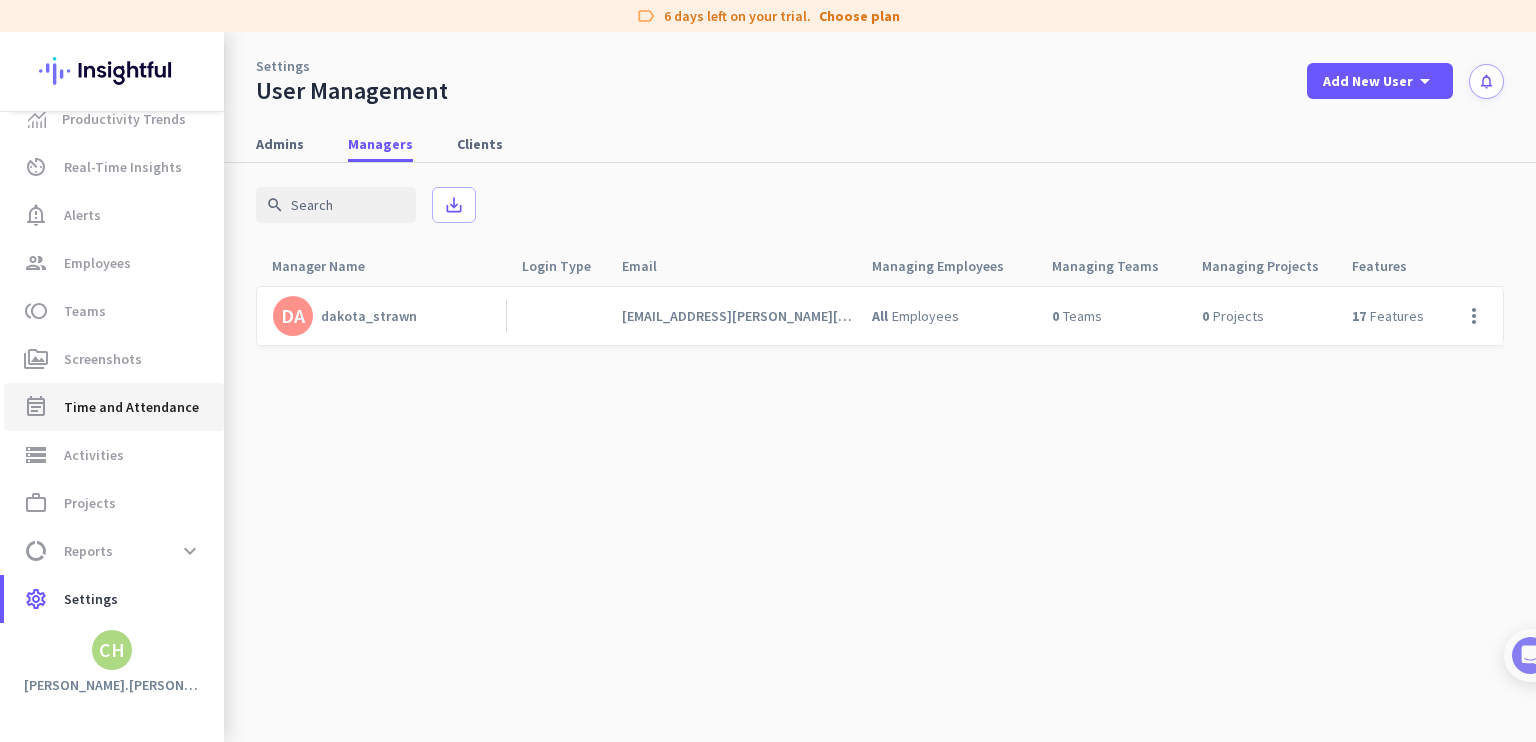 click on "Time and Attendance" 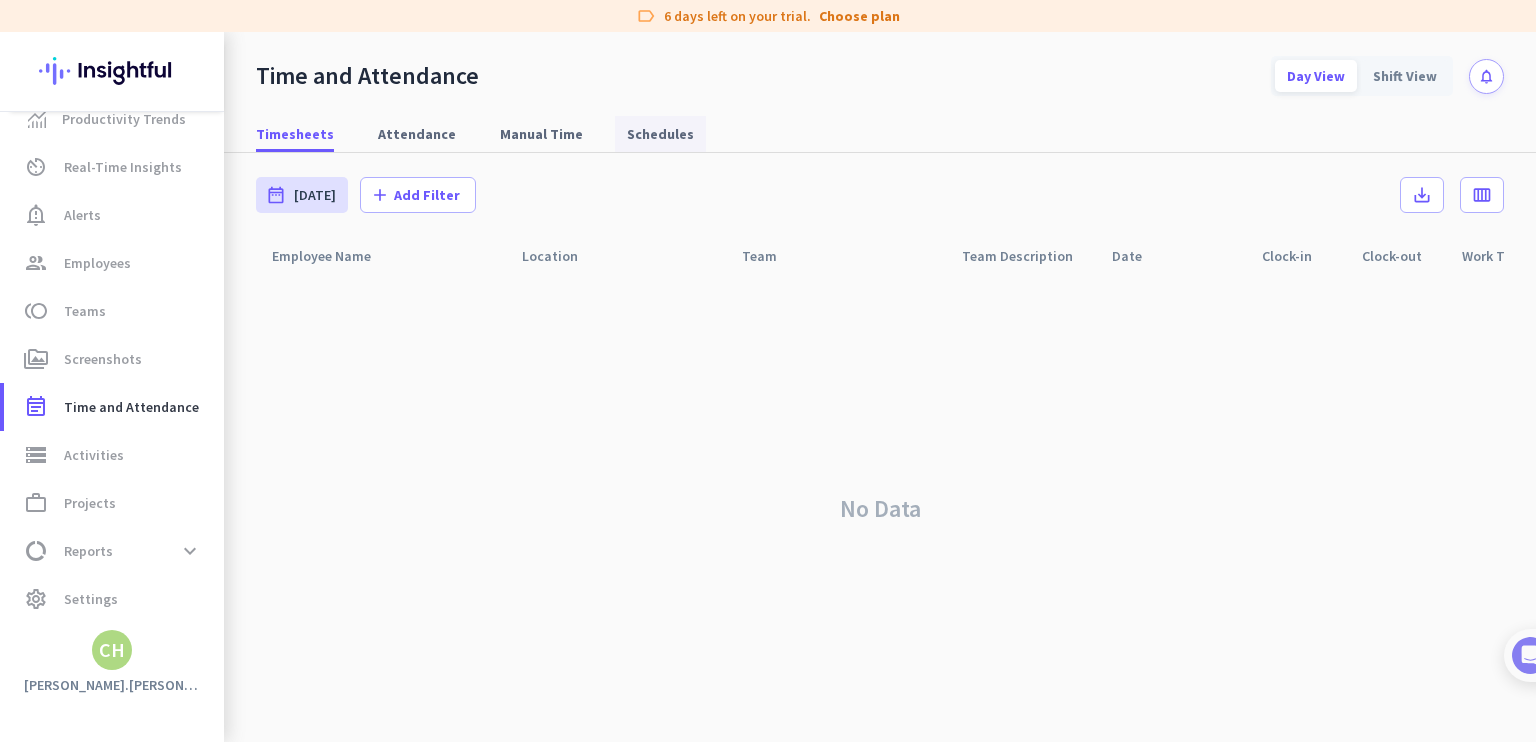 click on "Schedules" at bounding box center (660, 134) 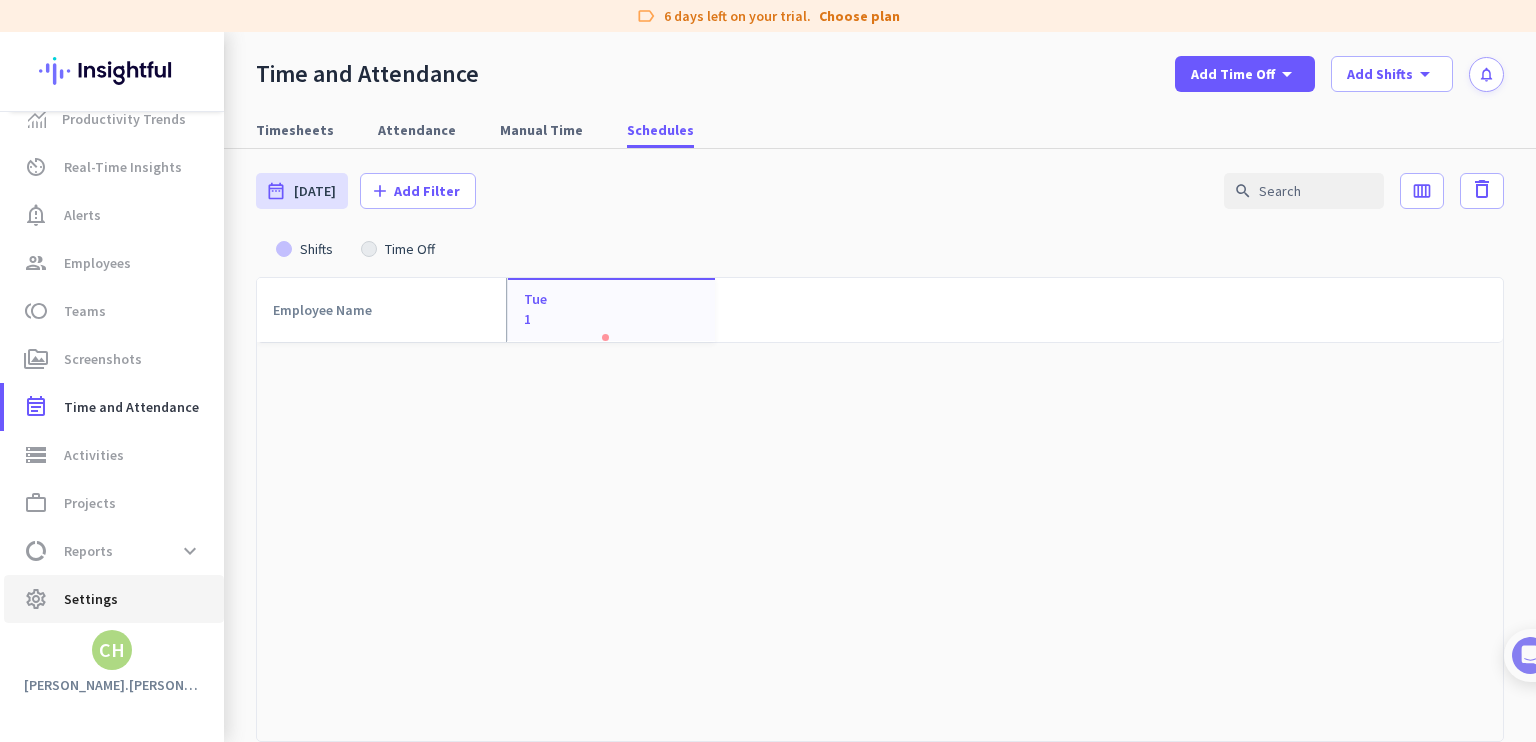 click on "Settings" 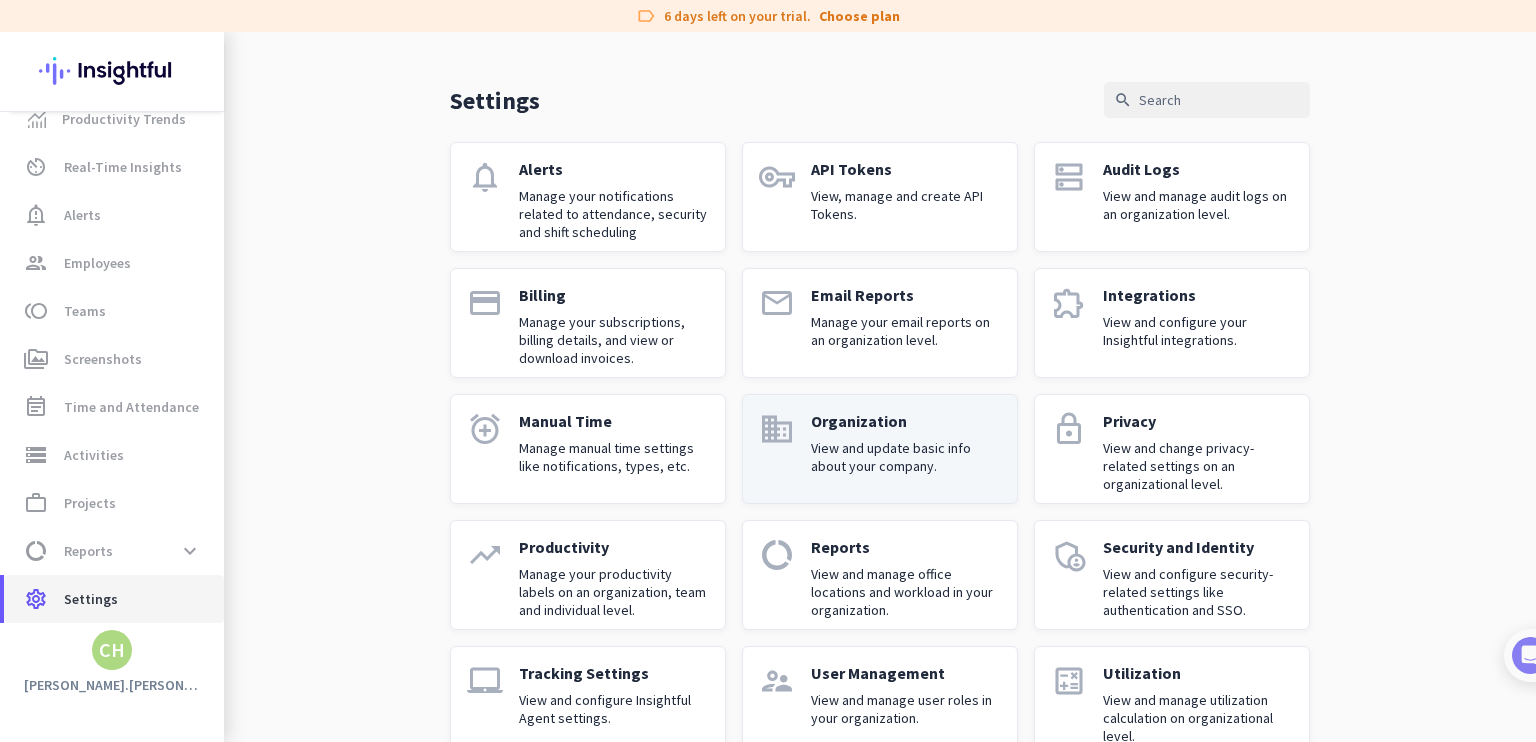 scroll, scrollTop: 92, scrollLeft: 0, axis: vertical 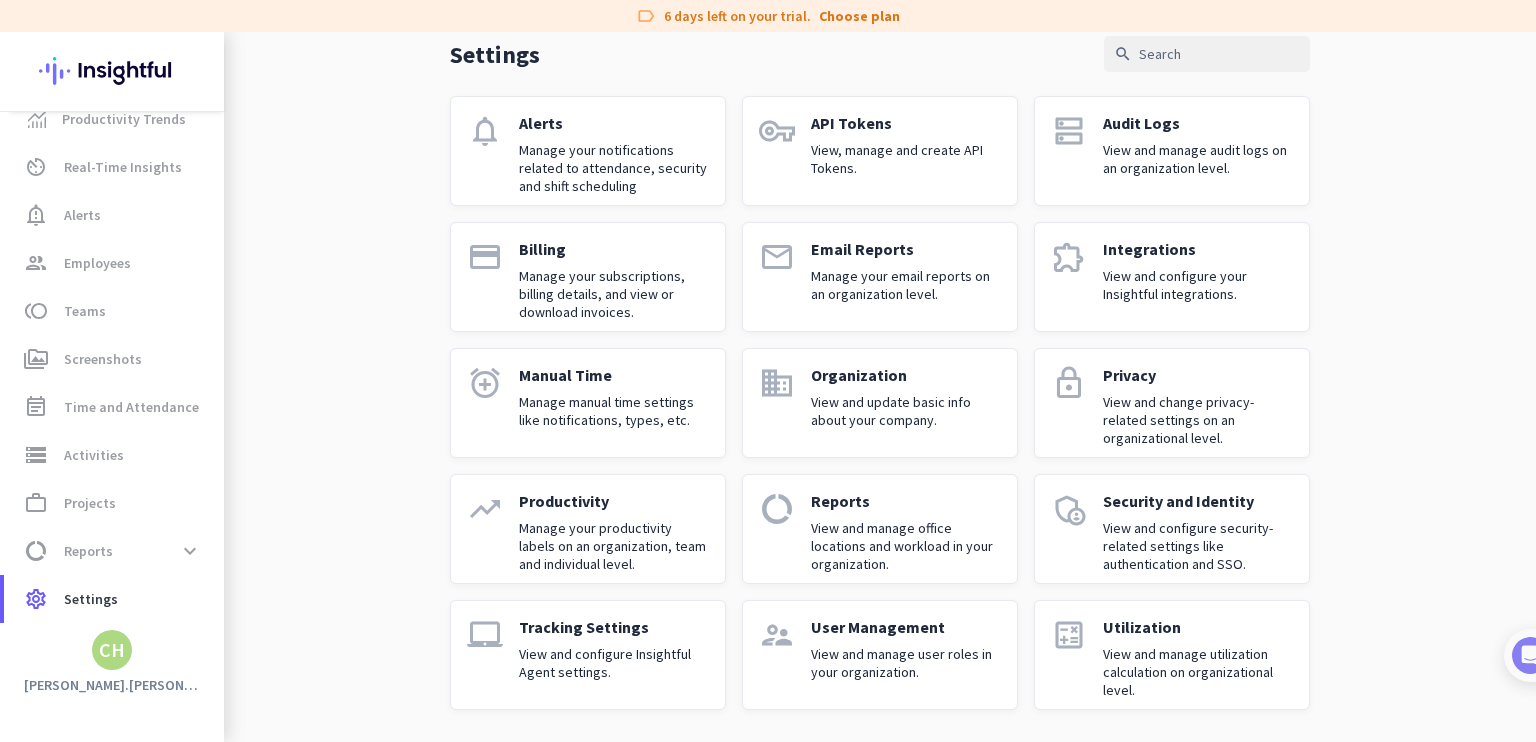 click on "View and manage user roles in your organization." 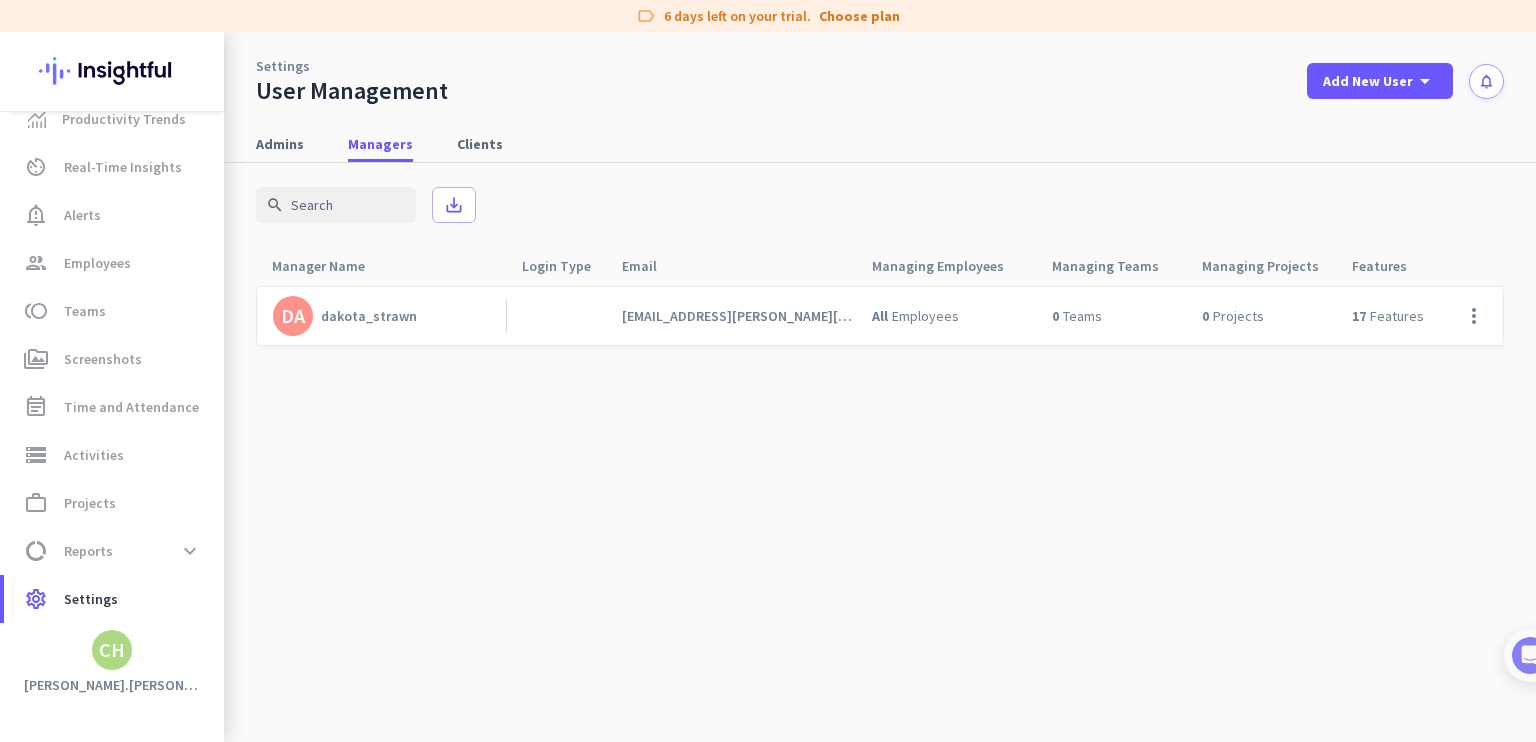 scroll, scrollTop: 0, scrollLeft: 0, axis: both 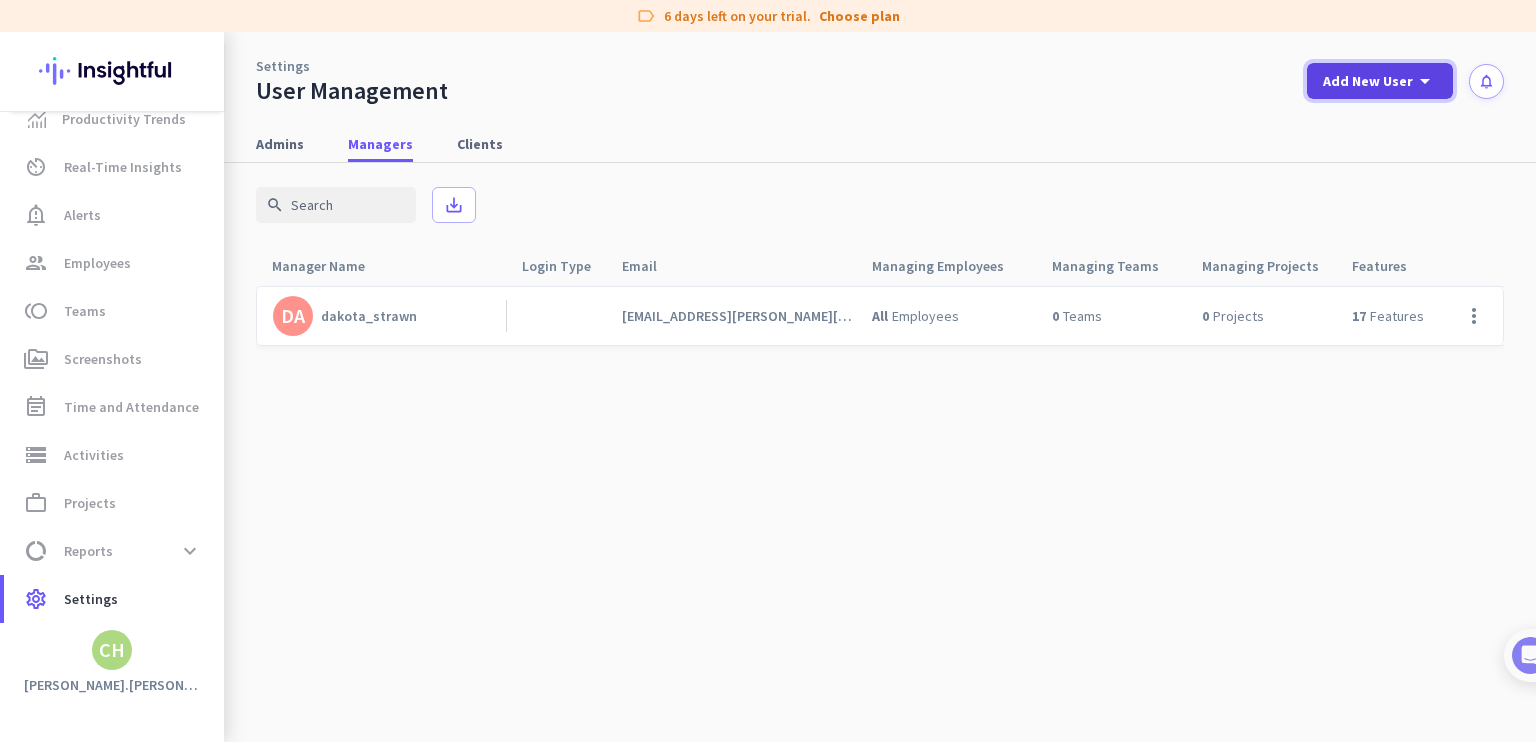 click on "Add New User  arrow_drop_down" at bounding box center (1380, 81) 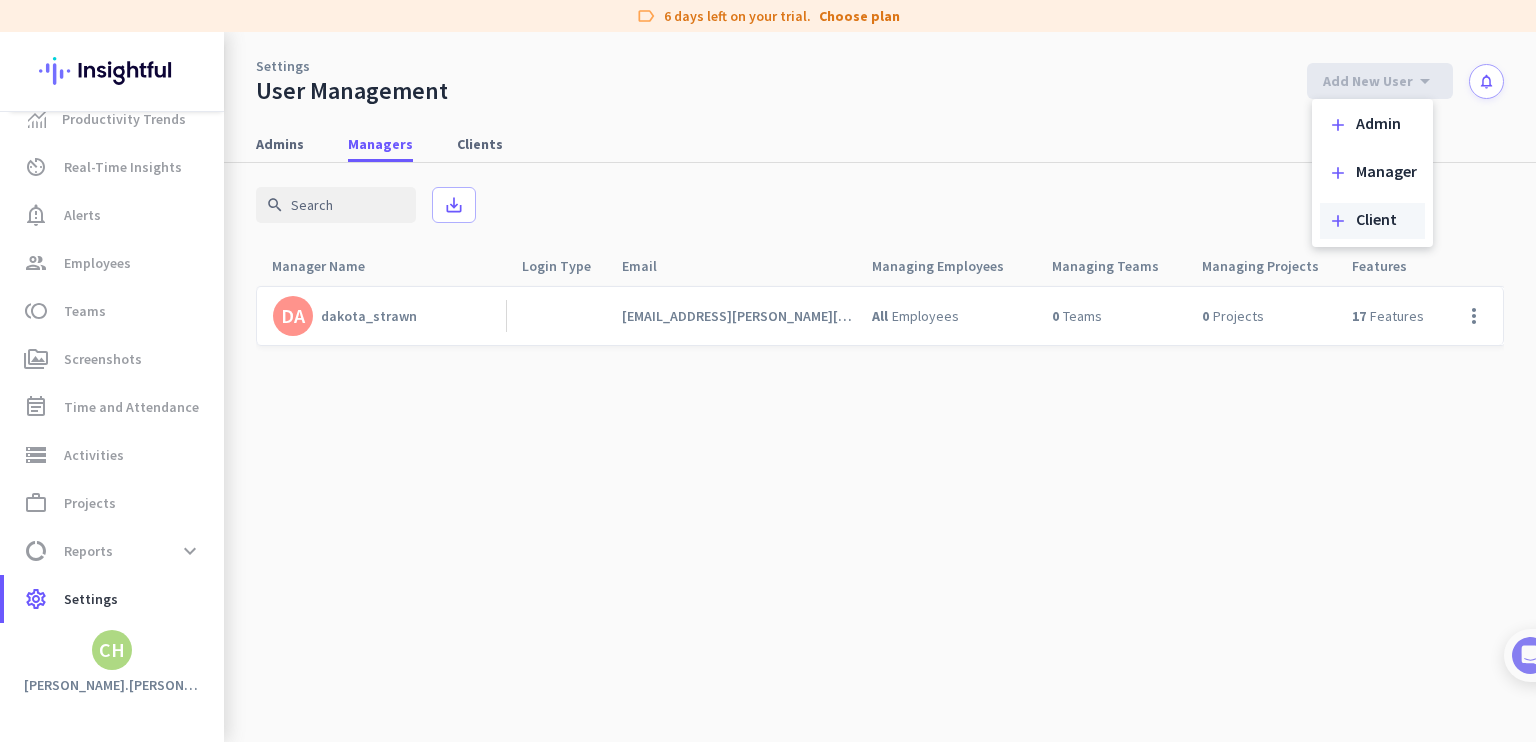 click on "Client" at bounding box center [1376, 221] 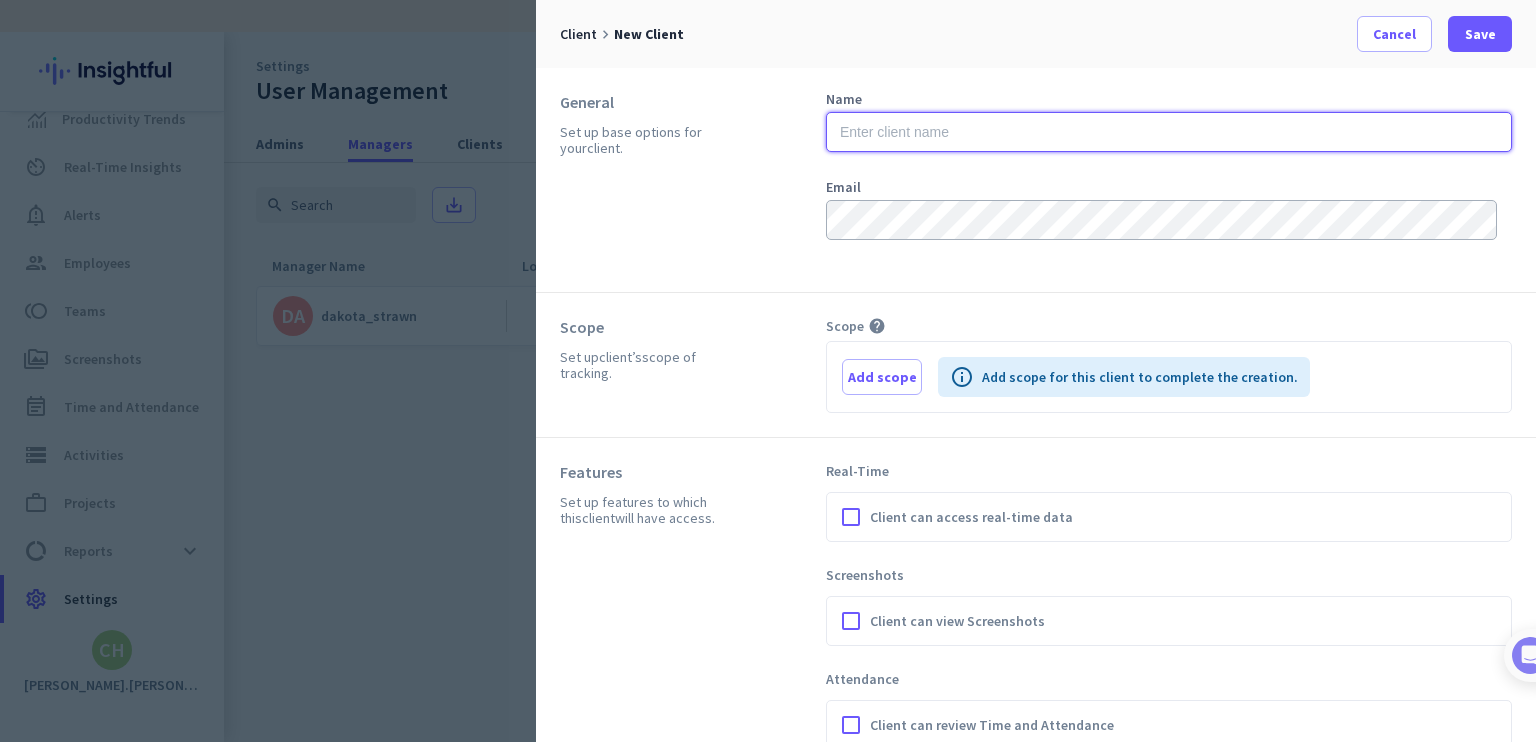click at bounding box center (1169, 132) 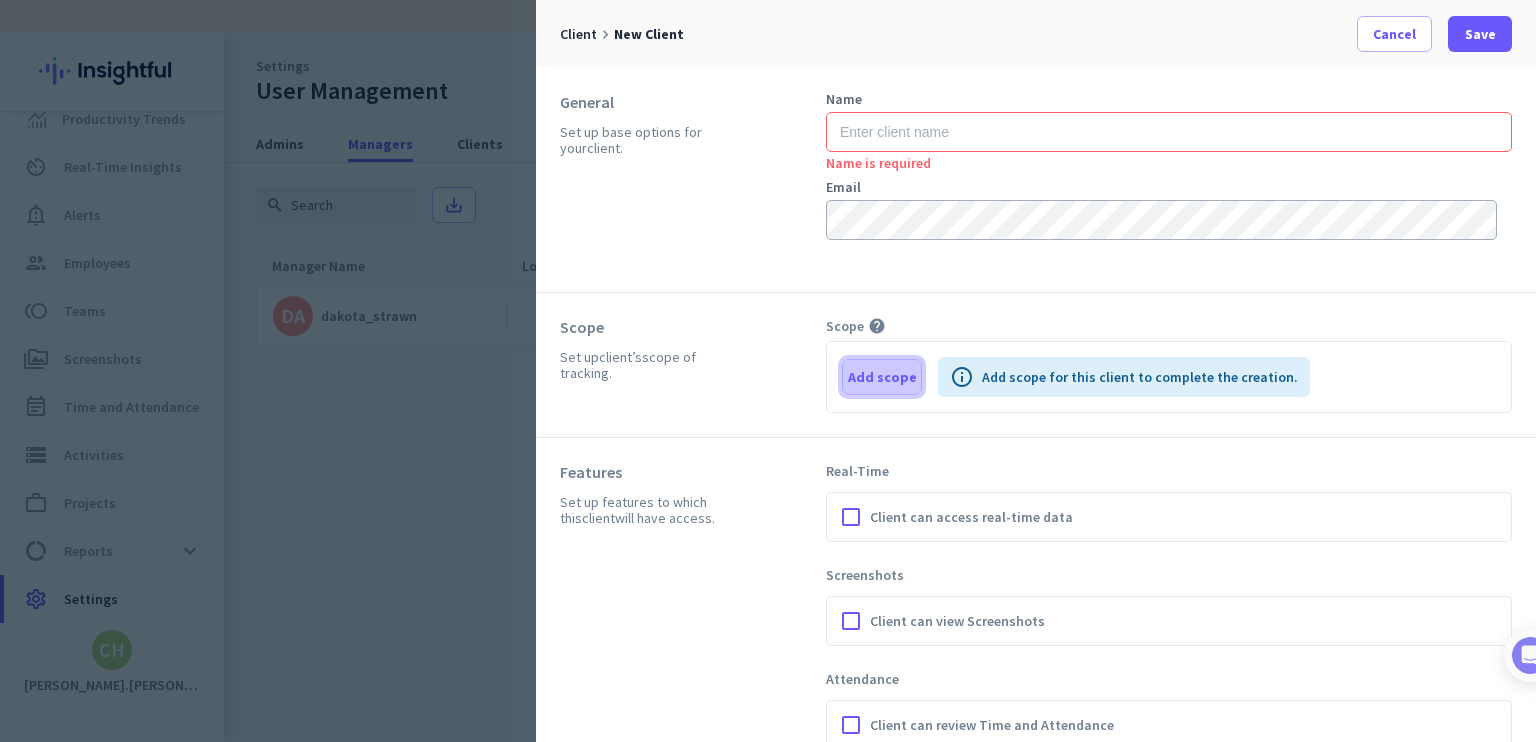 click on "Add scope" at bounding box center [882, 377] 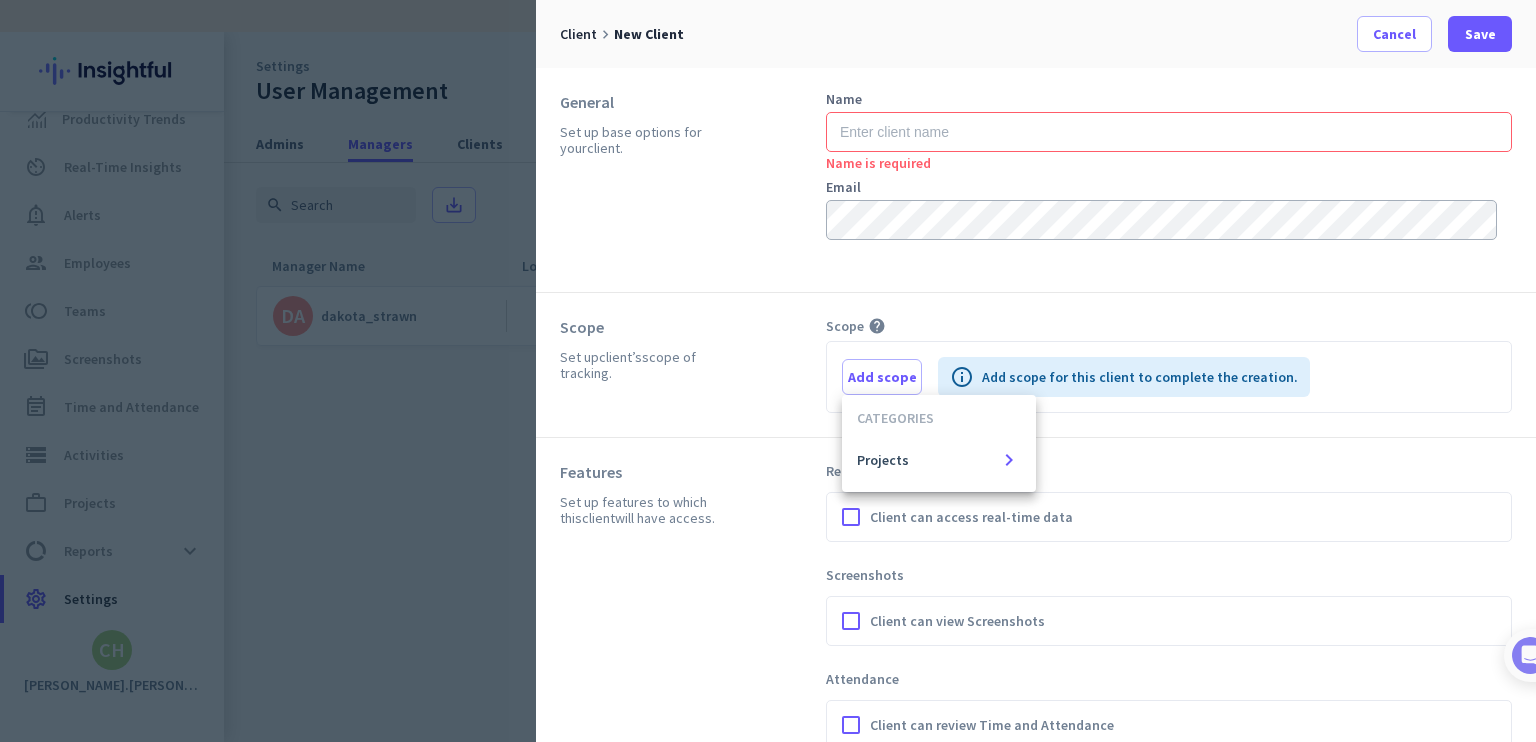 click at bounding box center (768, 371) 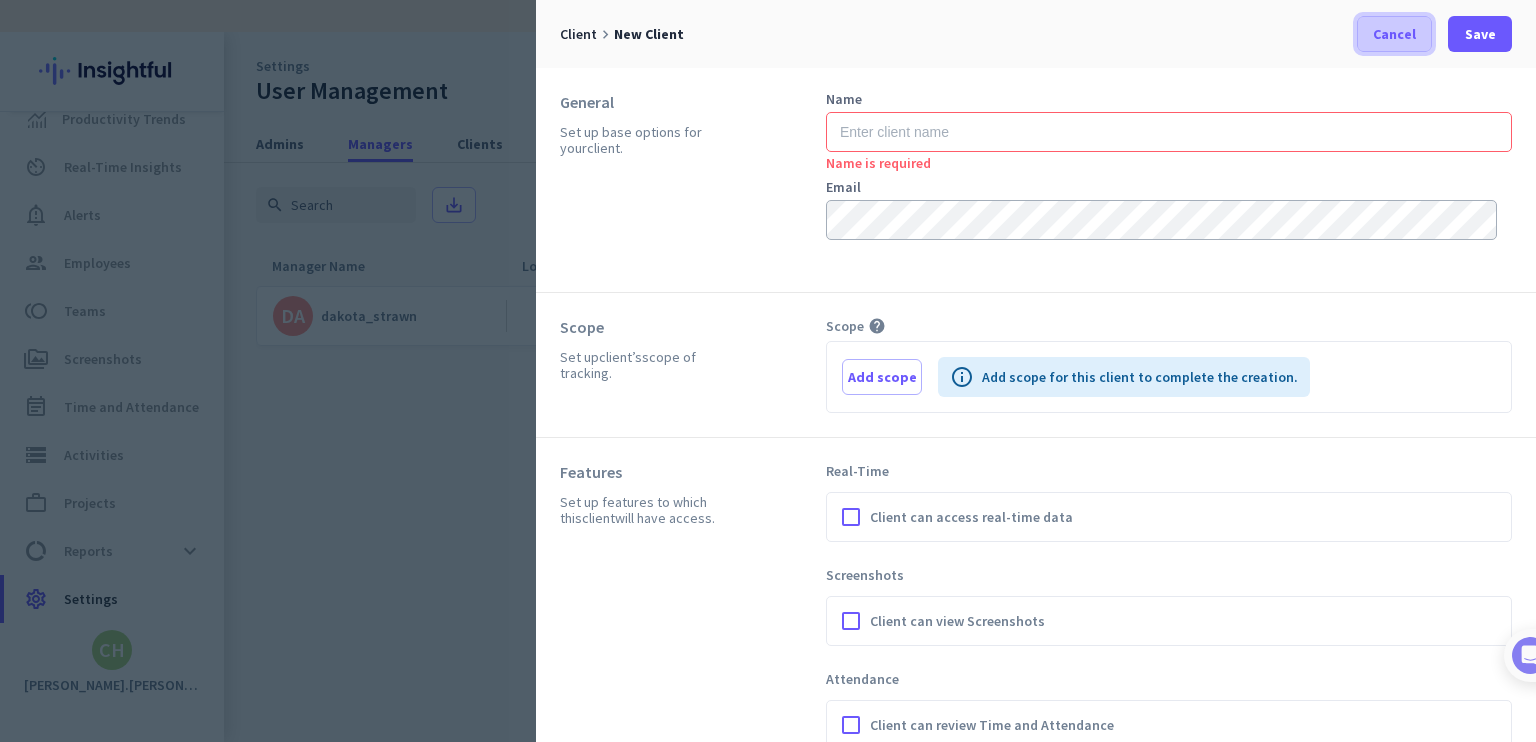 click on "Cancel" at bounding box center [1394, 34] 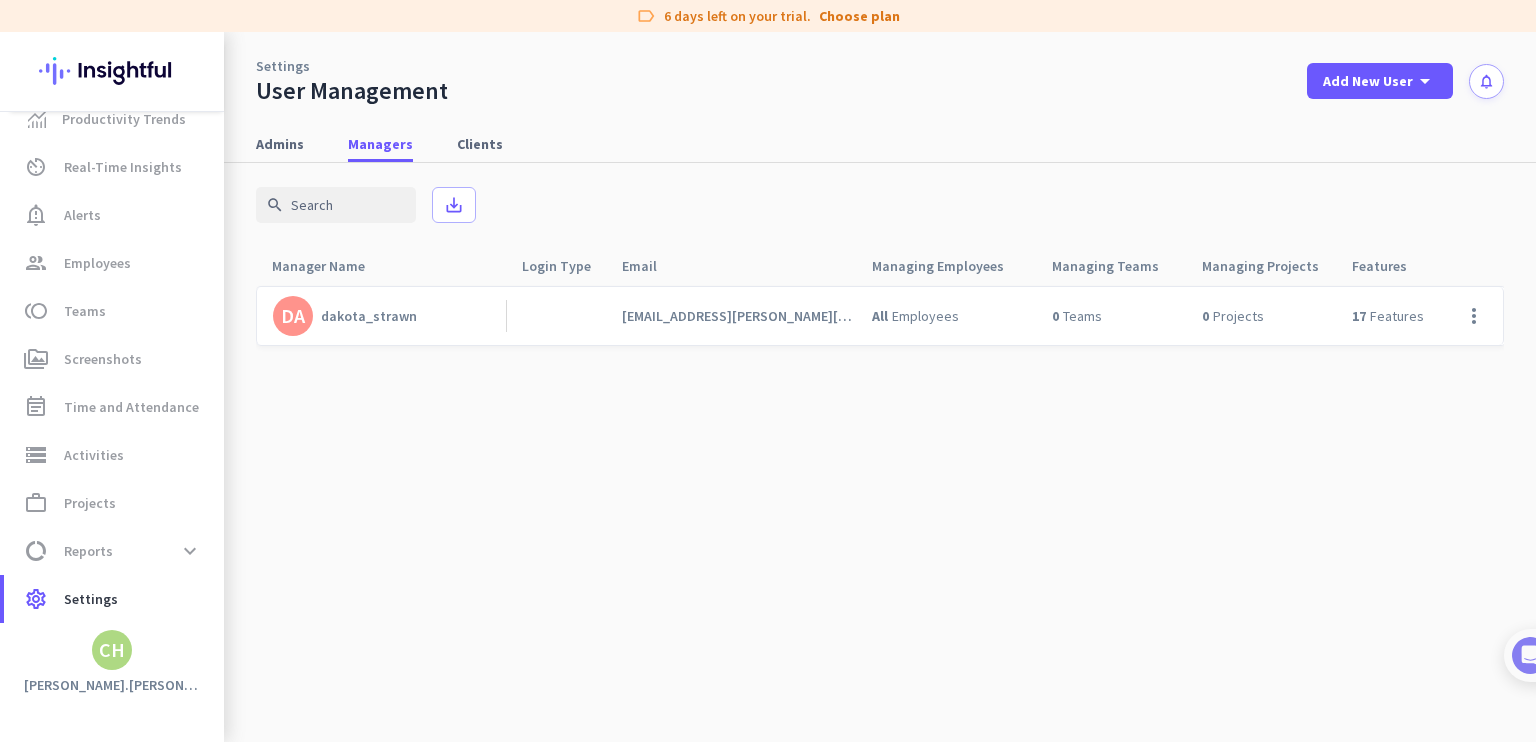 click on "label  6 days left on your trial.  Choose plan" 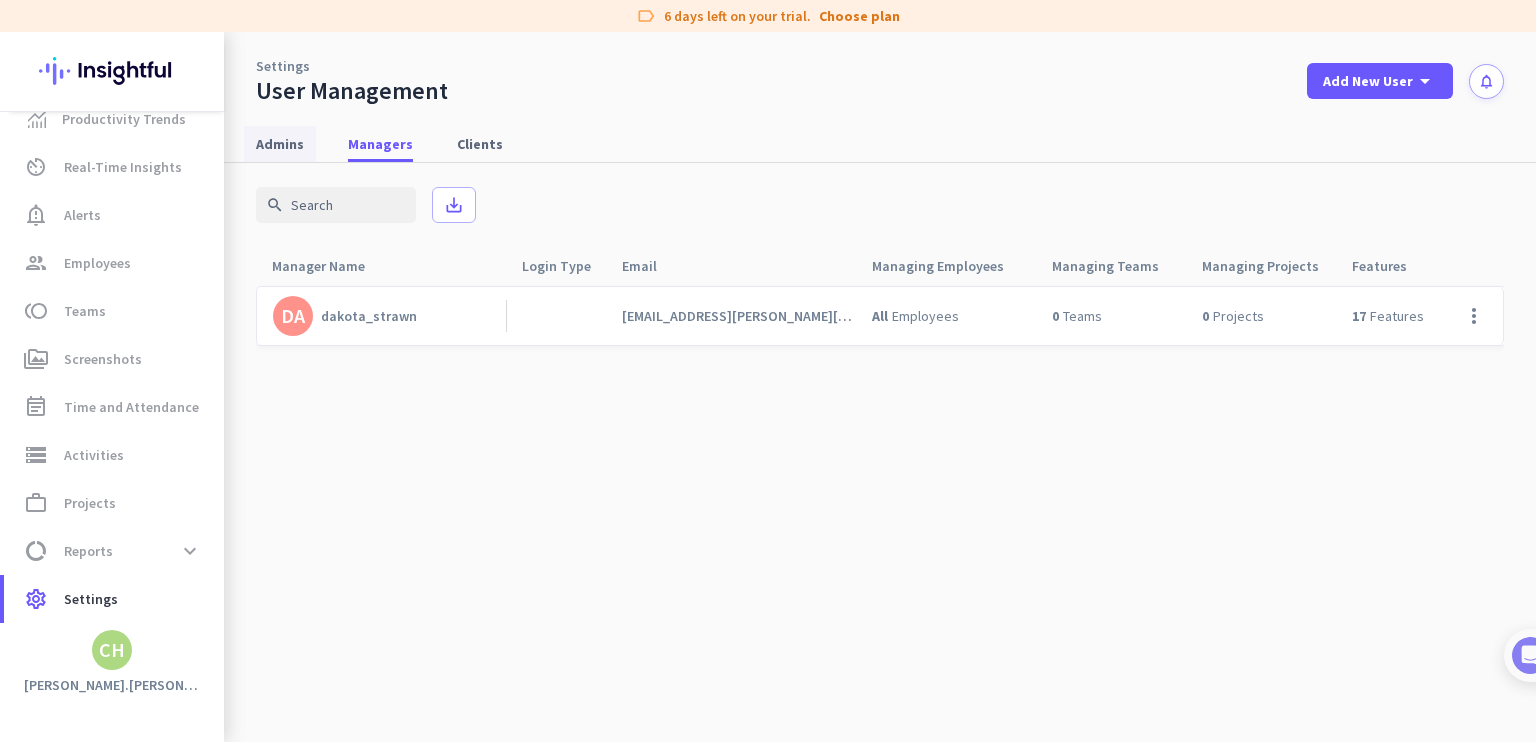 click on "Admins" at bounding box center [280, 144] 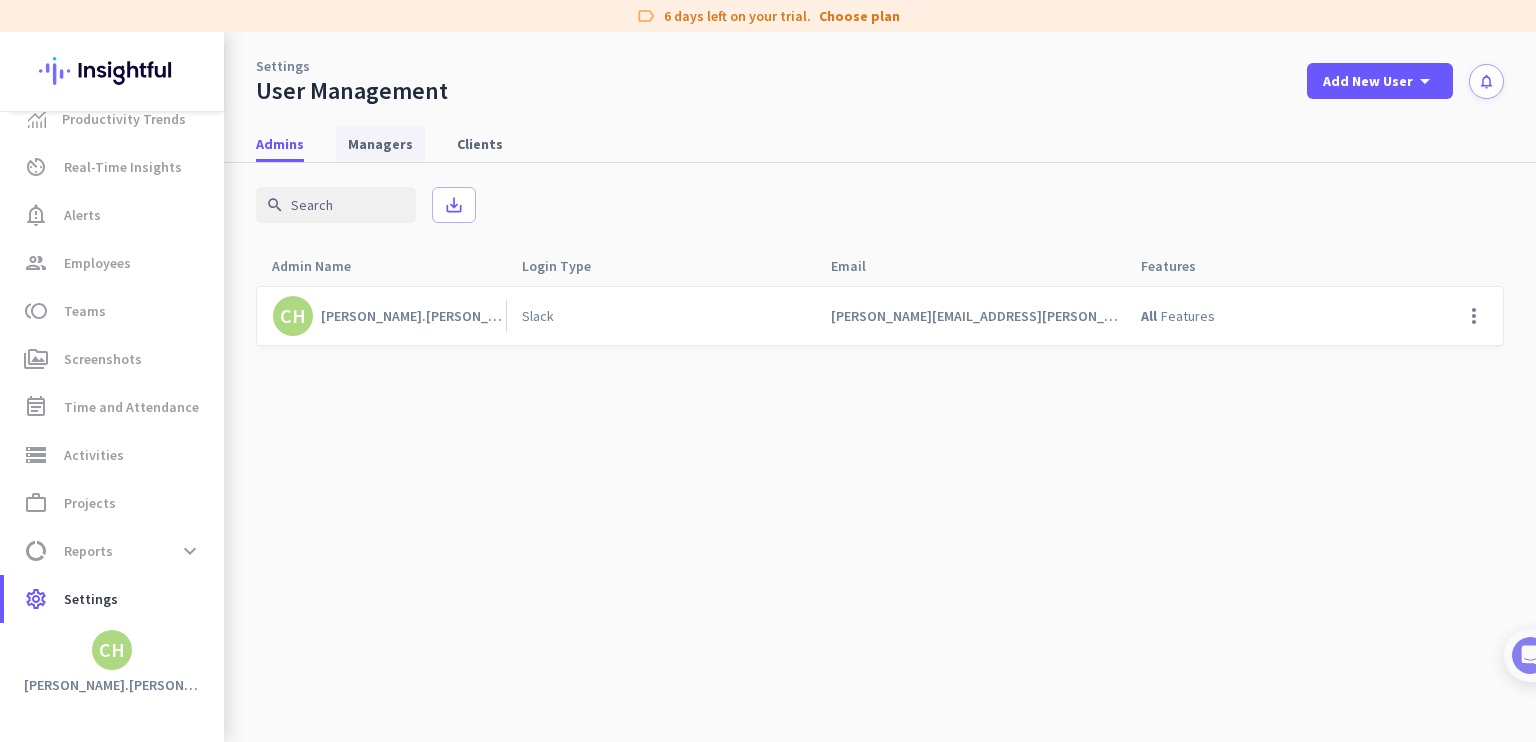 click on "Managers" at bounding box center (380, 144) 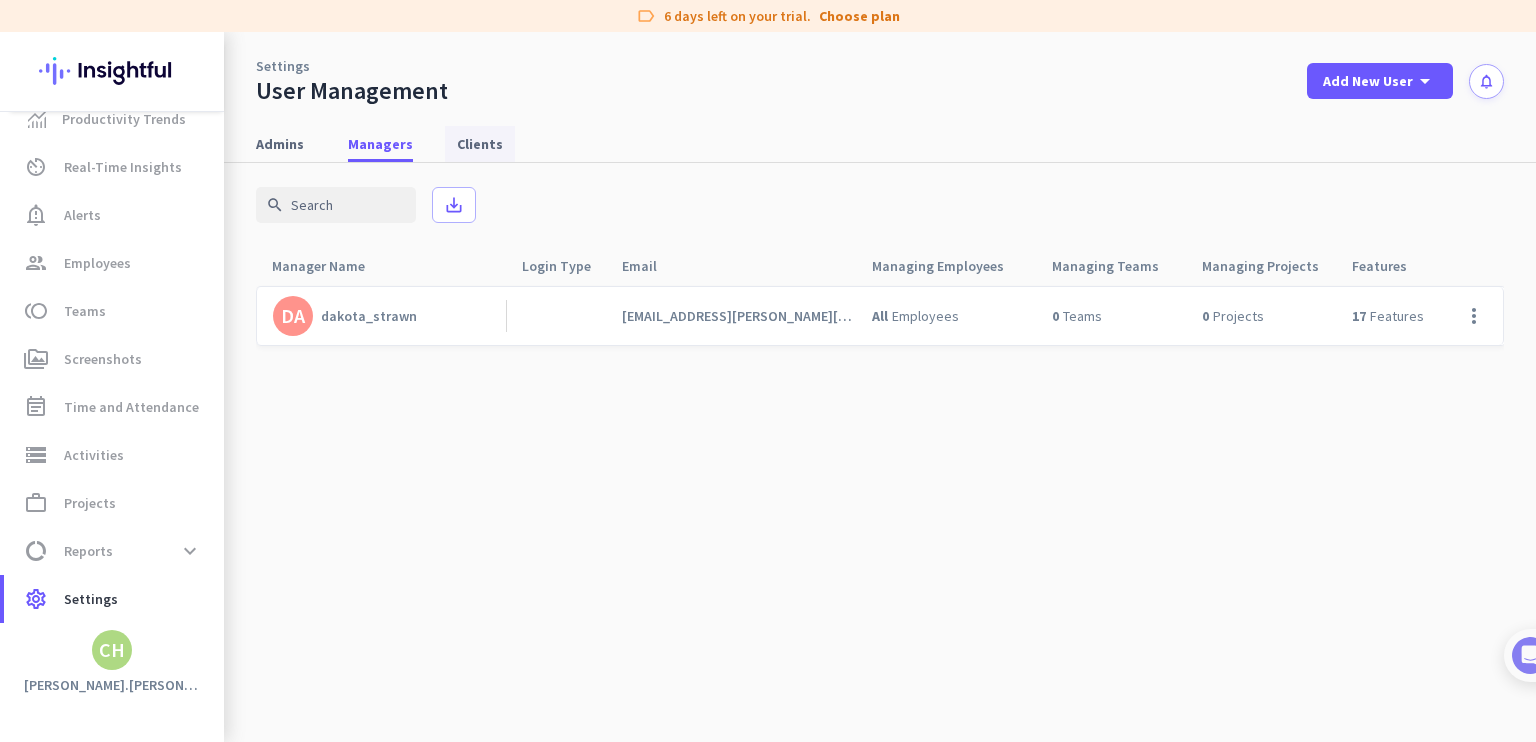 click on "Clients" at bounding box center [480, 144] 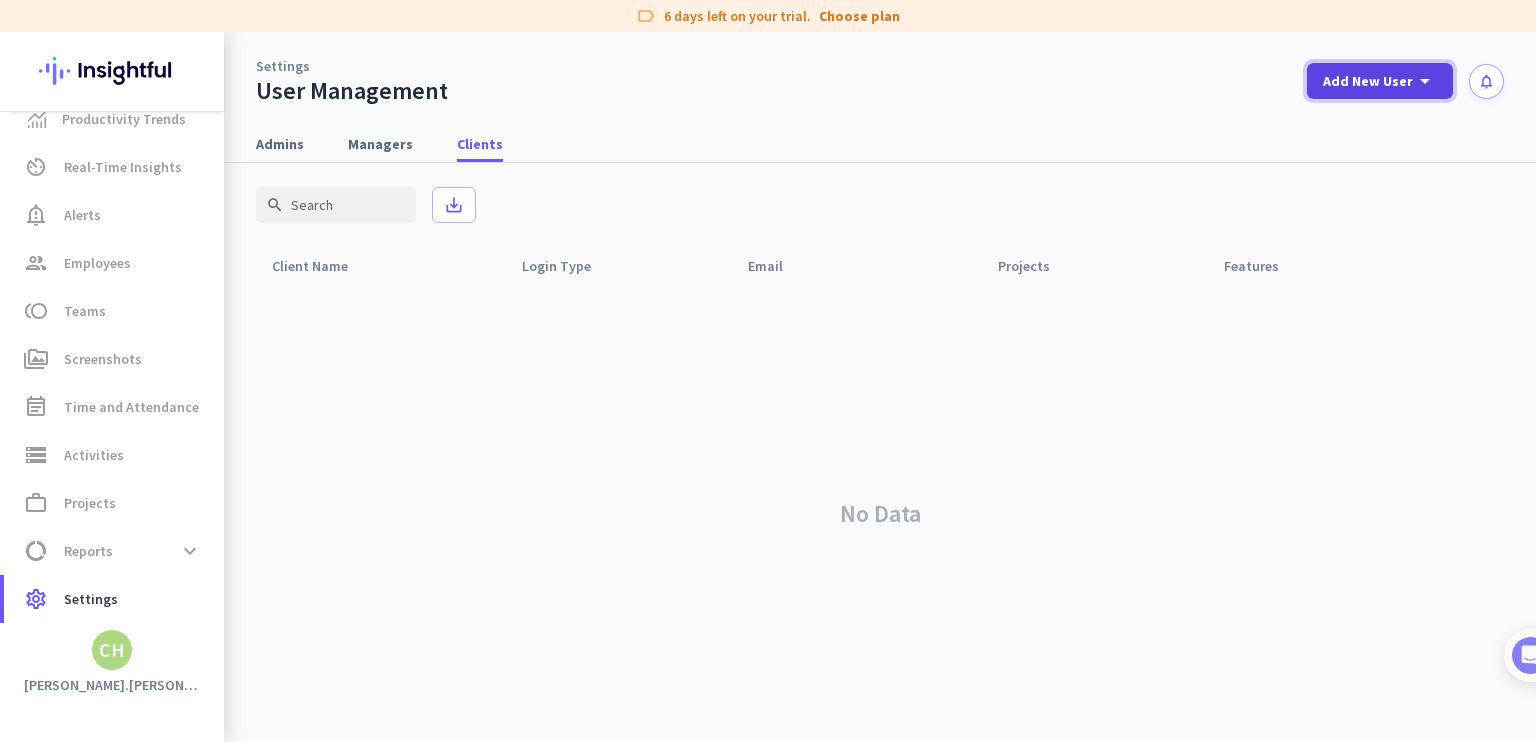 click on "Add New User" at bounding box center [1368, 81] 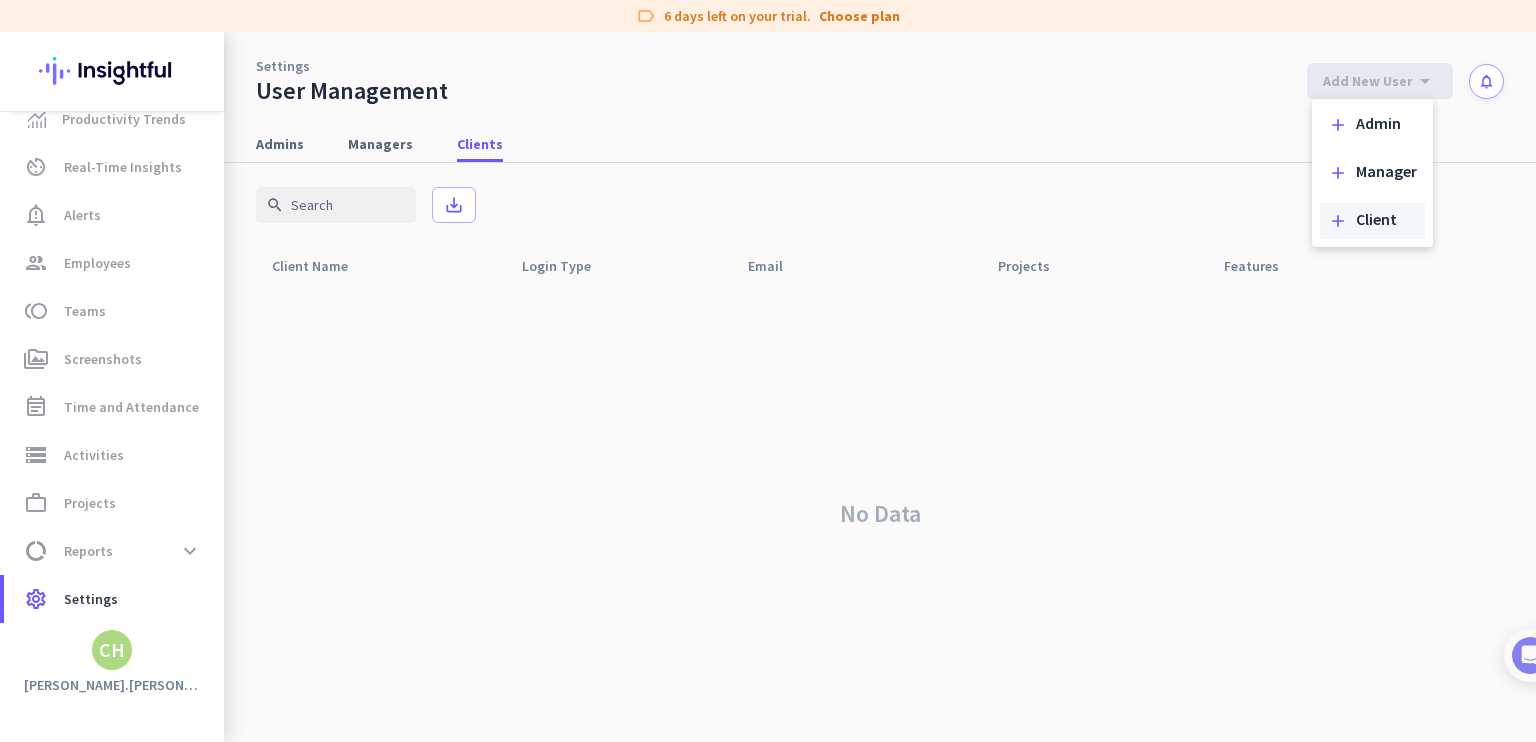 click on "Client" at bounding box center (1376, 221) 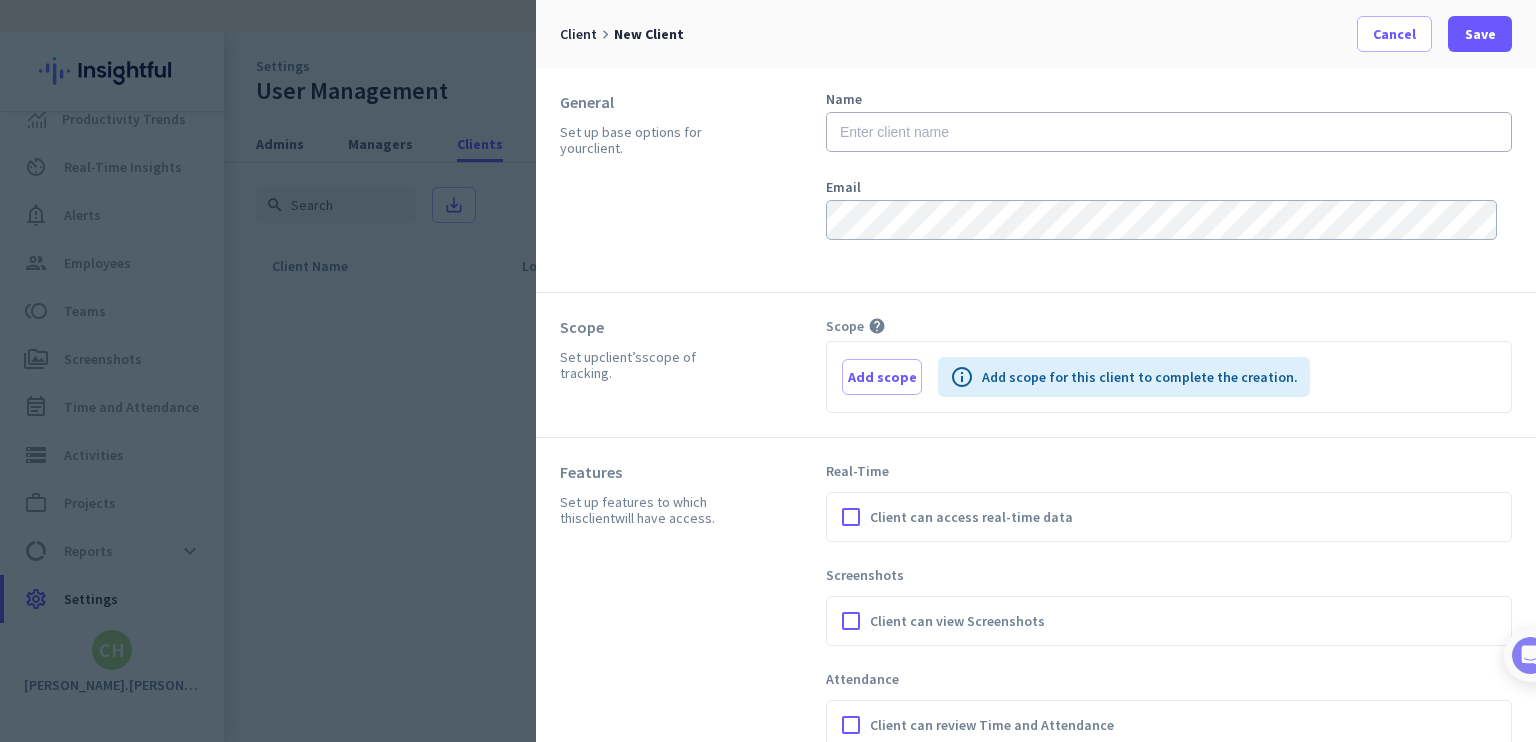 scroll, scrollTop: 132, scrollLeft: 0, axis: vertical 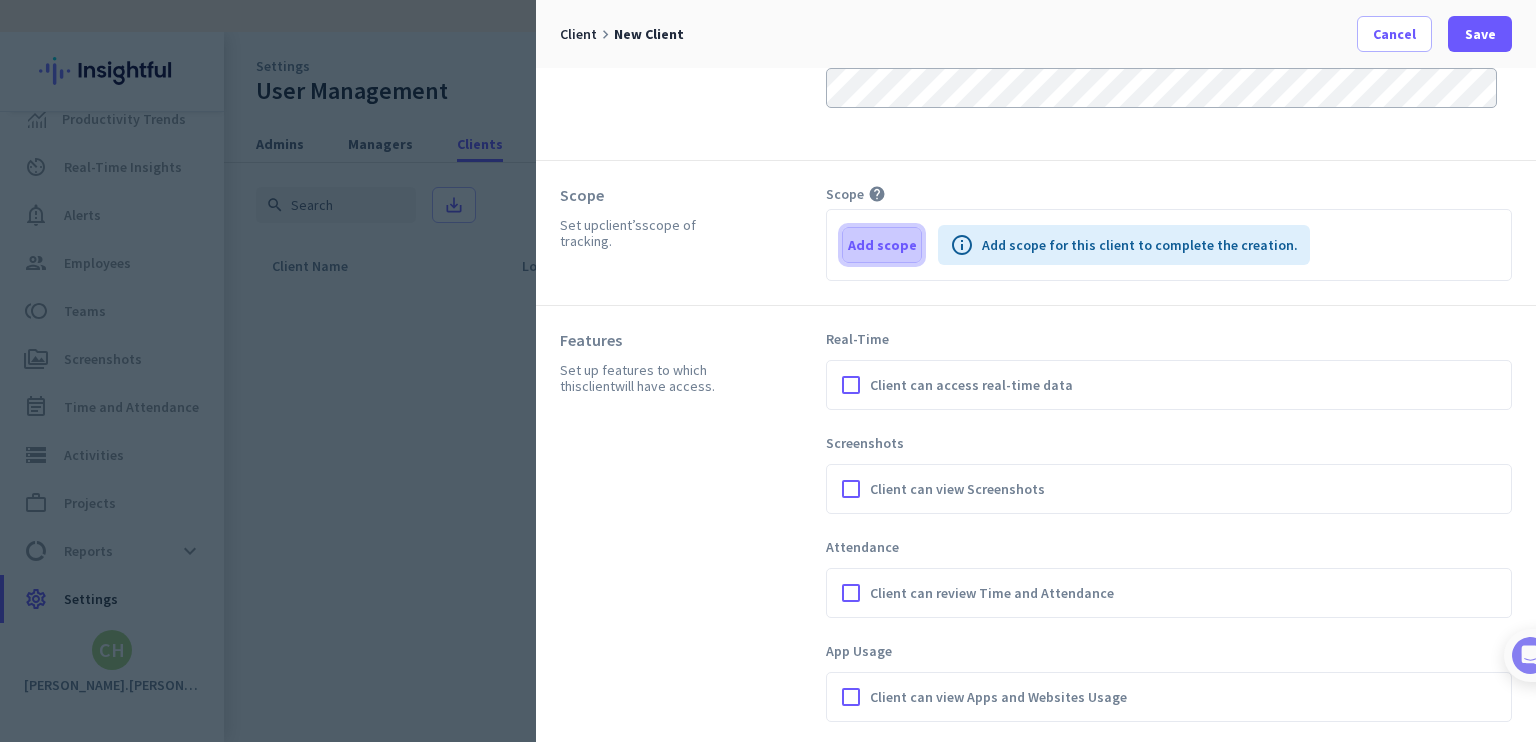 click on "Add scope" at bounding box center [882, 245] 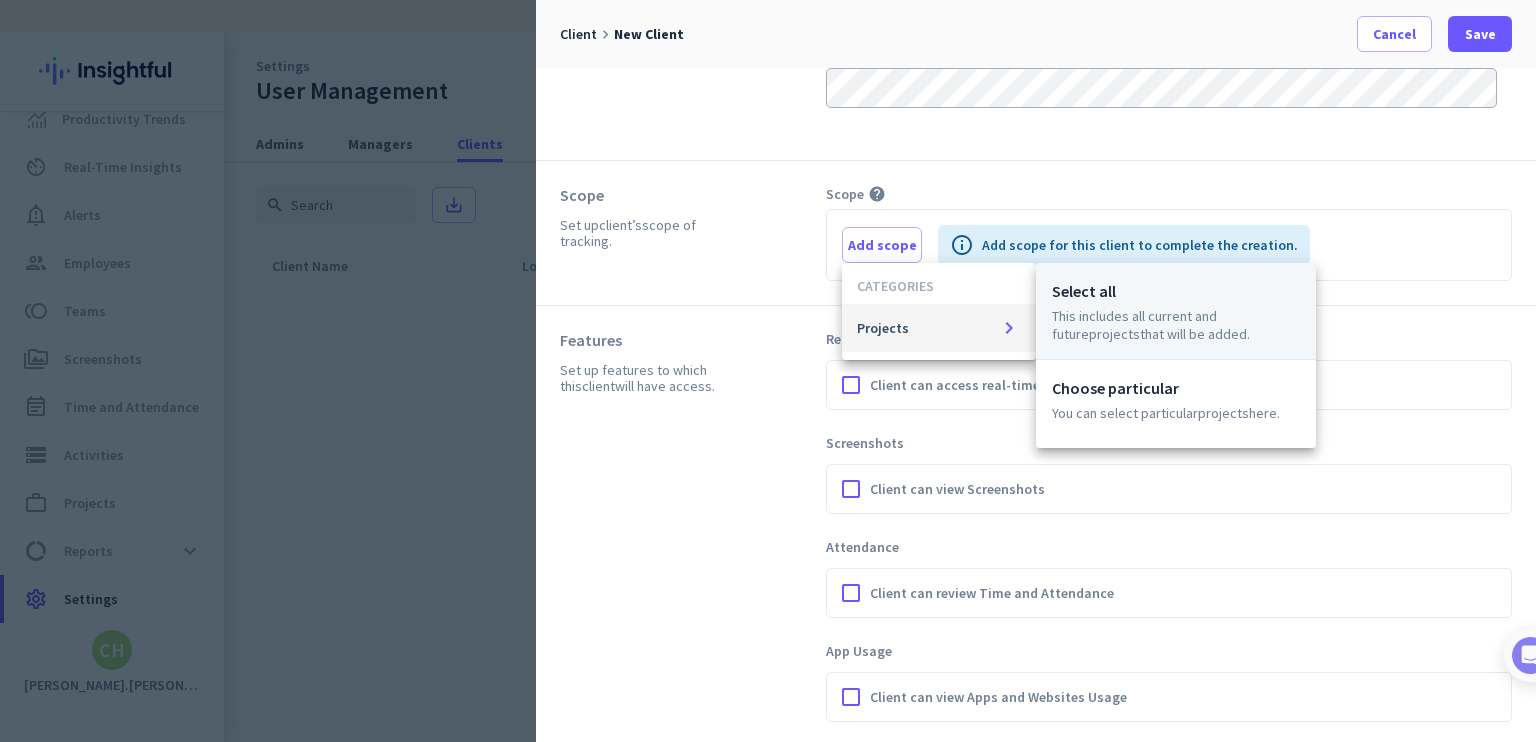 click on "Projects" at bounding box center [1114, 334] 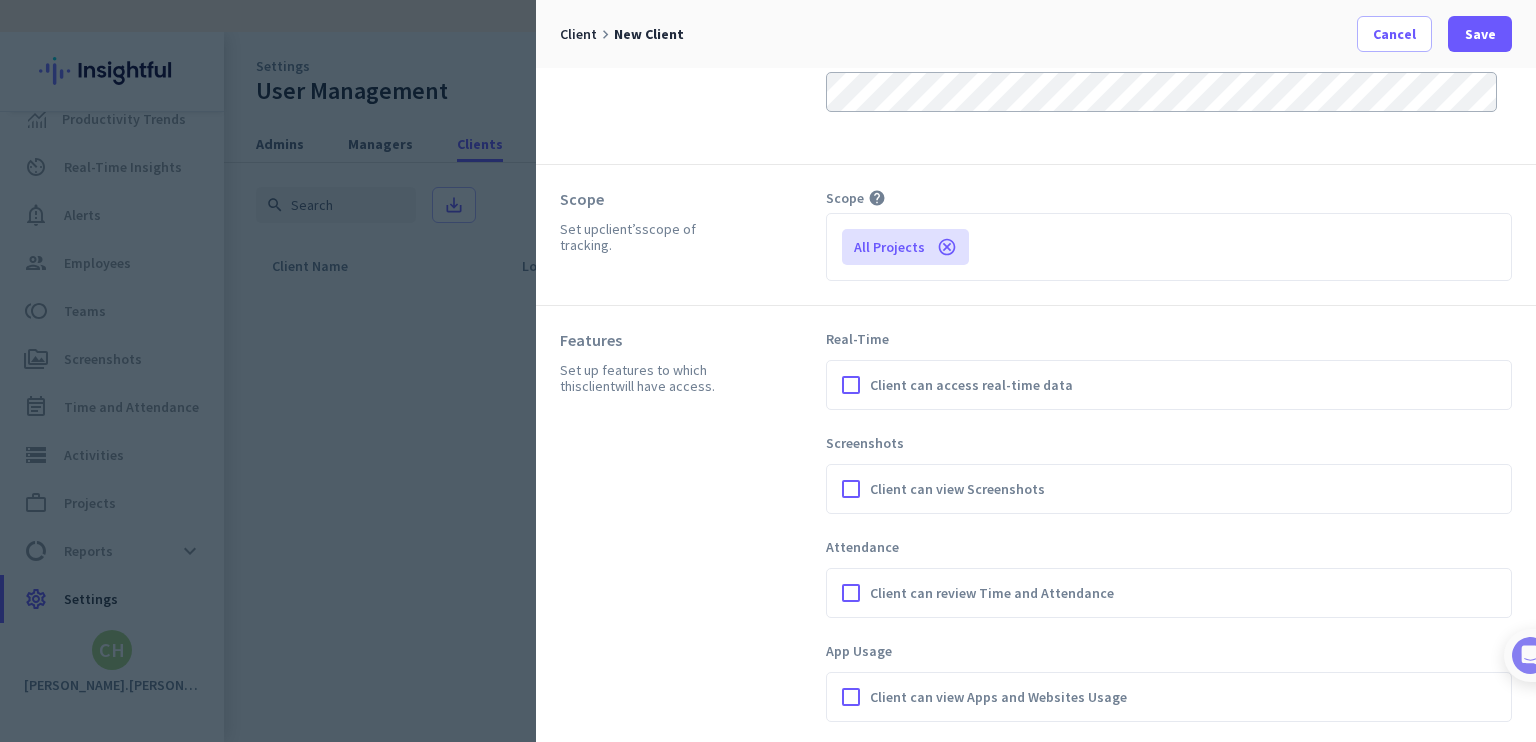 scroll, scrollTop: 0, scrollLeft: 0, axis: both 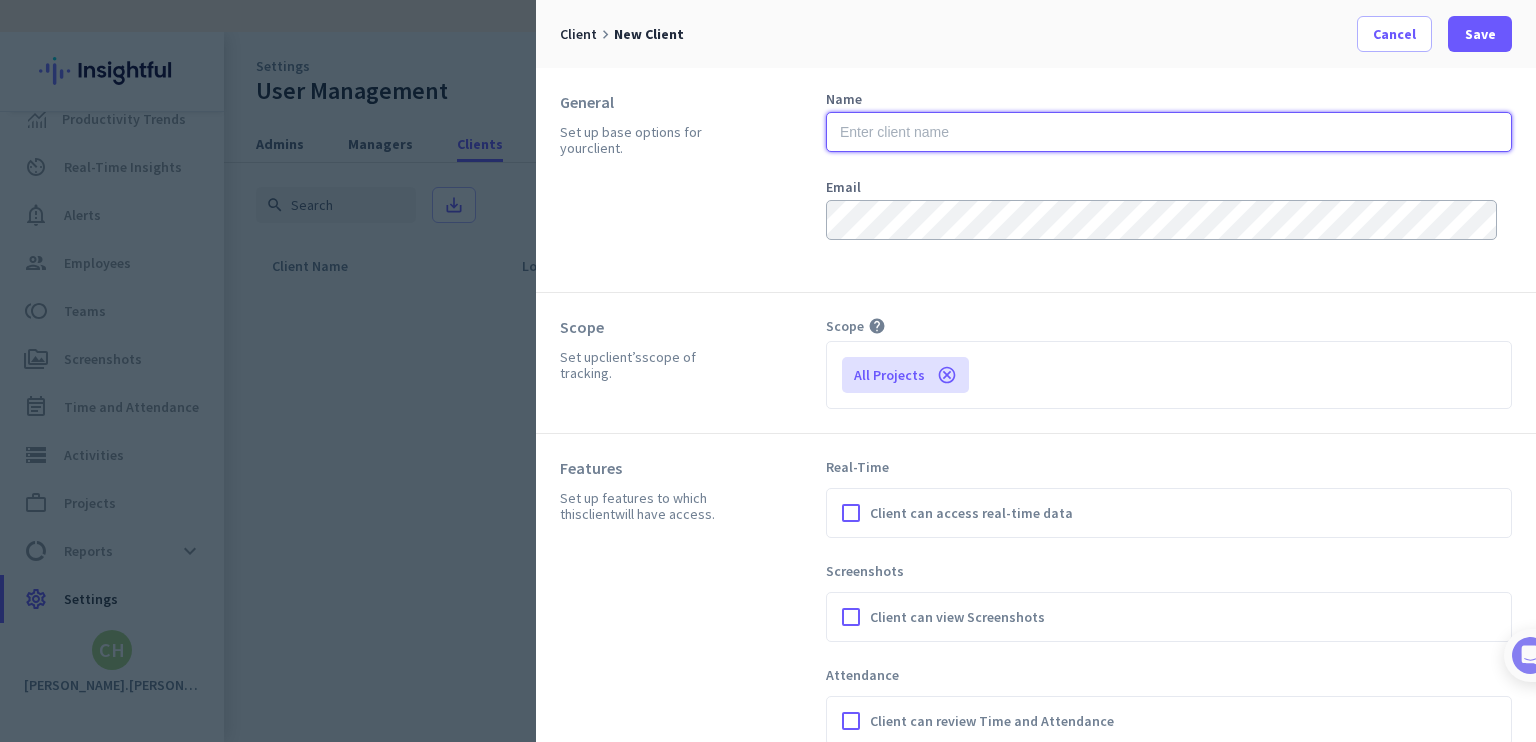 click at bounding box center [1169, 132] 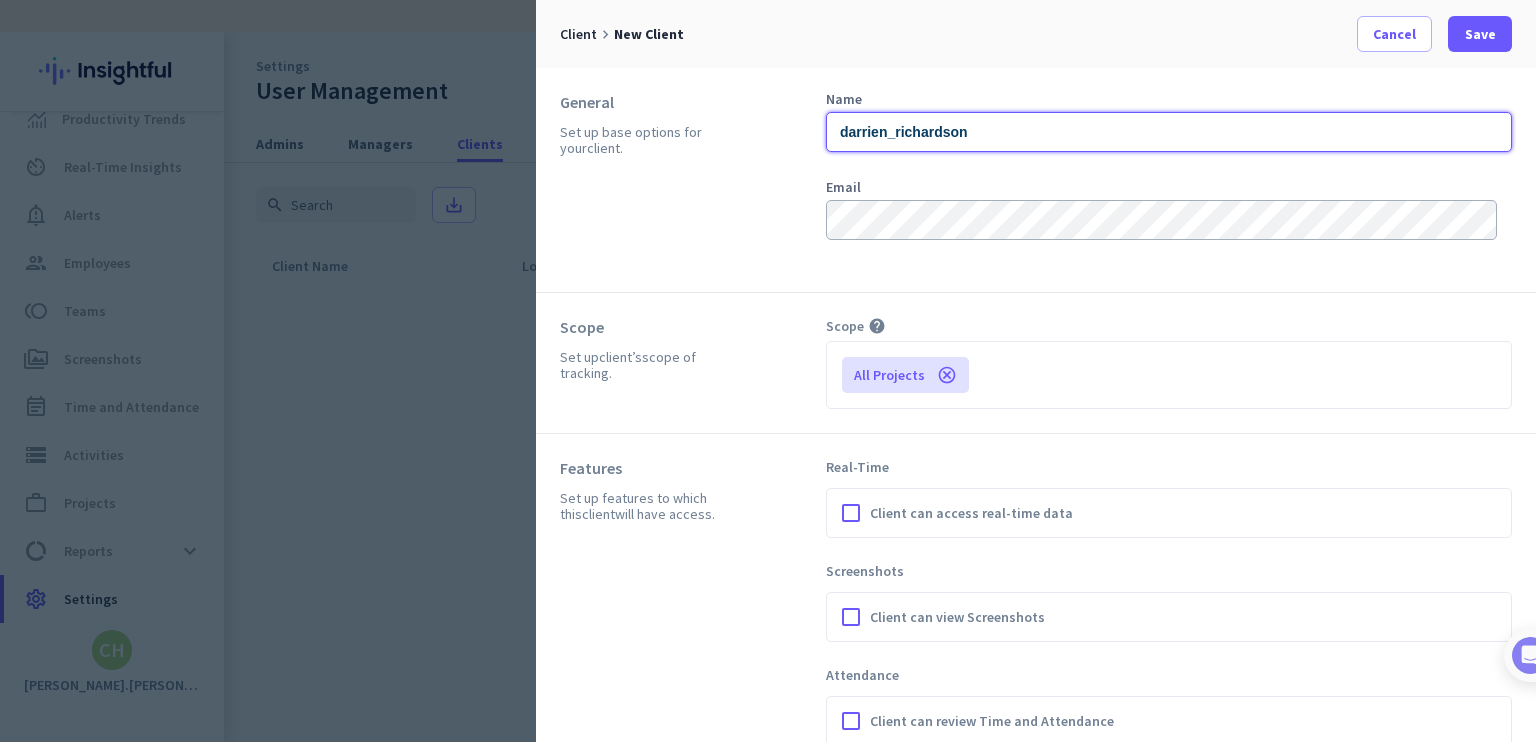 type on "darrien_richardson" 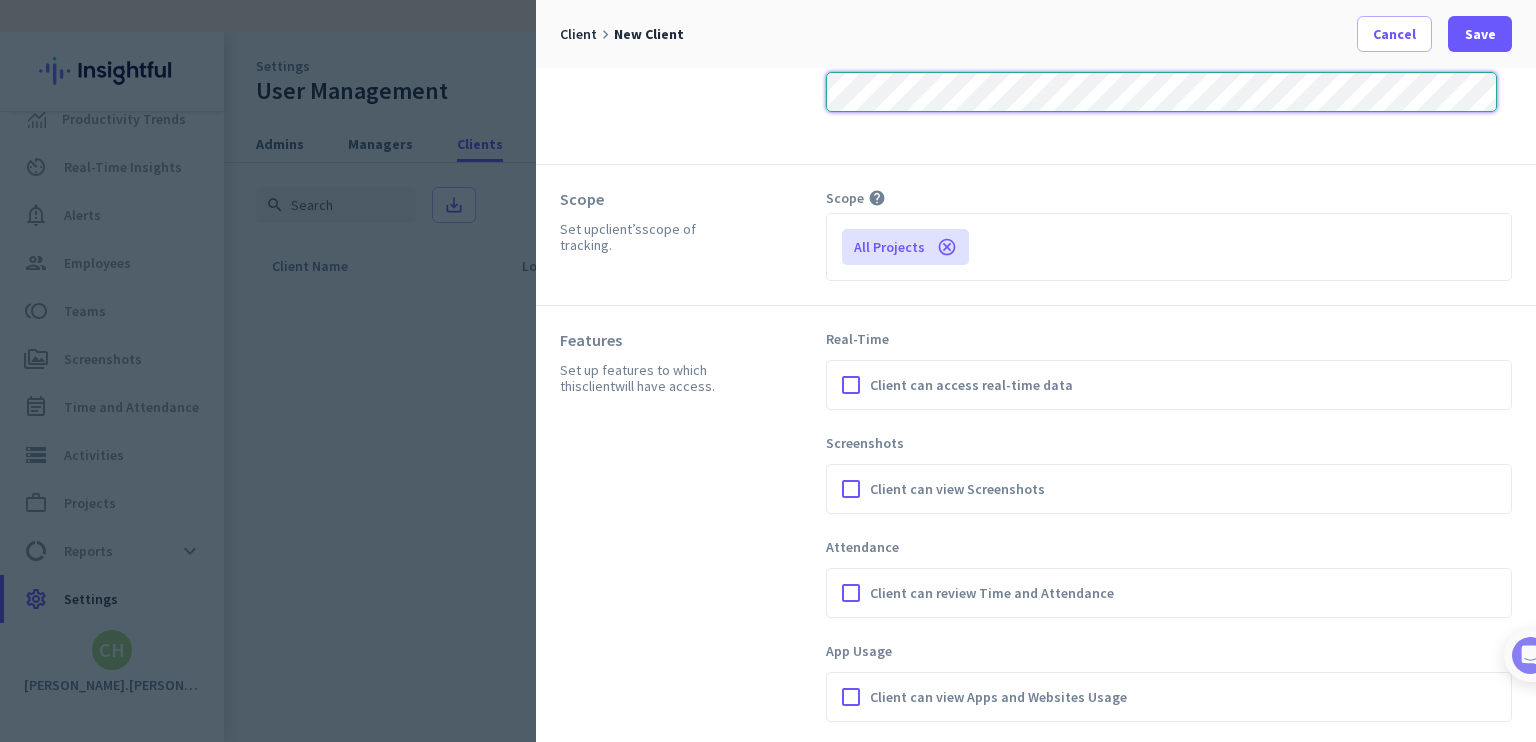 scroll, scrollTop: 0, scrollLeft: 0, axis: both 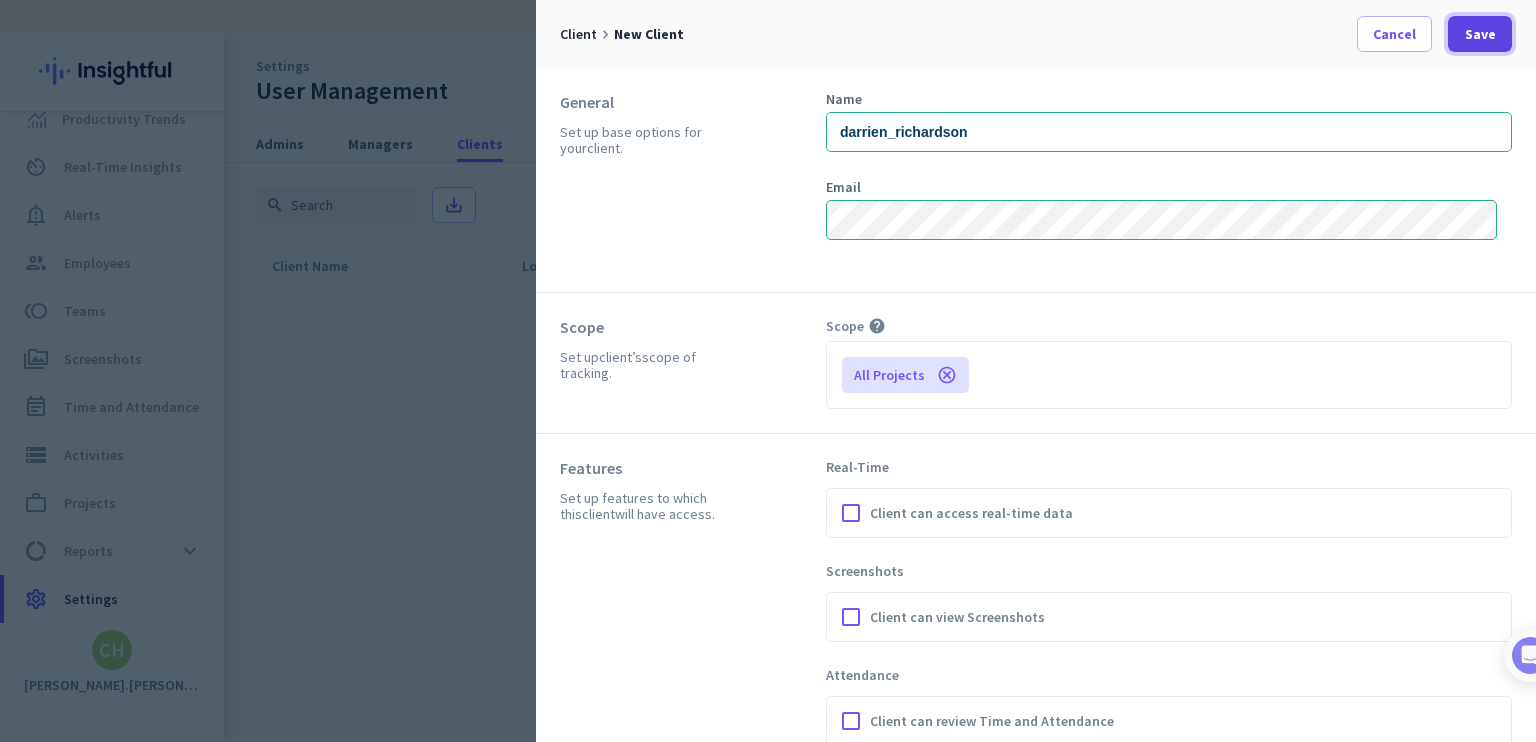 click on "Save" at bounding box center (1480, 34) 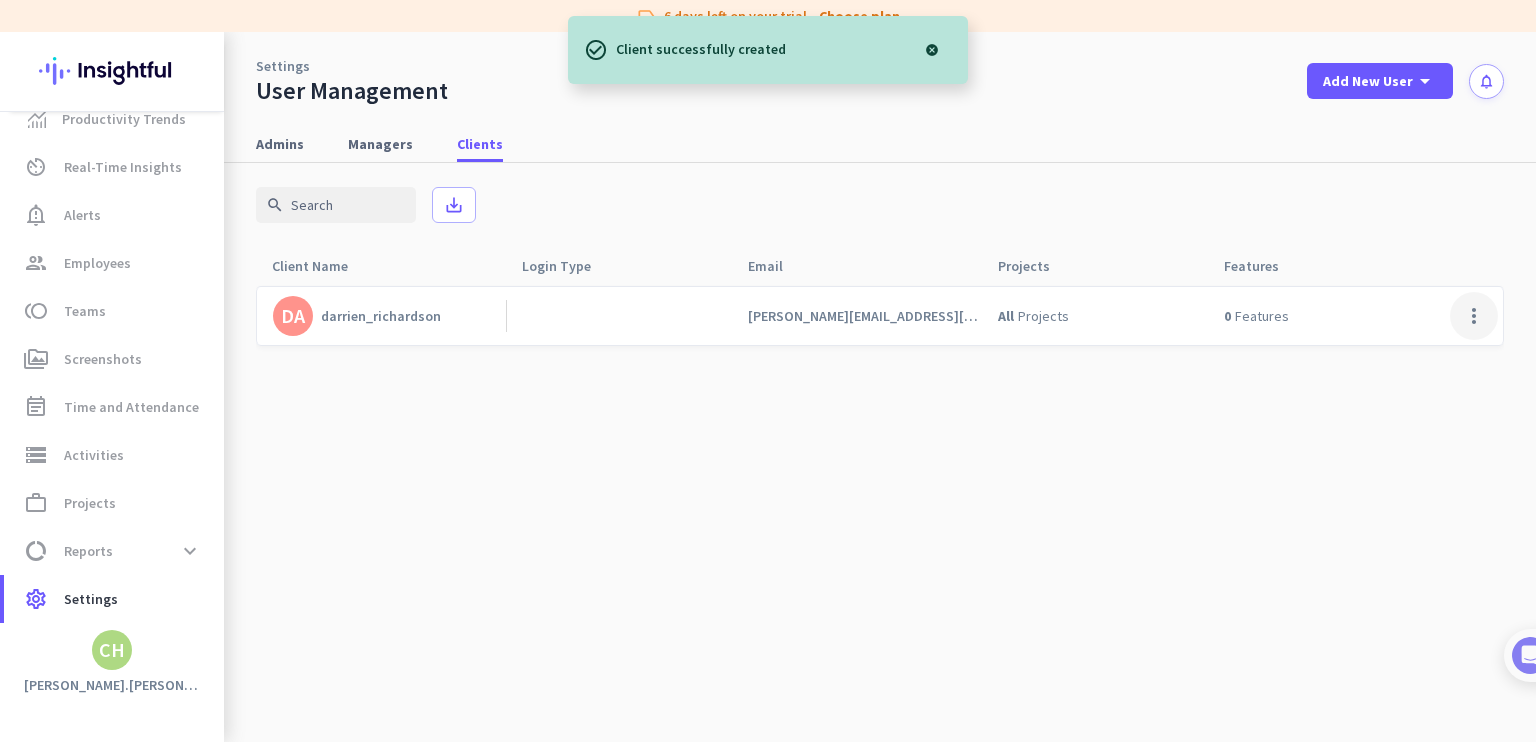 click 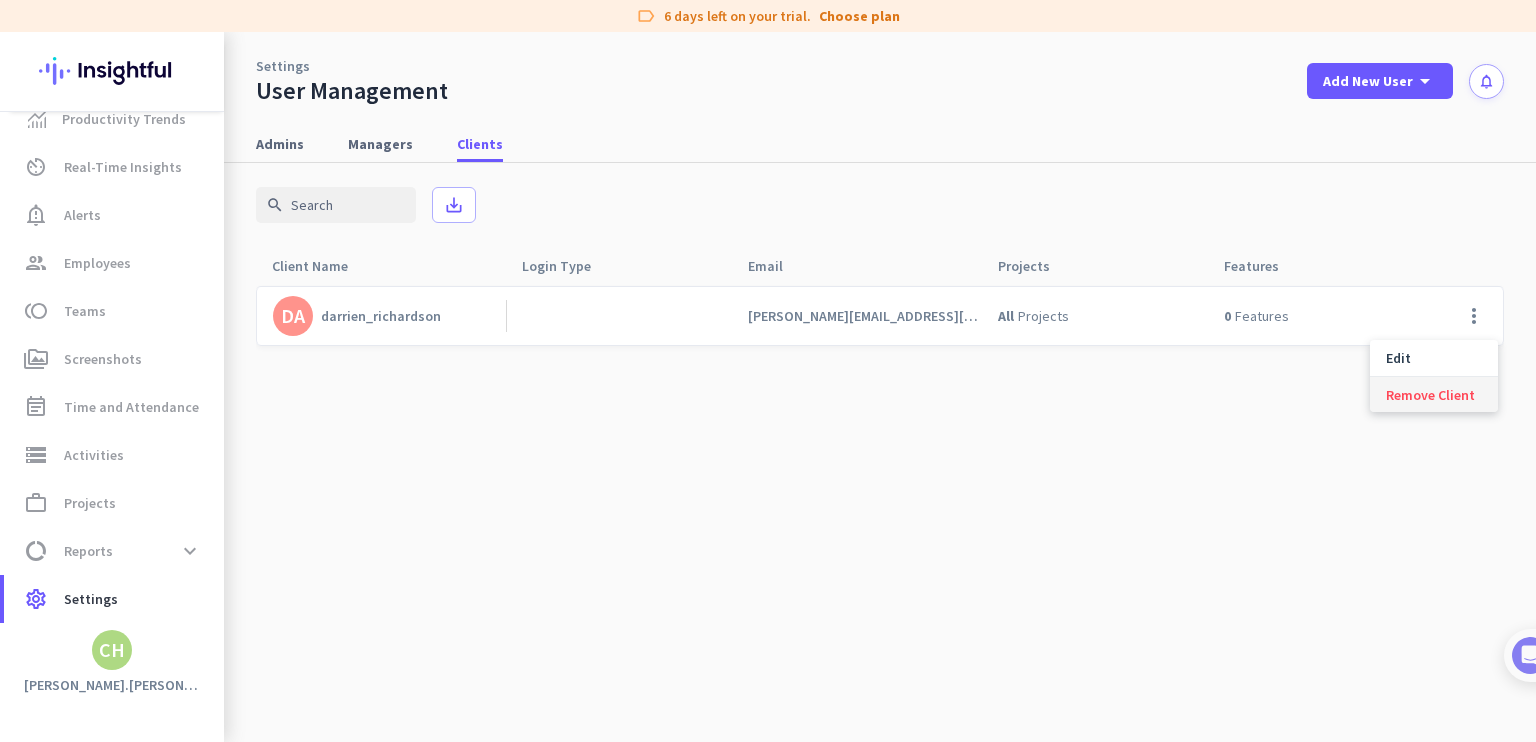 click on "Remove Client" at bounding box center [1430, 394] 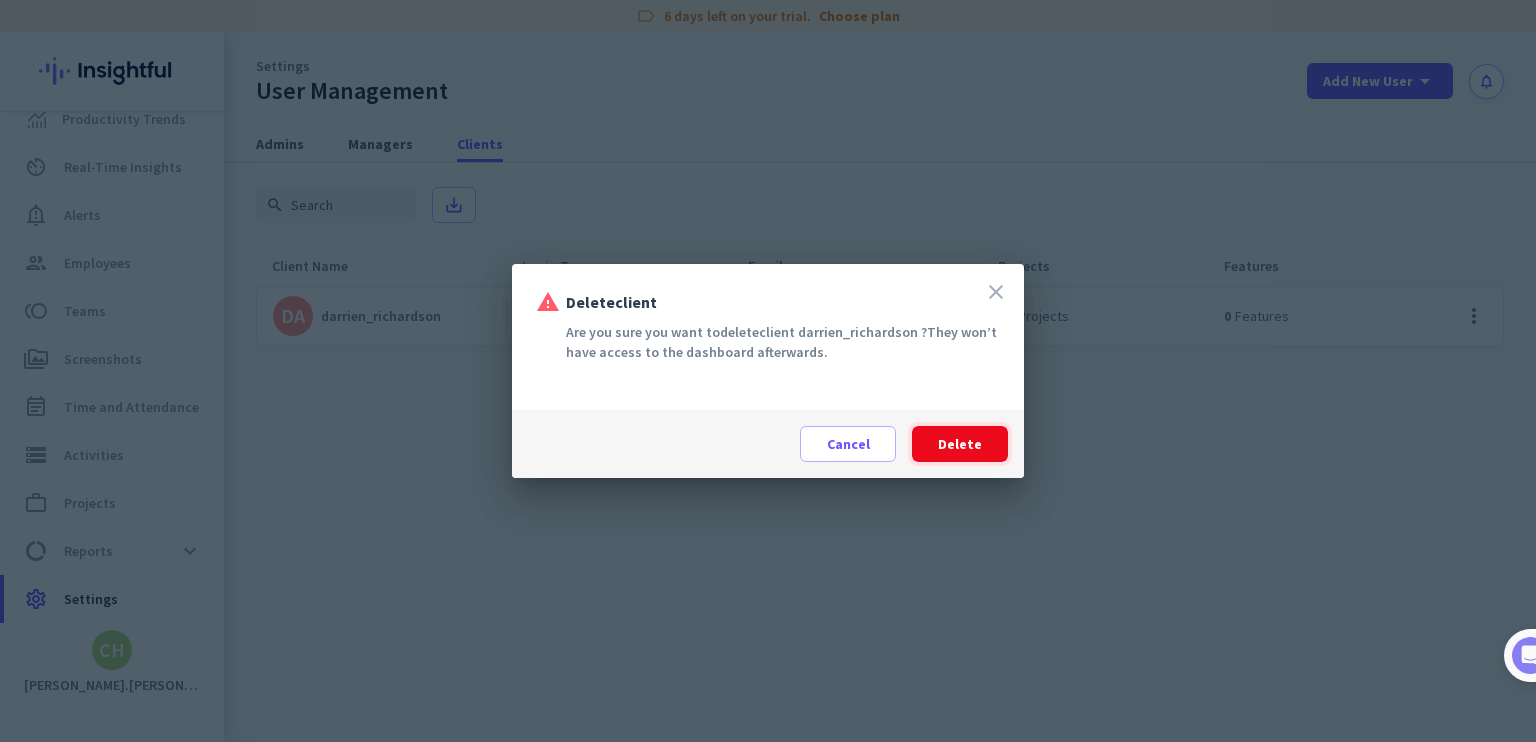 click on "Delete" at bounding box center [960, 444] 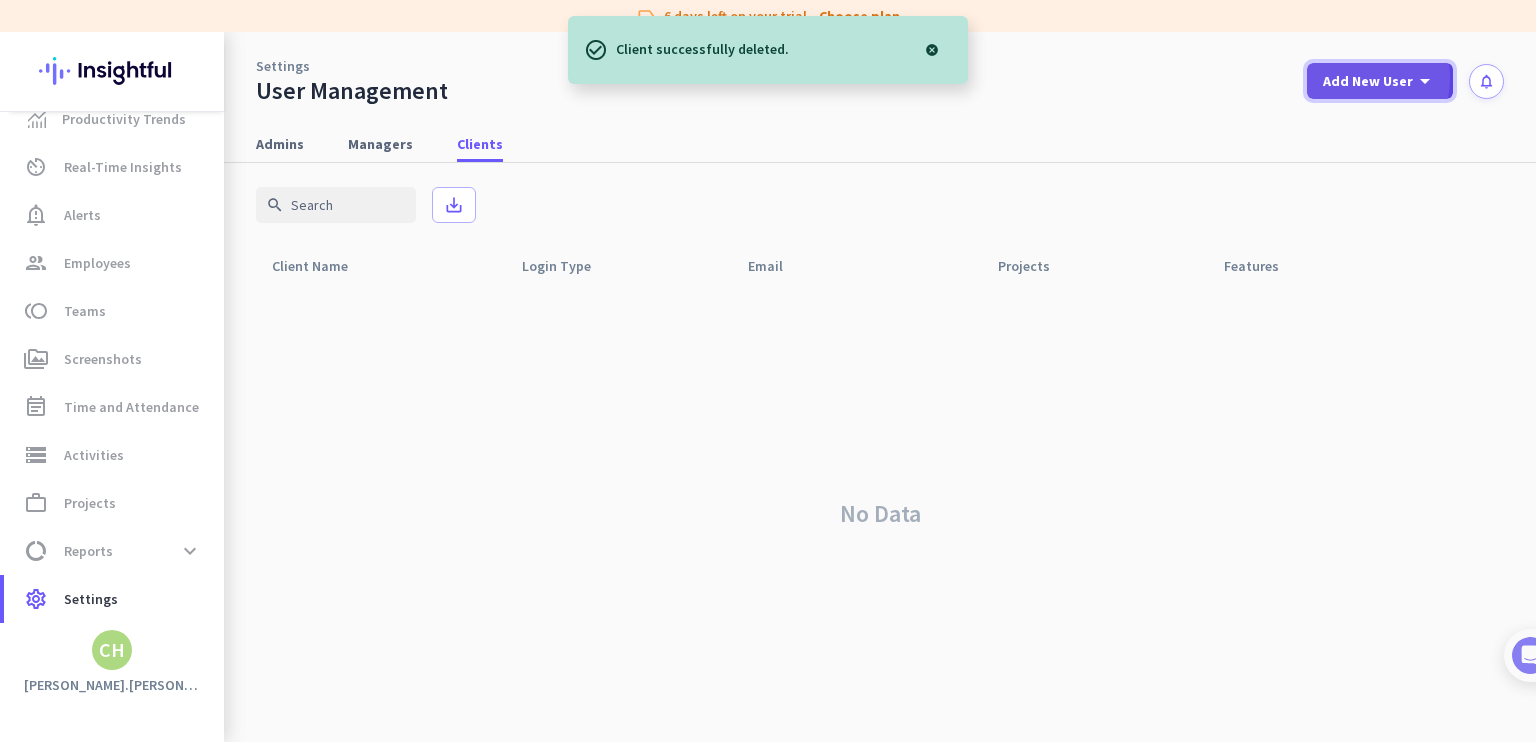 click on "Add New User" at bounding box center (1368, 81) 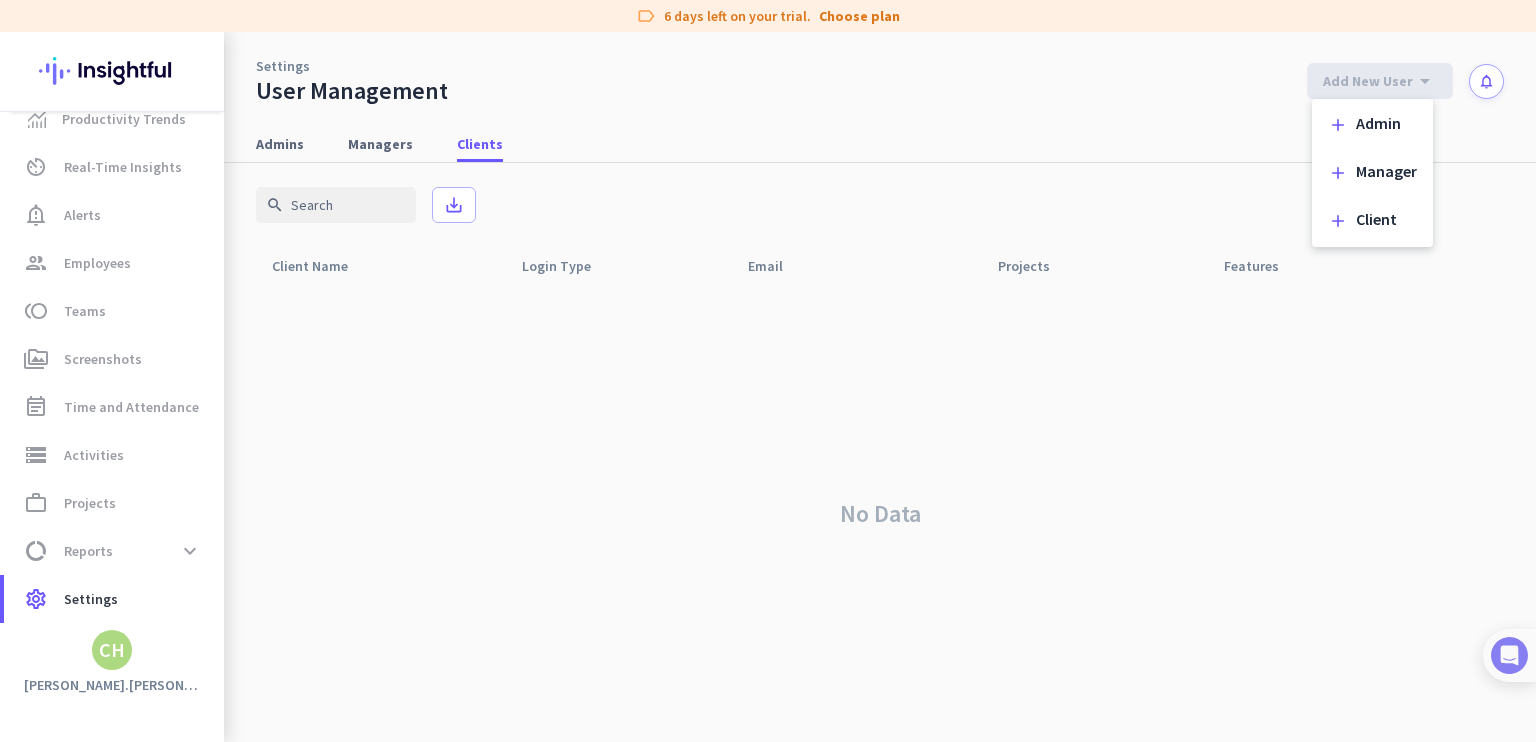 click at bounding box center (1509, 655) 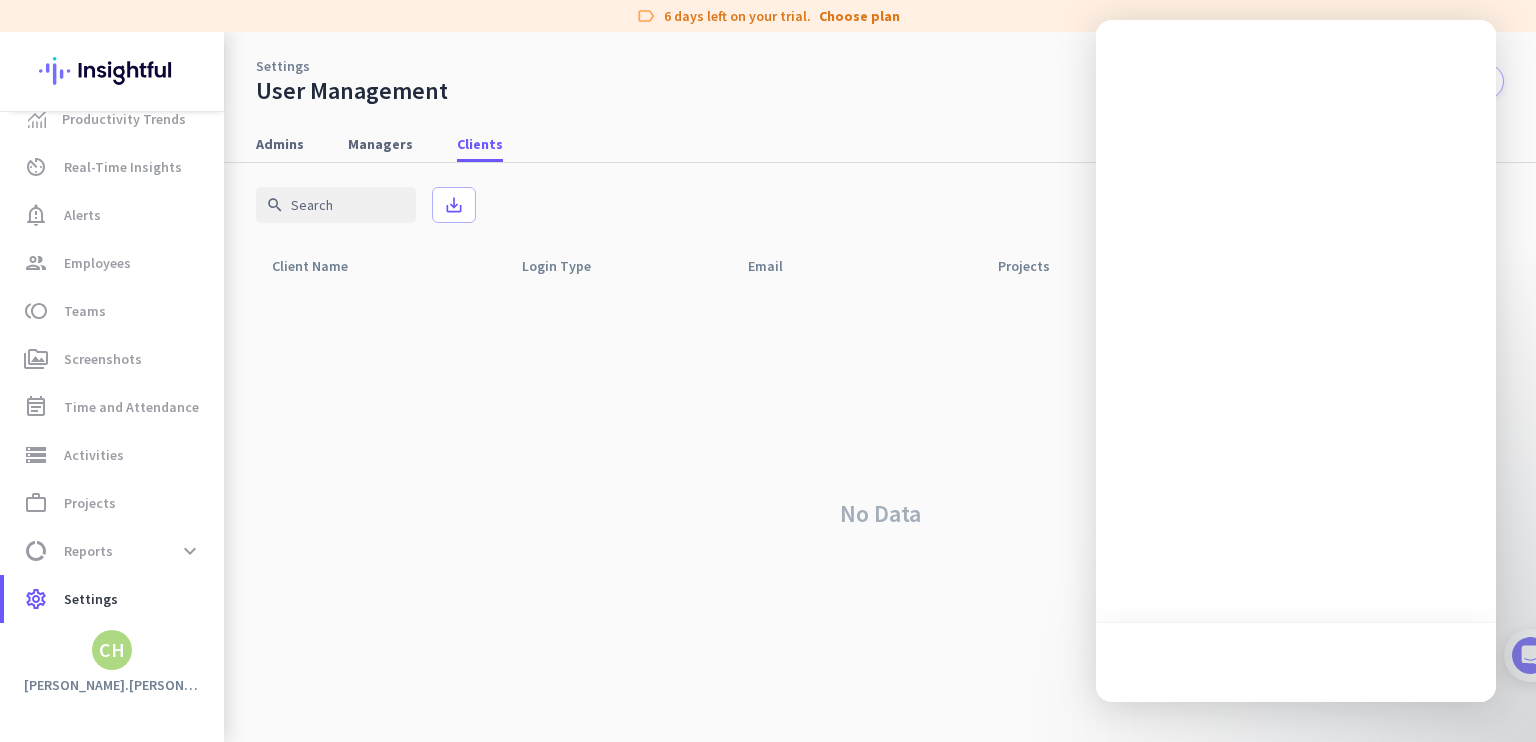 scroll, scrollTop: 0, scrollLeft: 0, axis: both 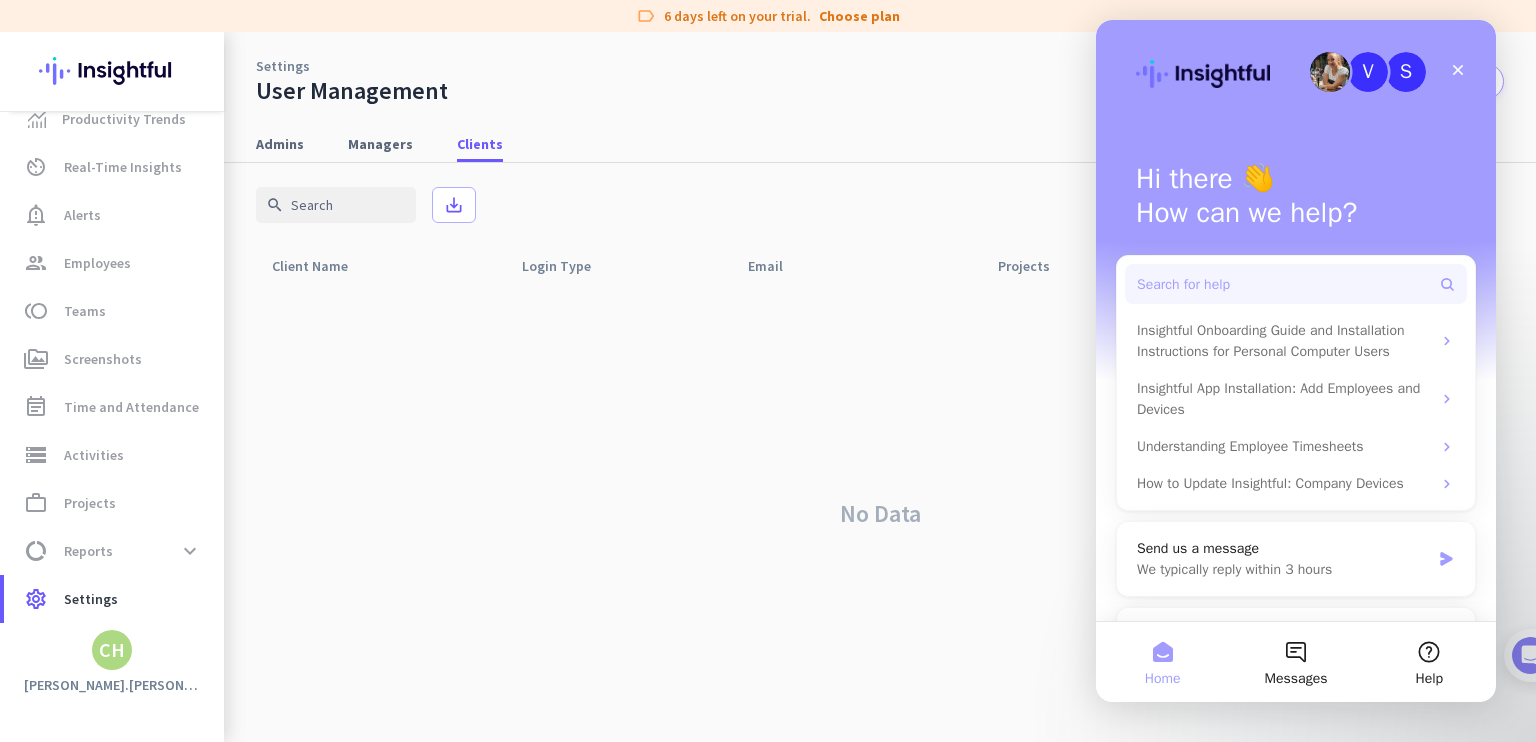 click on "Search for help" at bounding box center (1296, 284) 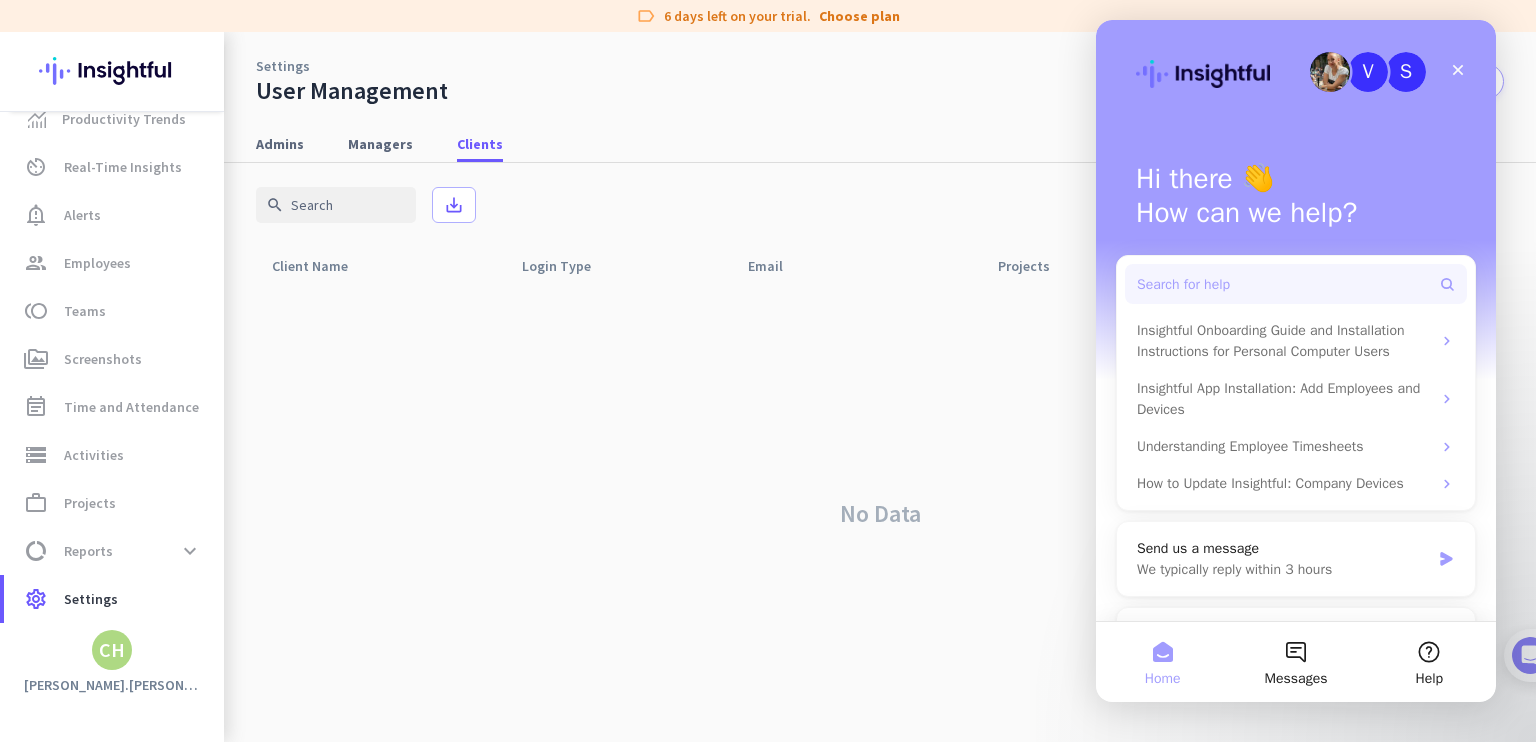 scroll, scrollTop: 0, scrollLeft: 0, axis: both 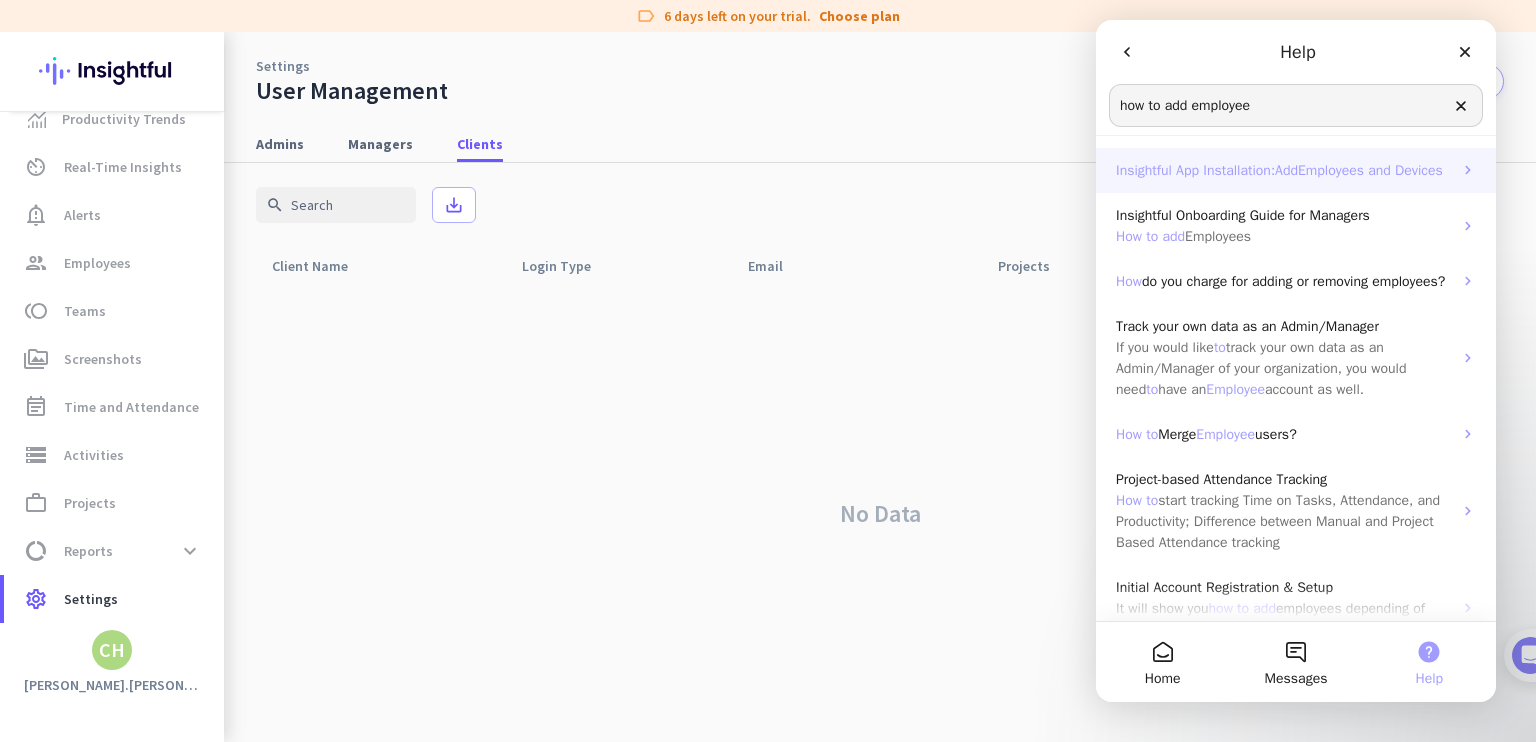 type on "how to add employee" 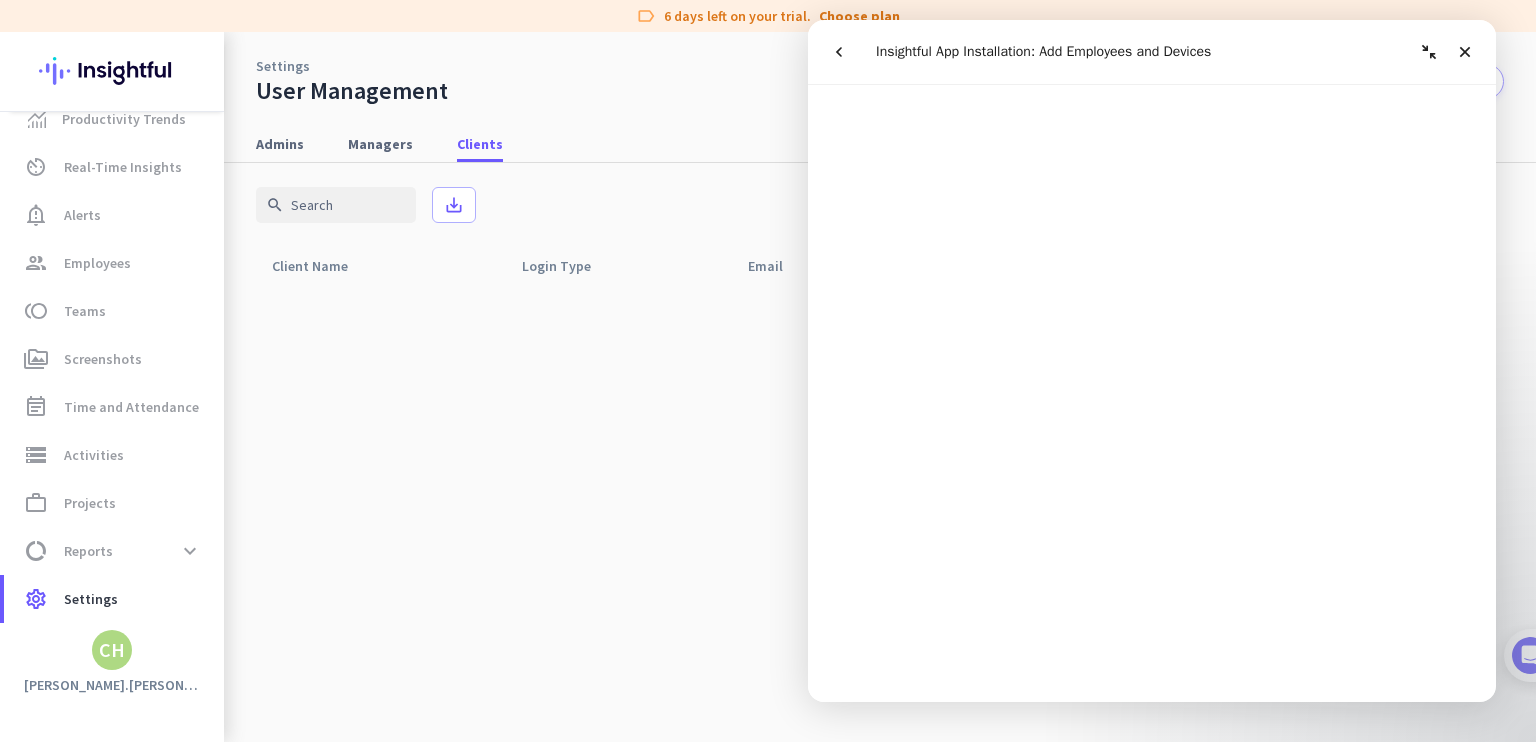 scroll, scrollTop: 1179, scrollLeft: 0, axis: vertical 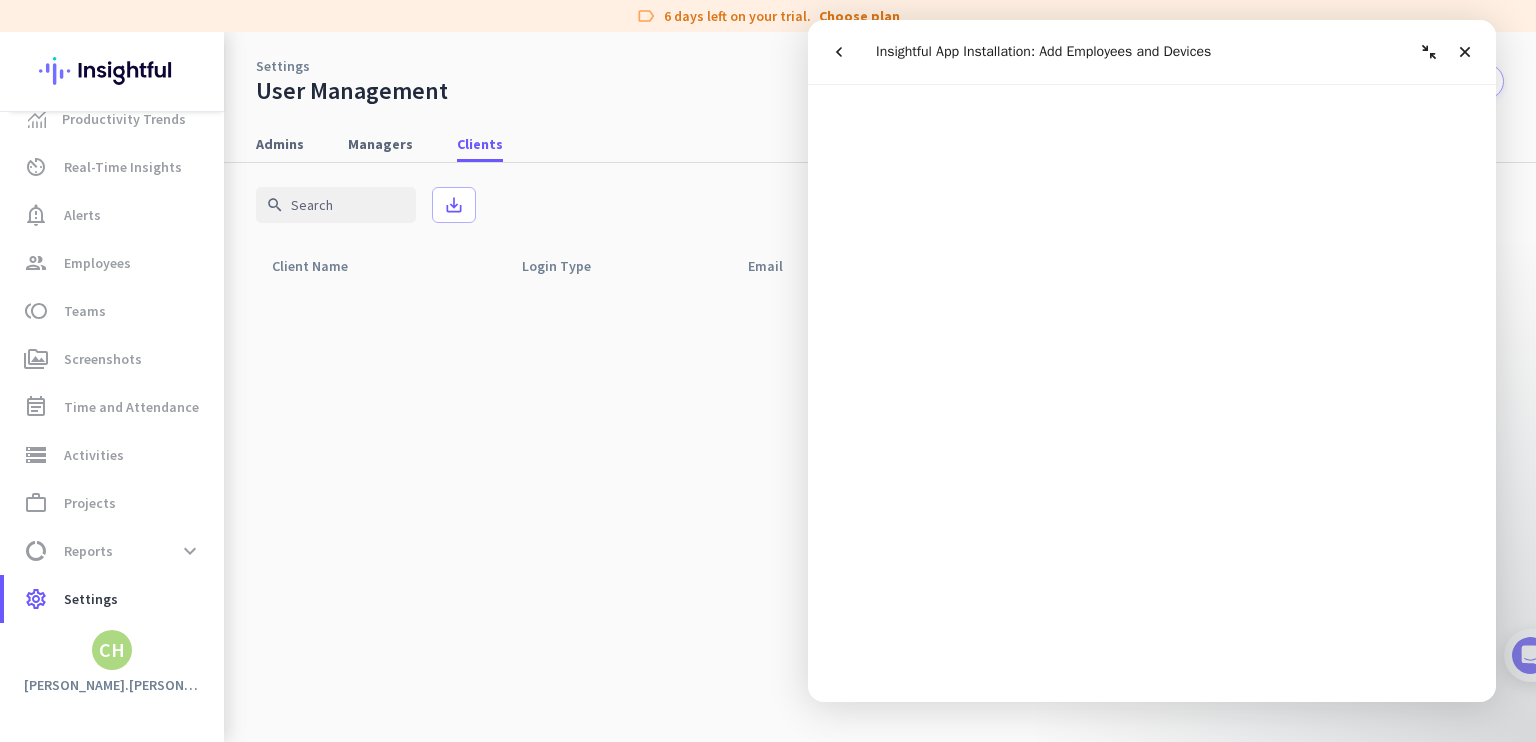 click on "No Data" 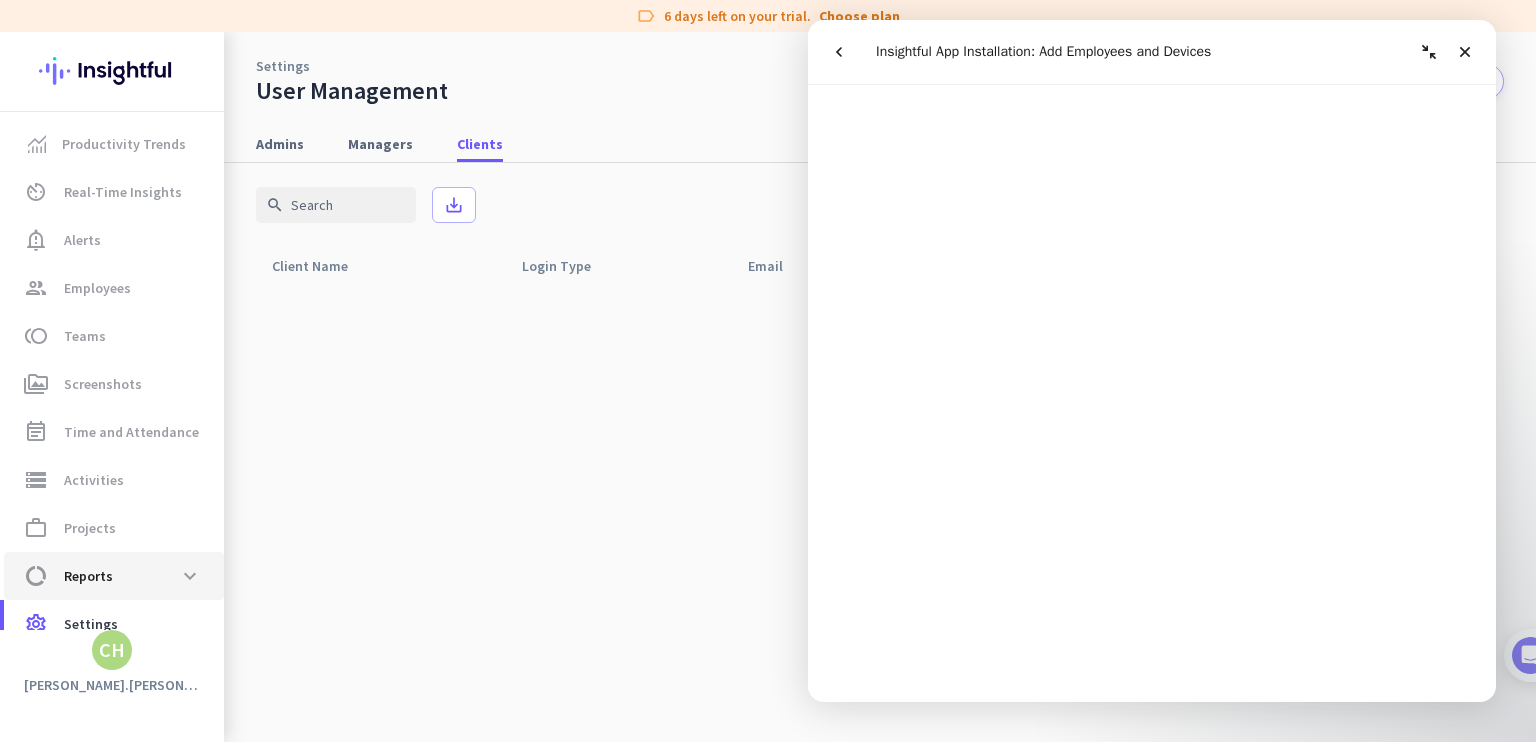 scroll, scrollTop: 16, scrollLeft: 0, axis: vertical 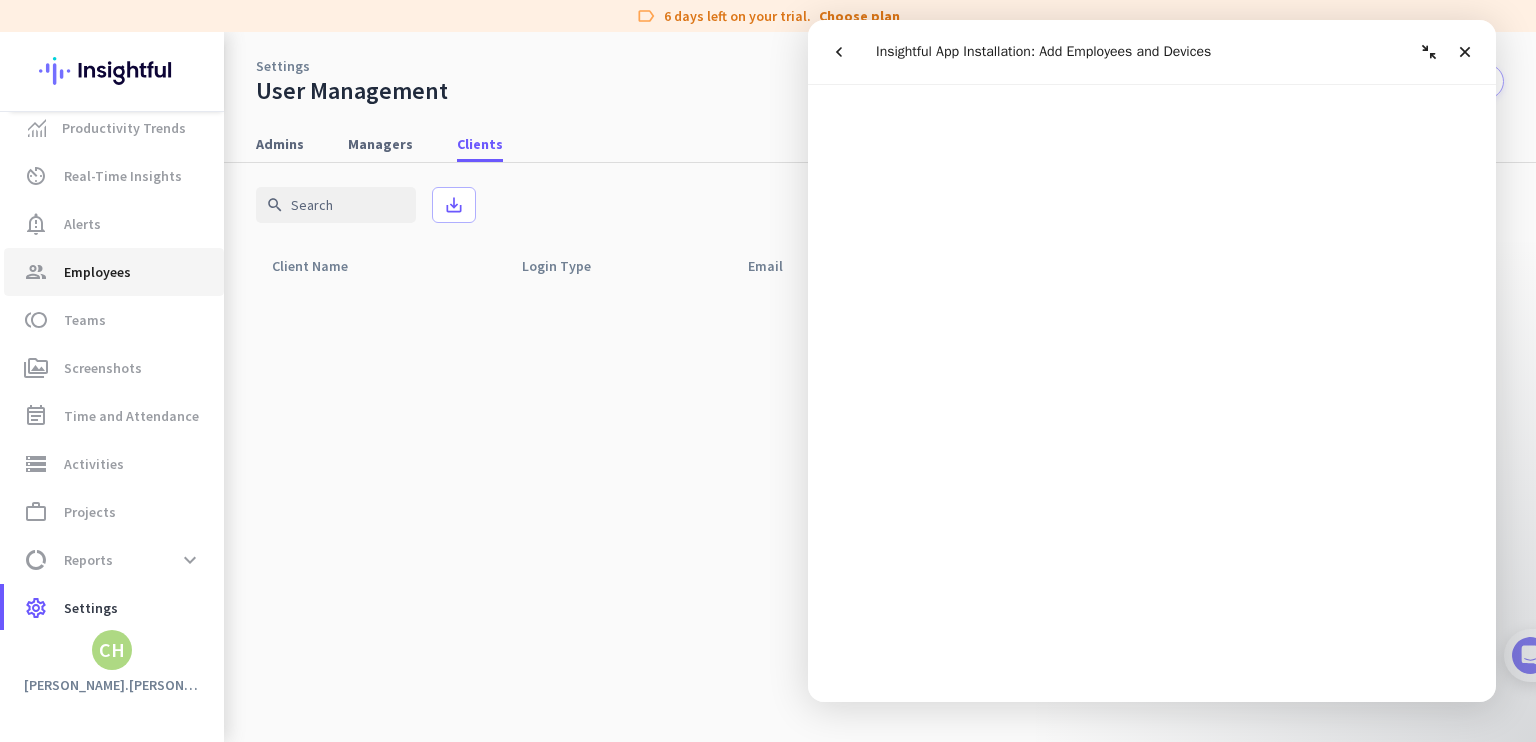click on "group  Employees" 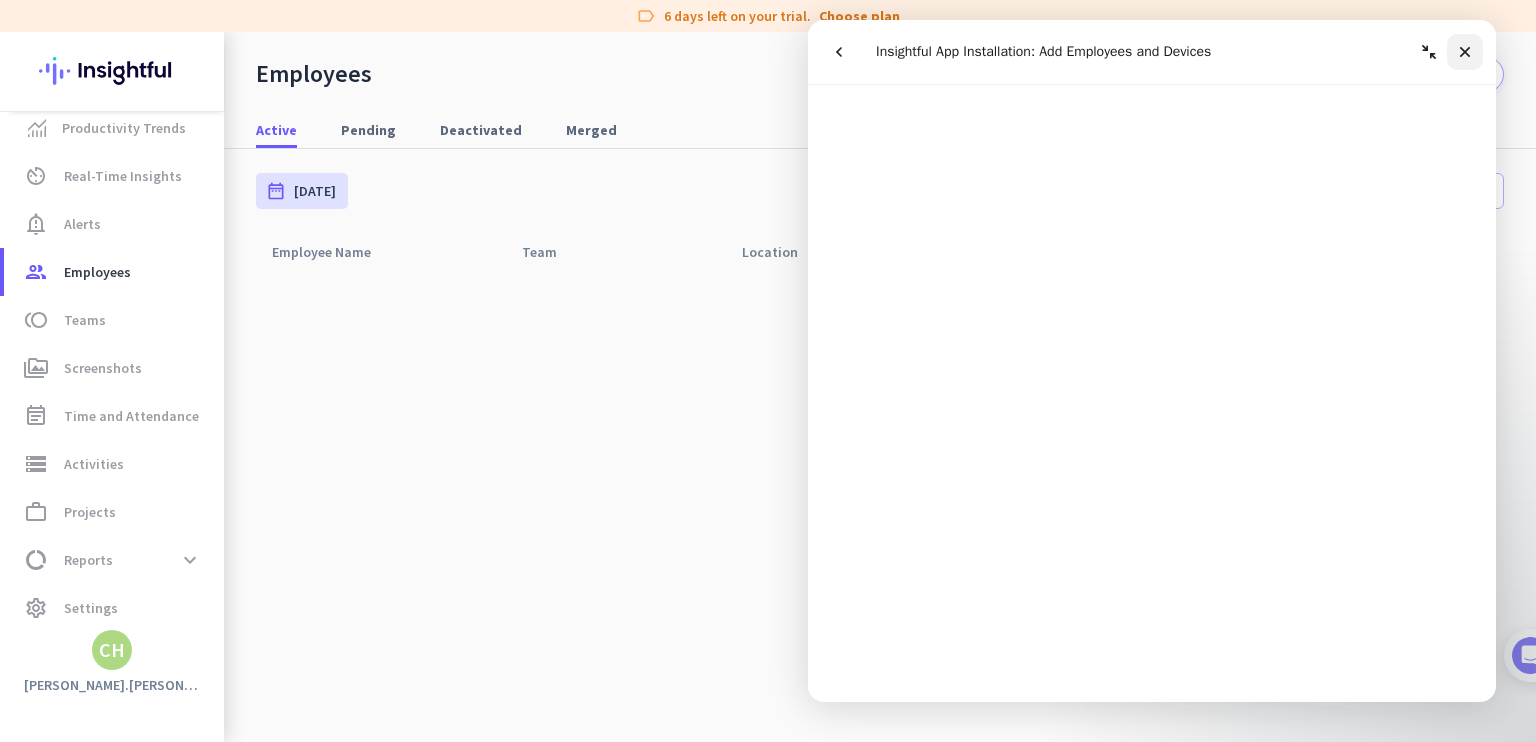 click 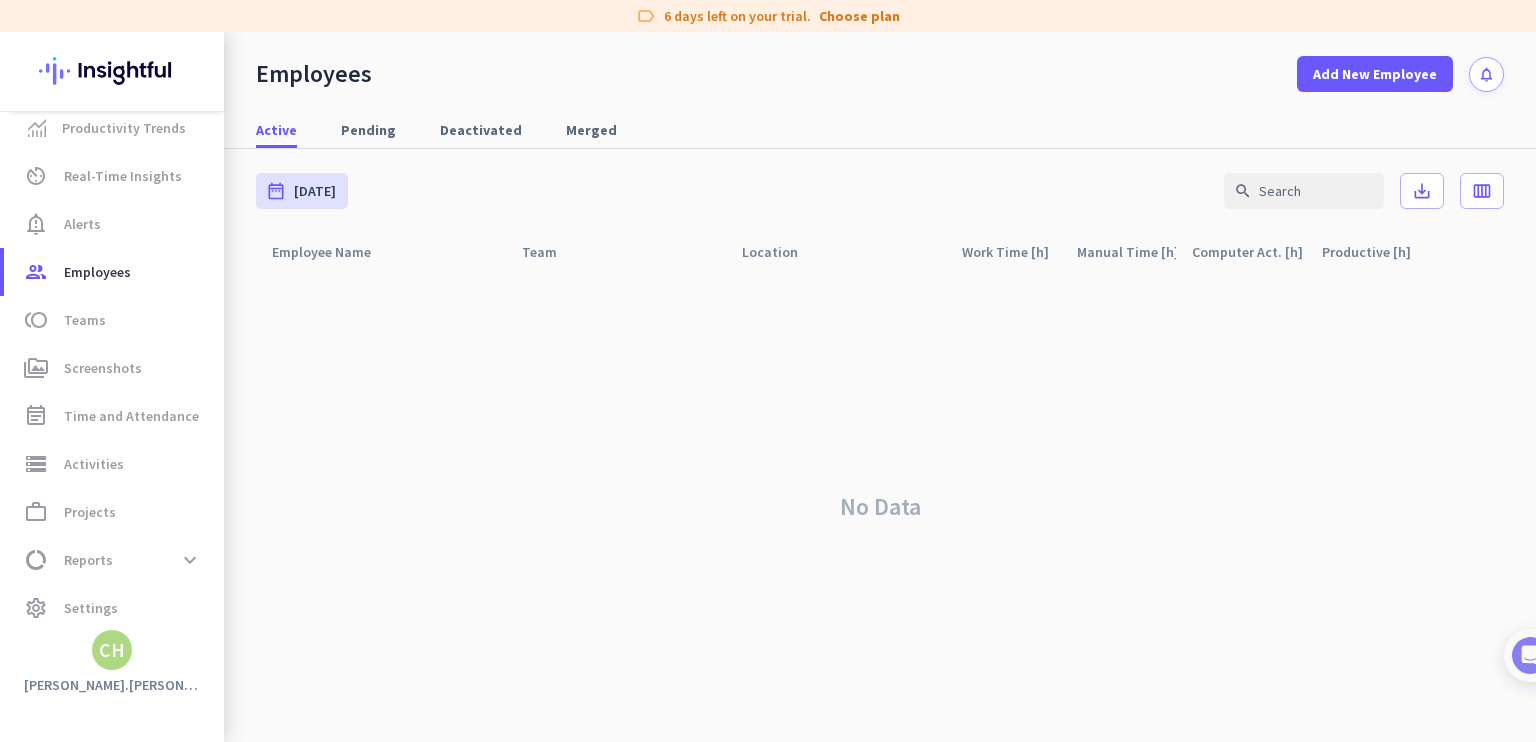 scroll, scrollTop: 0, scrollLeft: 0, axis: both 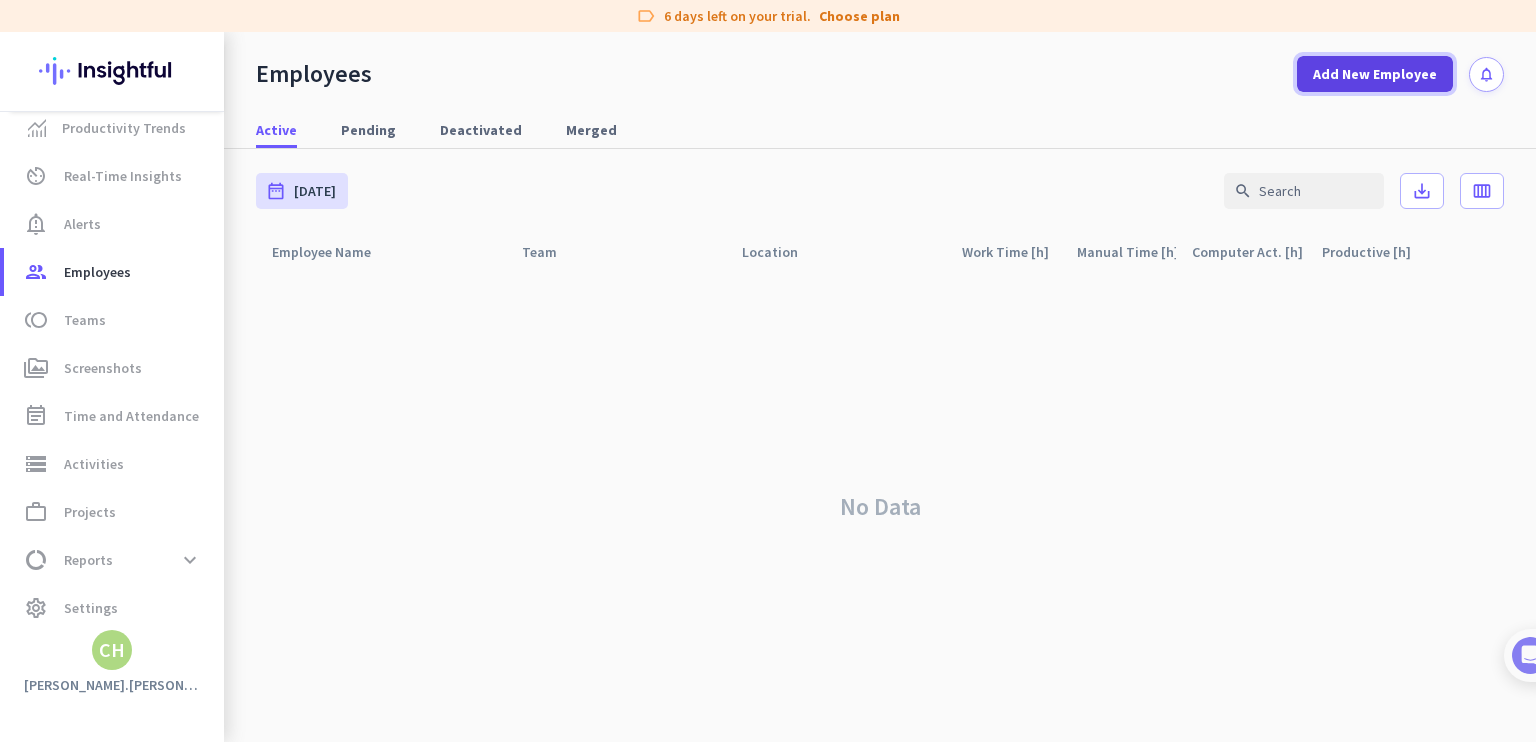 click at bounding box center [1375, 74] 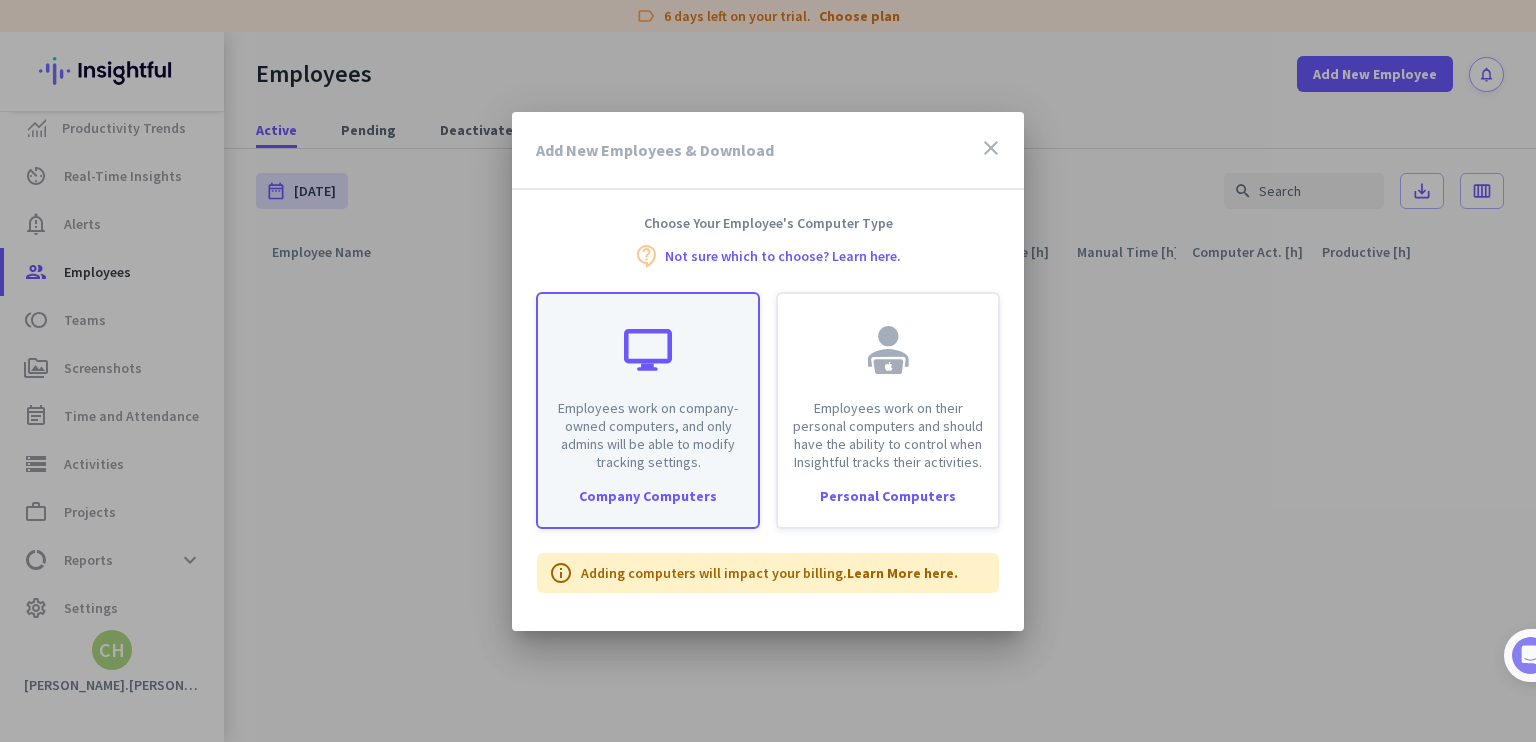 click on "Employees work on company-owned computers, and only admins will be able to modify tracking settings.  Company Computers" at bounding box center [648, 410] 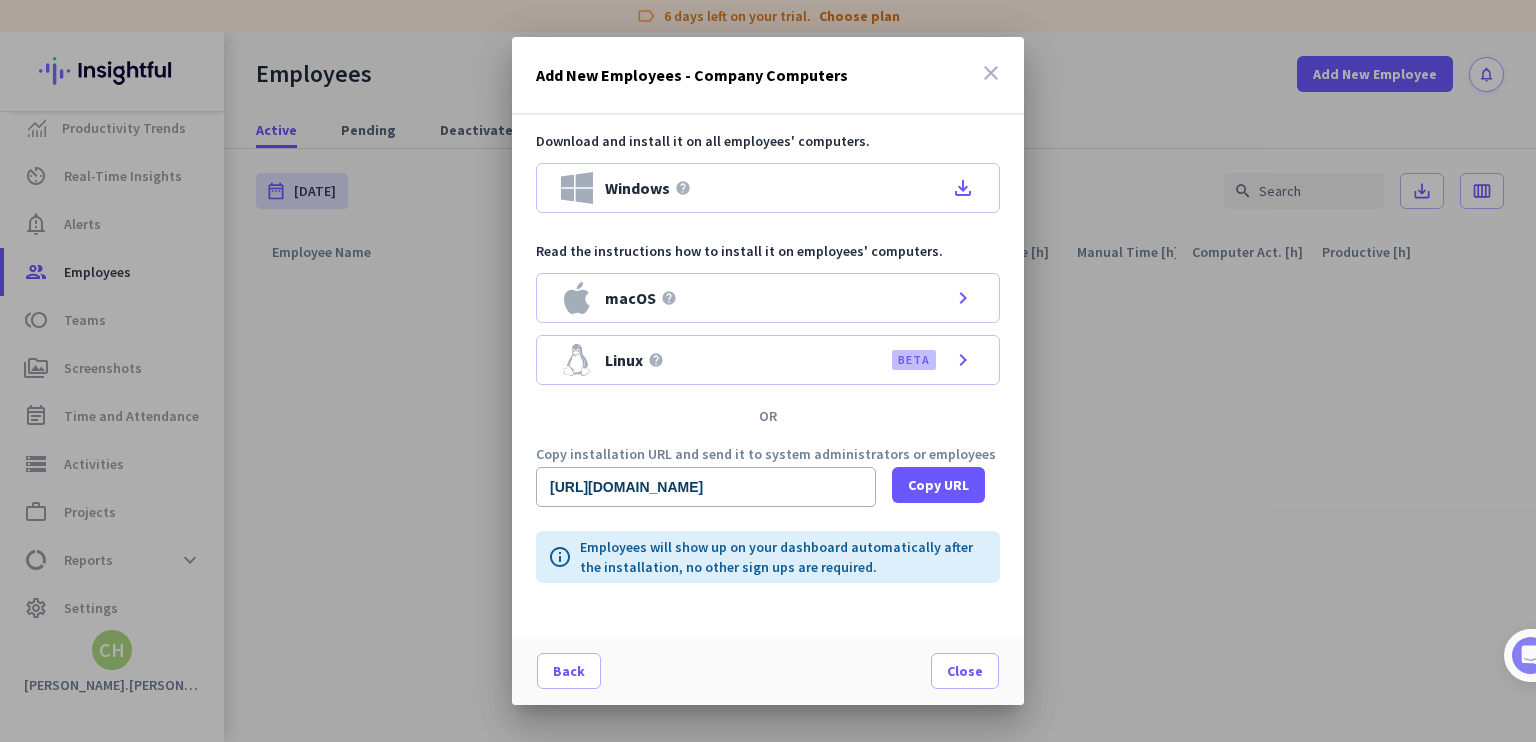 click on "close" at bounding box center (991, 73) 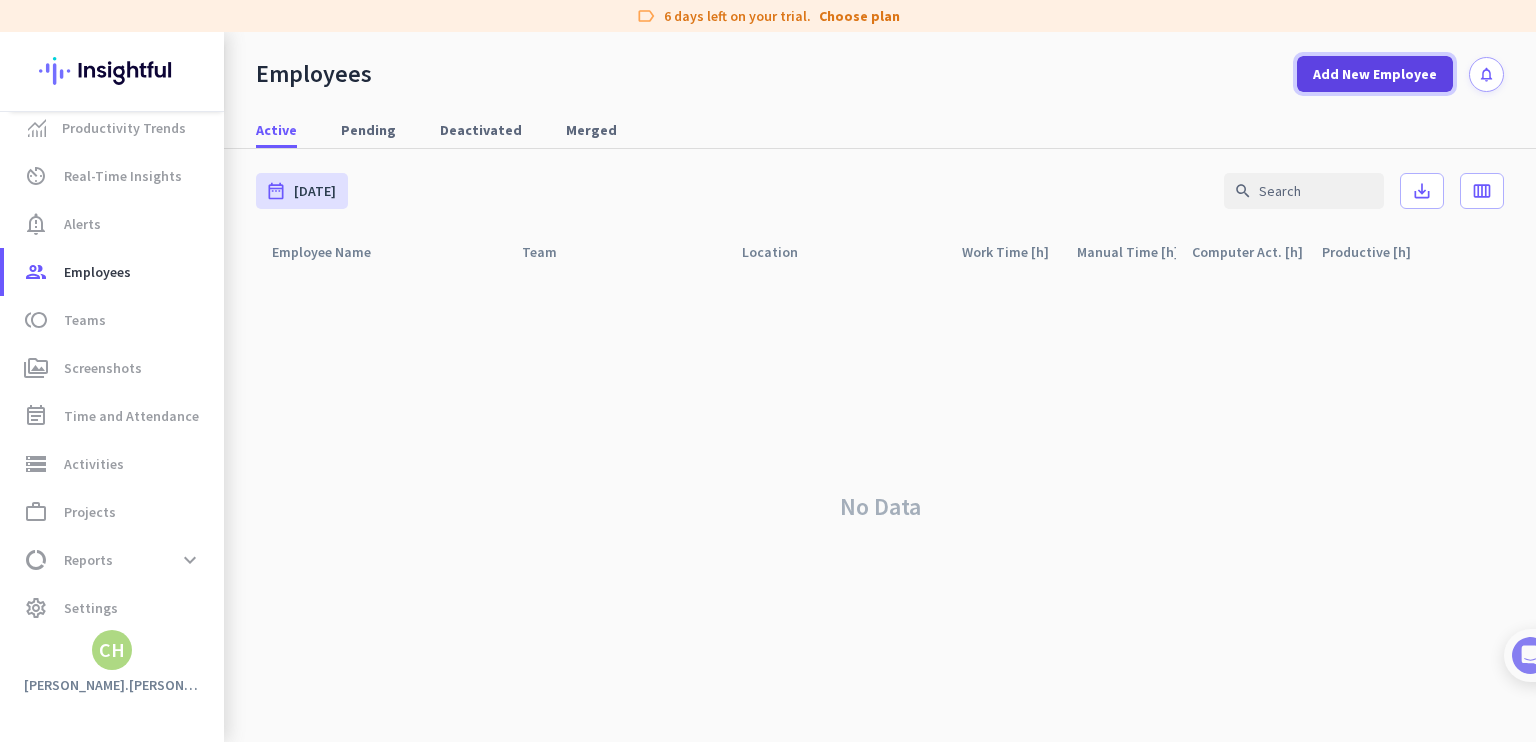 click on "Add New Employee" at bounding box center [1375, 74] 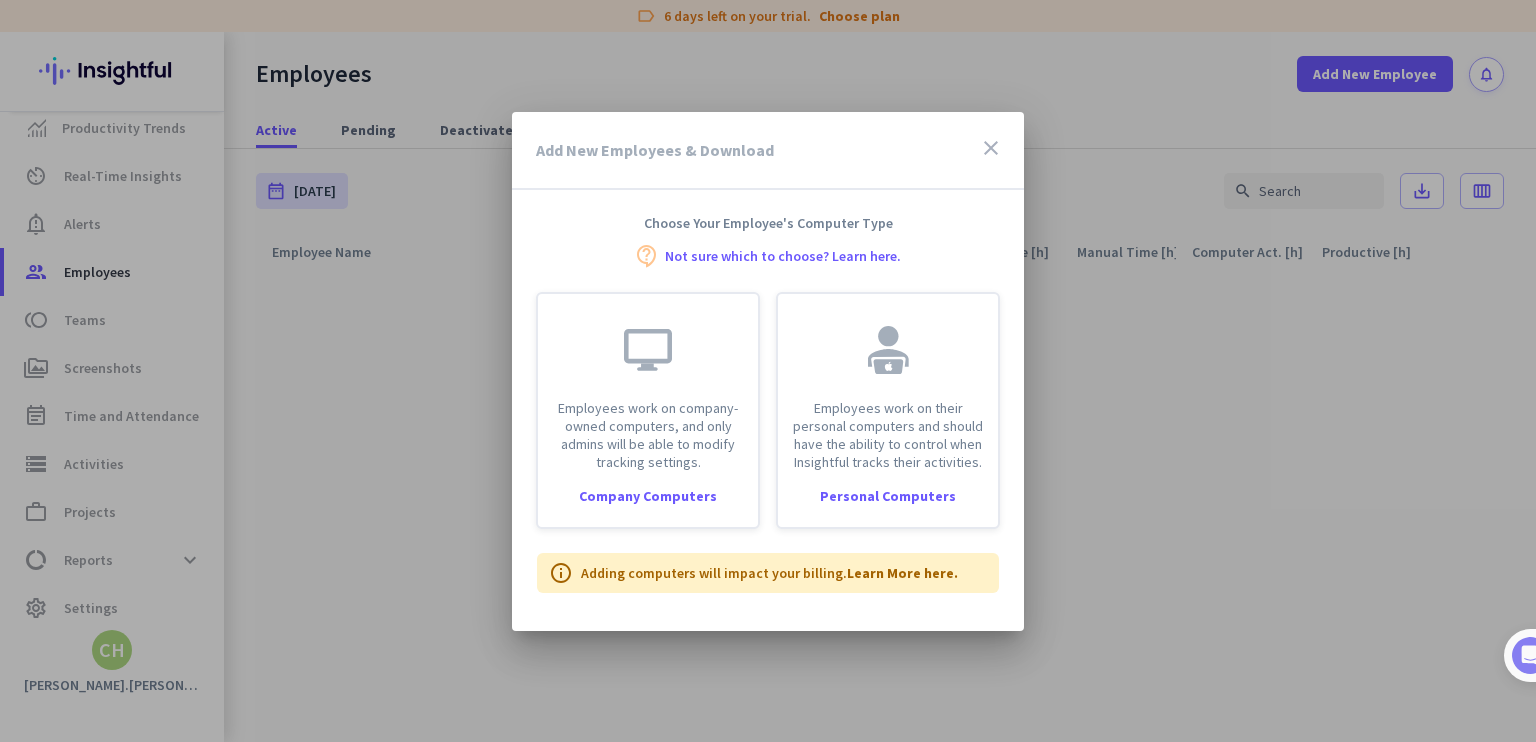 click on "Adding computers will impact your billing.  Learn More here." at bounding box center [769, 573] 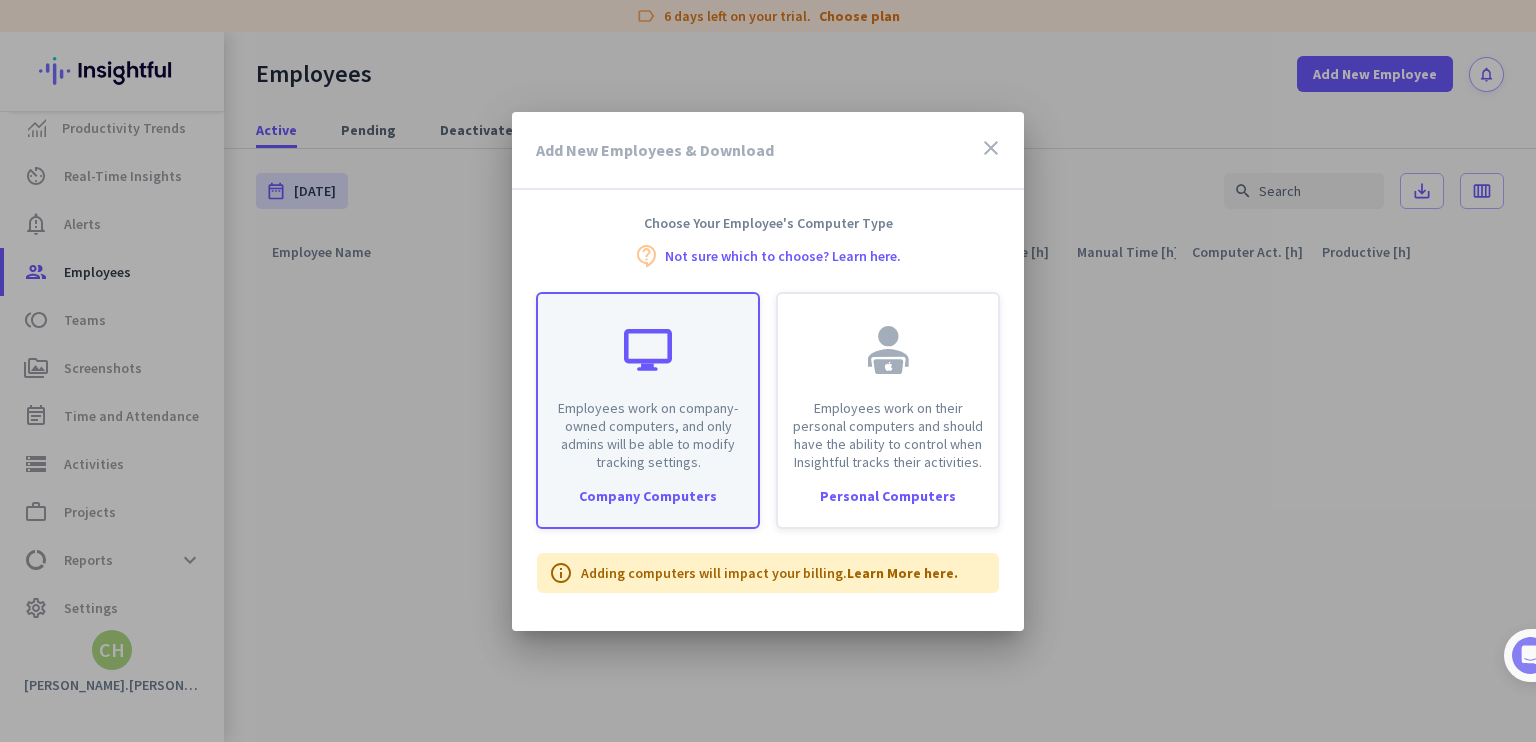 click on "Employees work on company-owned computers, and only admins will be able to modify tracking settings." at bounding box center [648, 435] 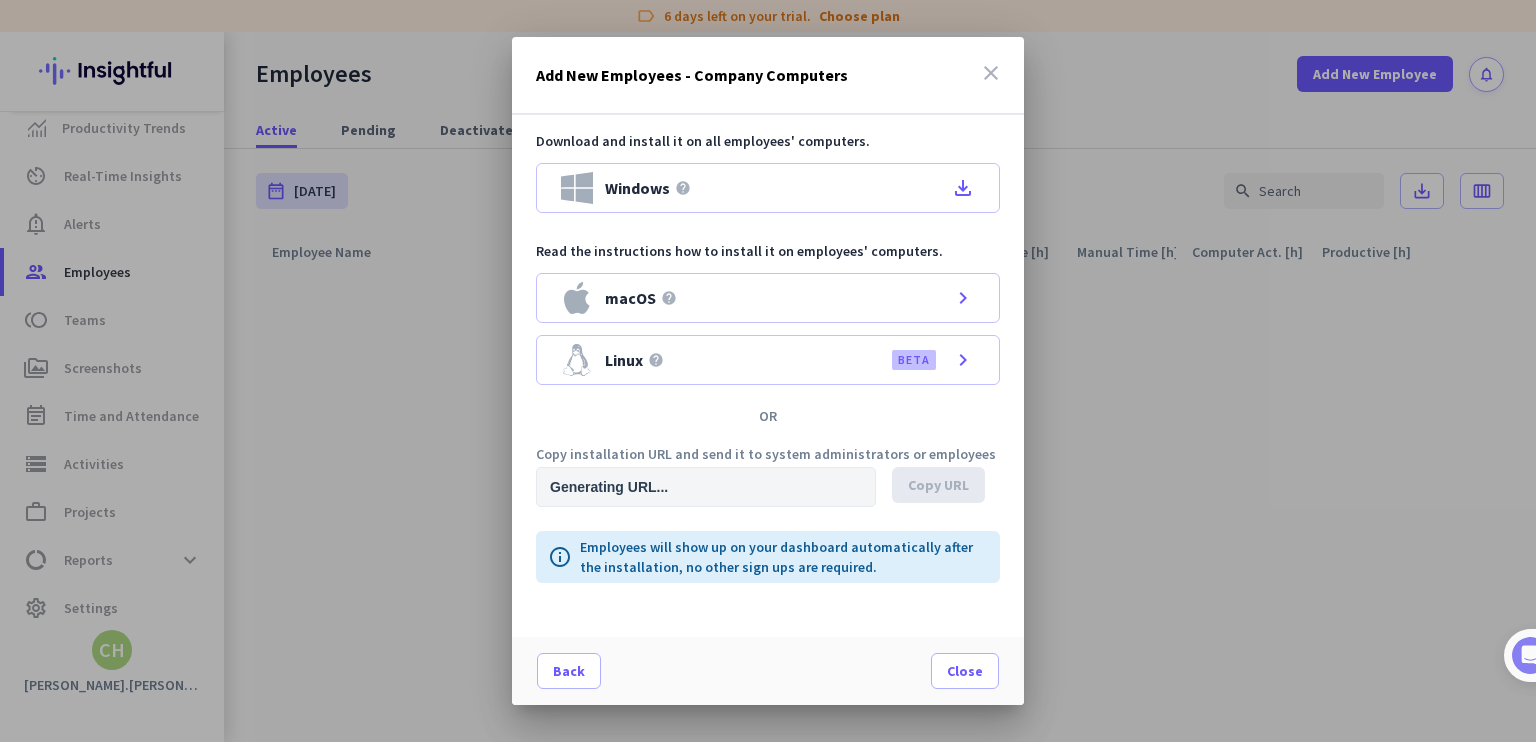 type on "[URL][DOMAIN_NAME]" 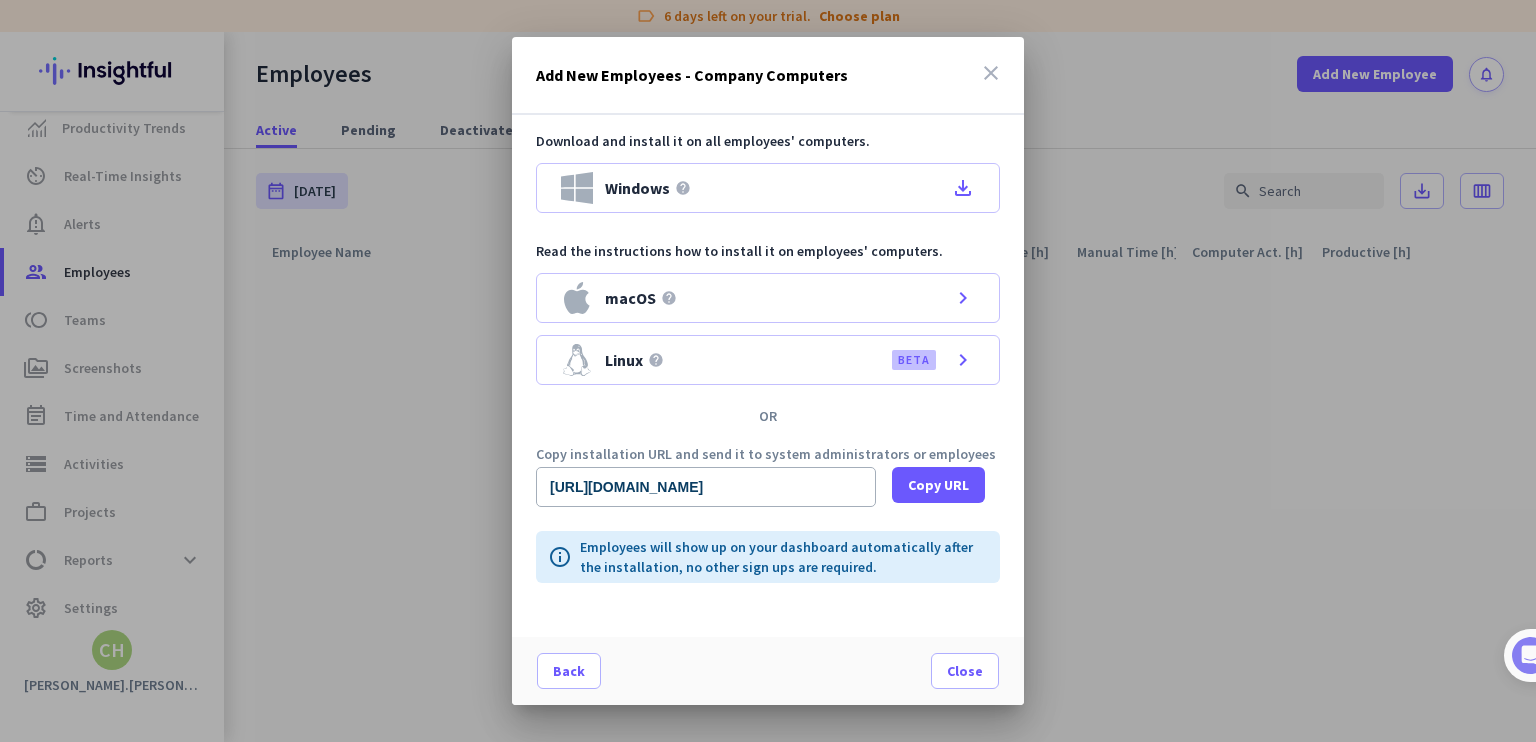 click on "close" at bounding box center [991, 73] 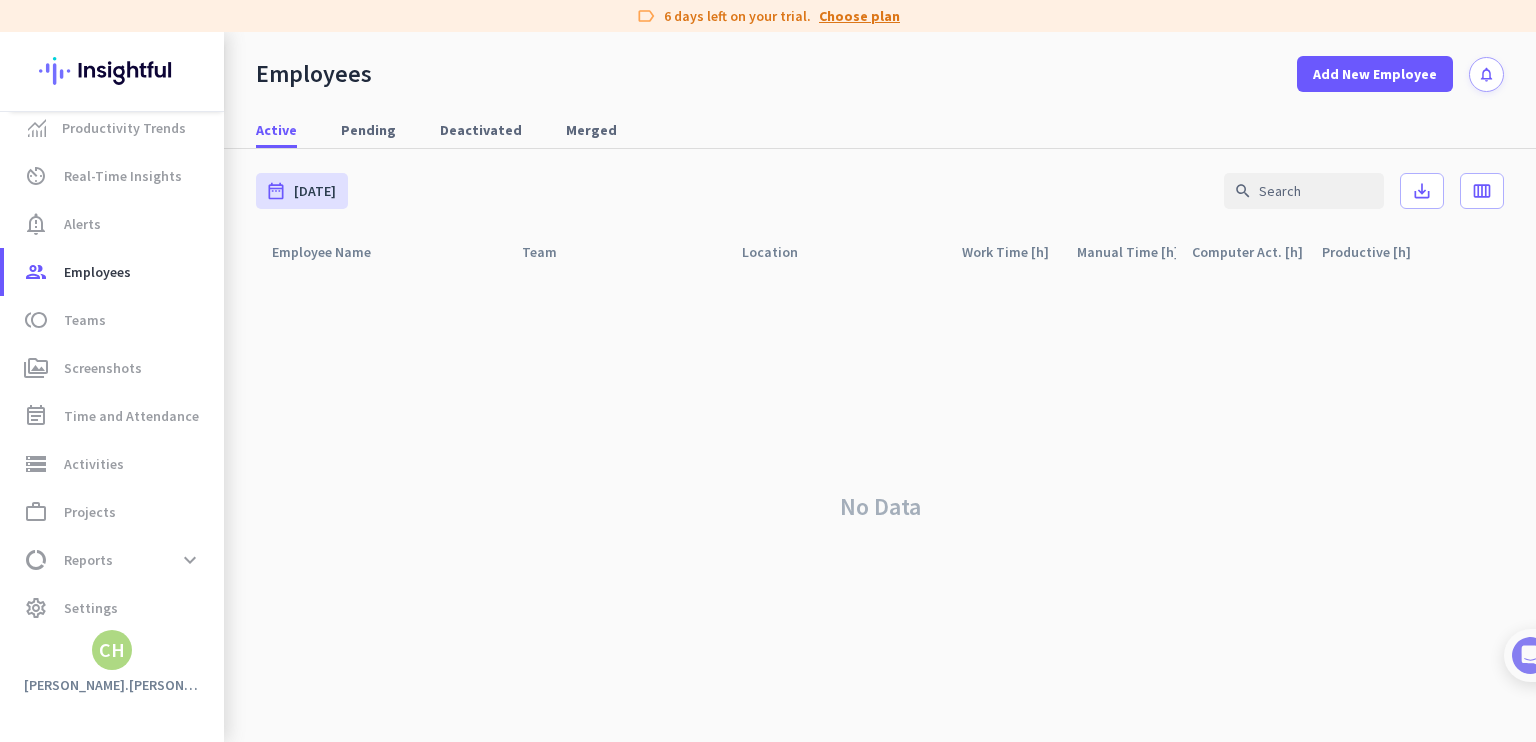 click on "Choose plan" 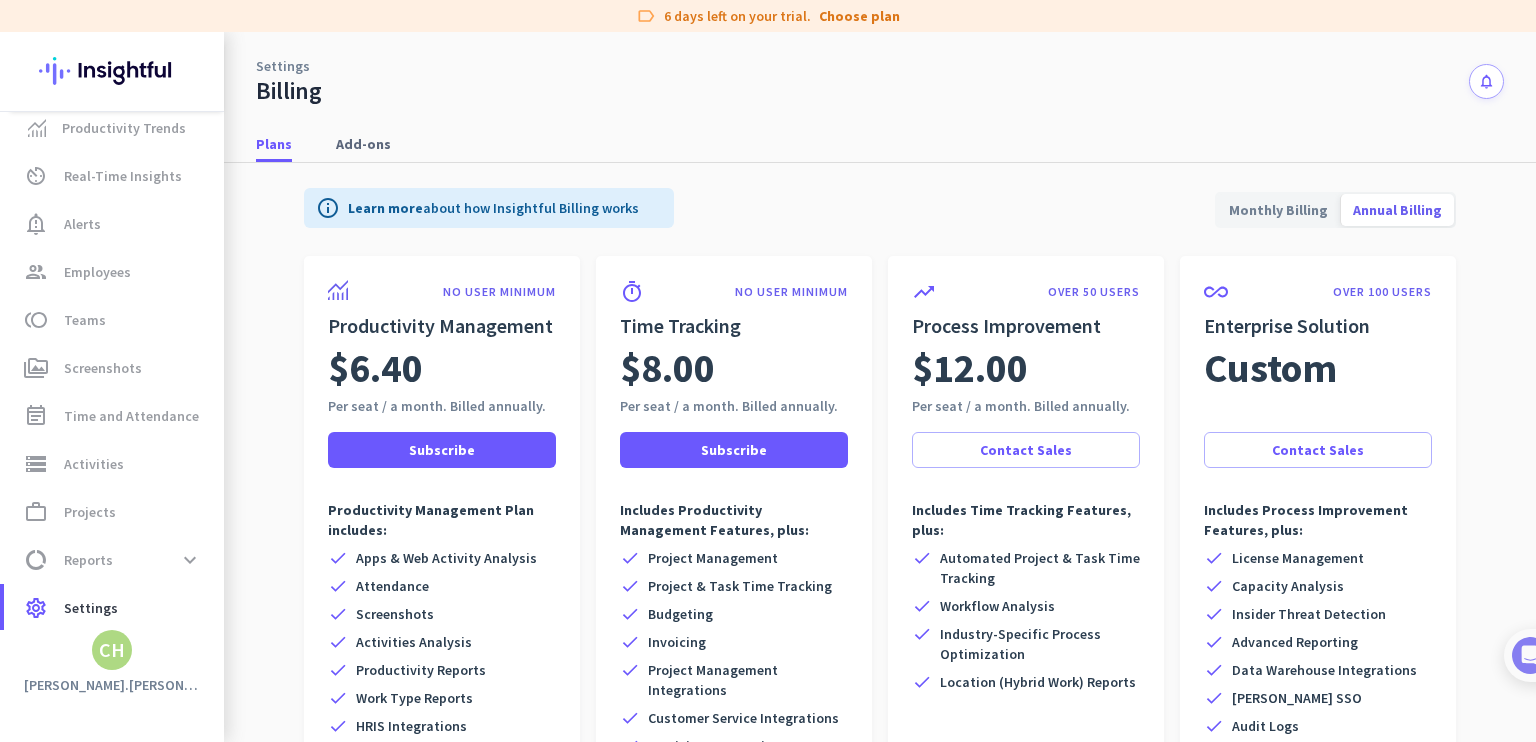 click on "Monthly Billing" at bounding box center (1278, 210) 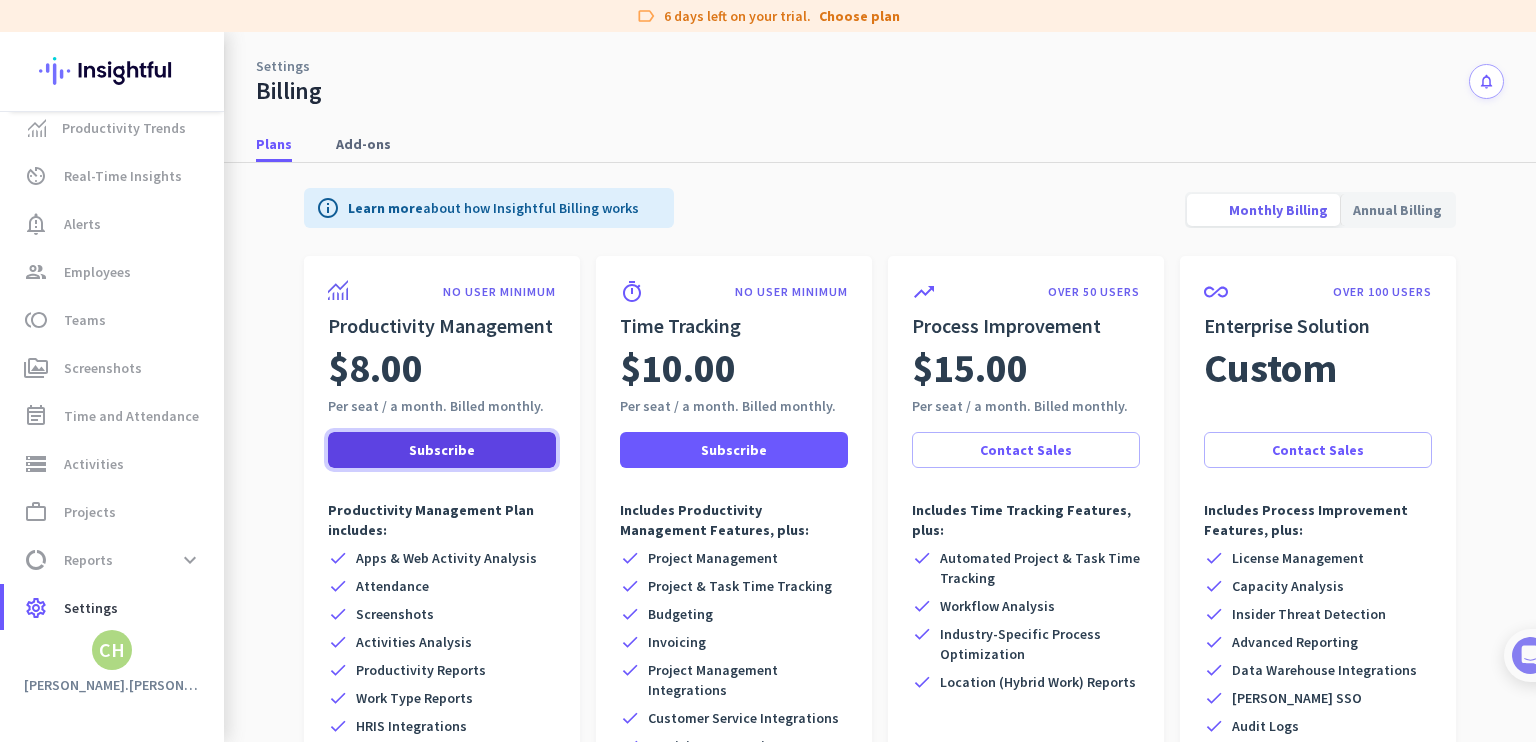 click on "Subscribe" 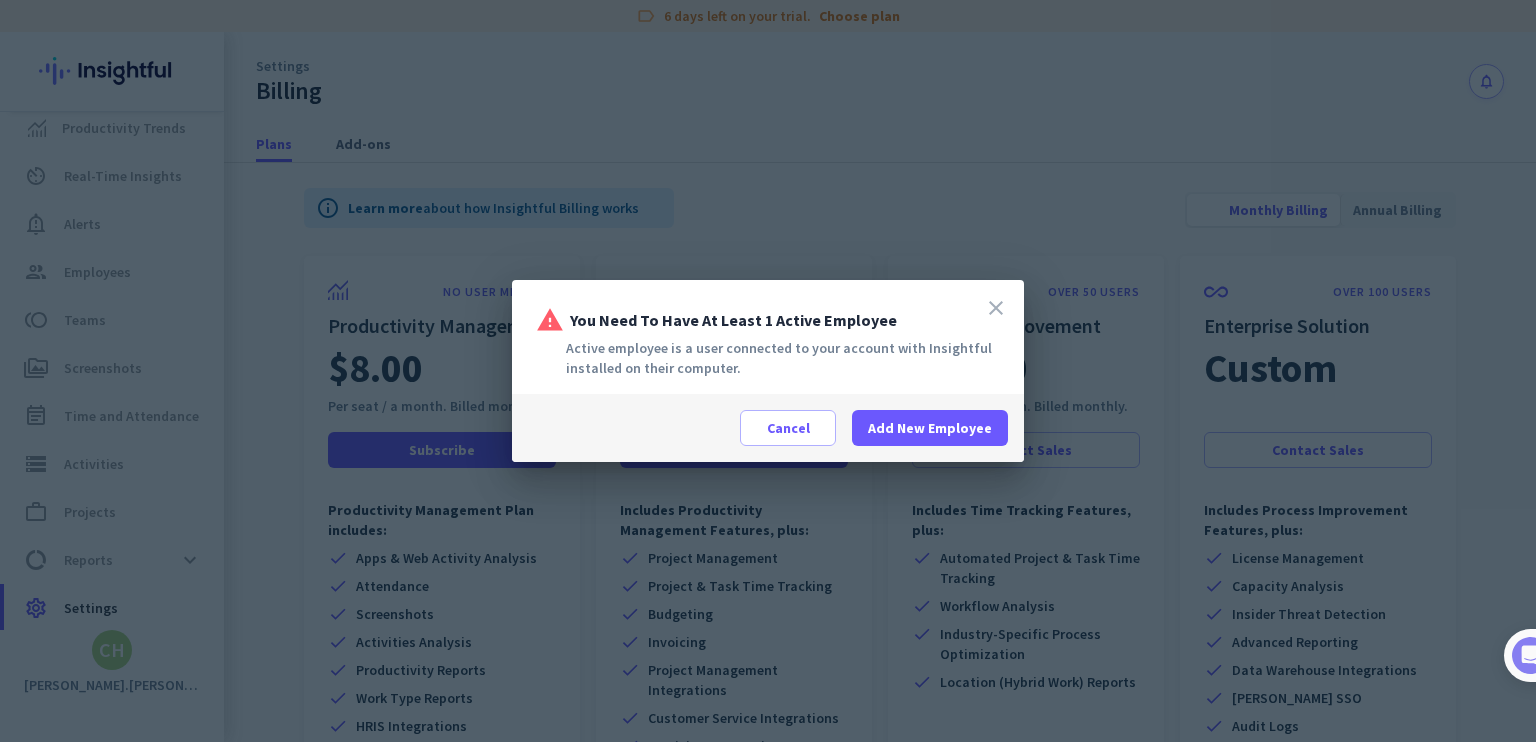 click on "close" at bounding box center [996, 308] 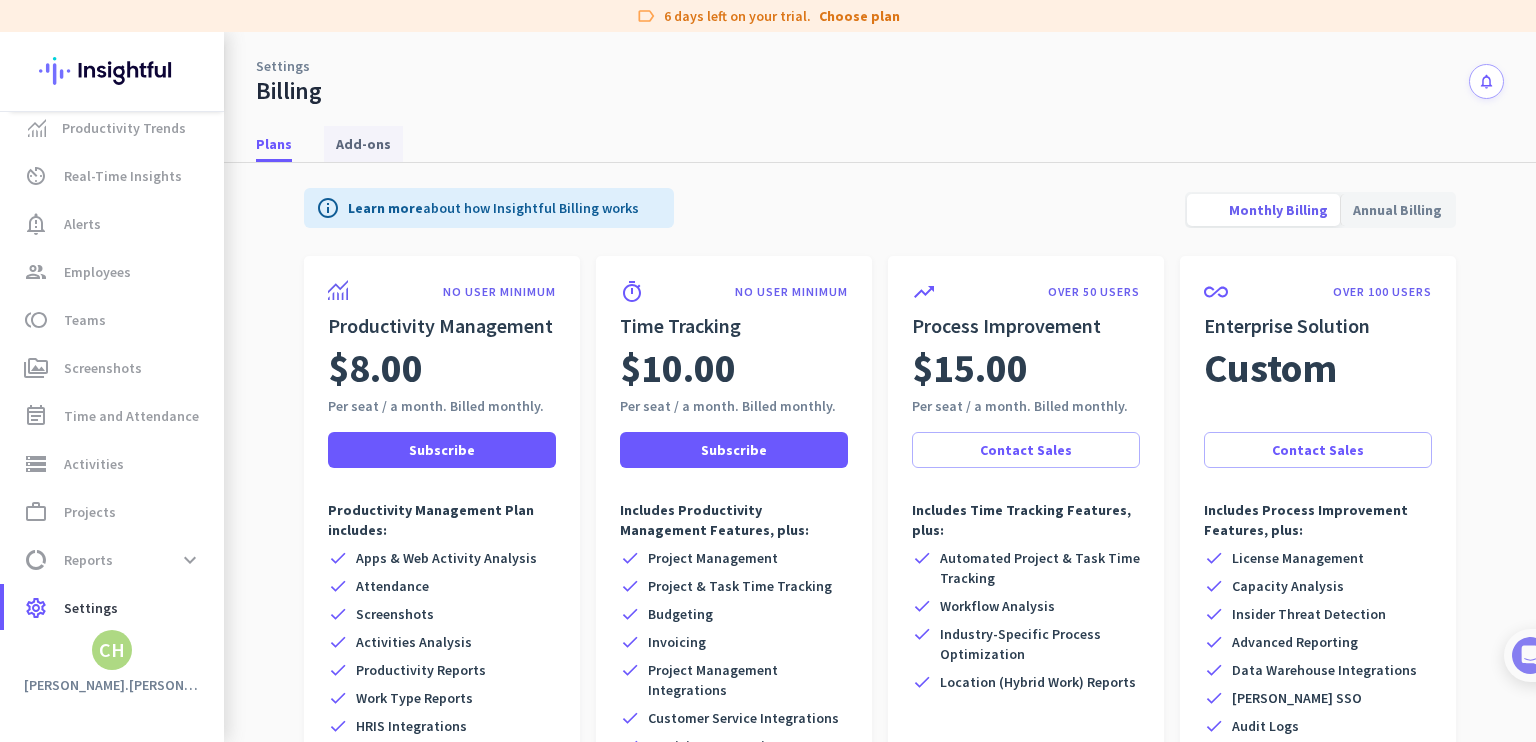 click on "Add-ons" at bounding box center [363, 144] 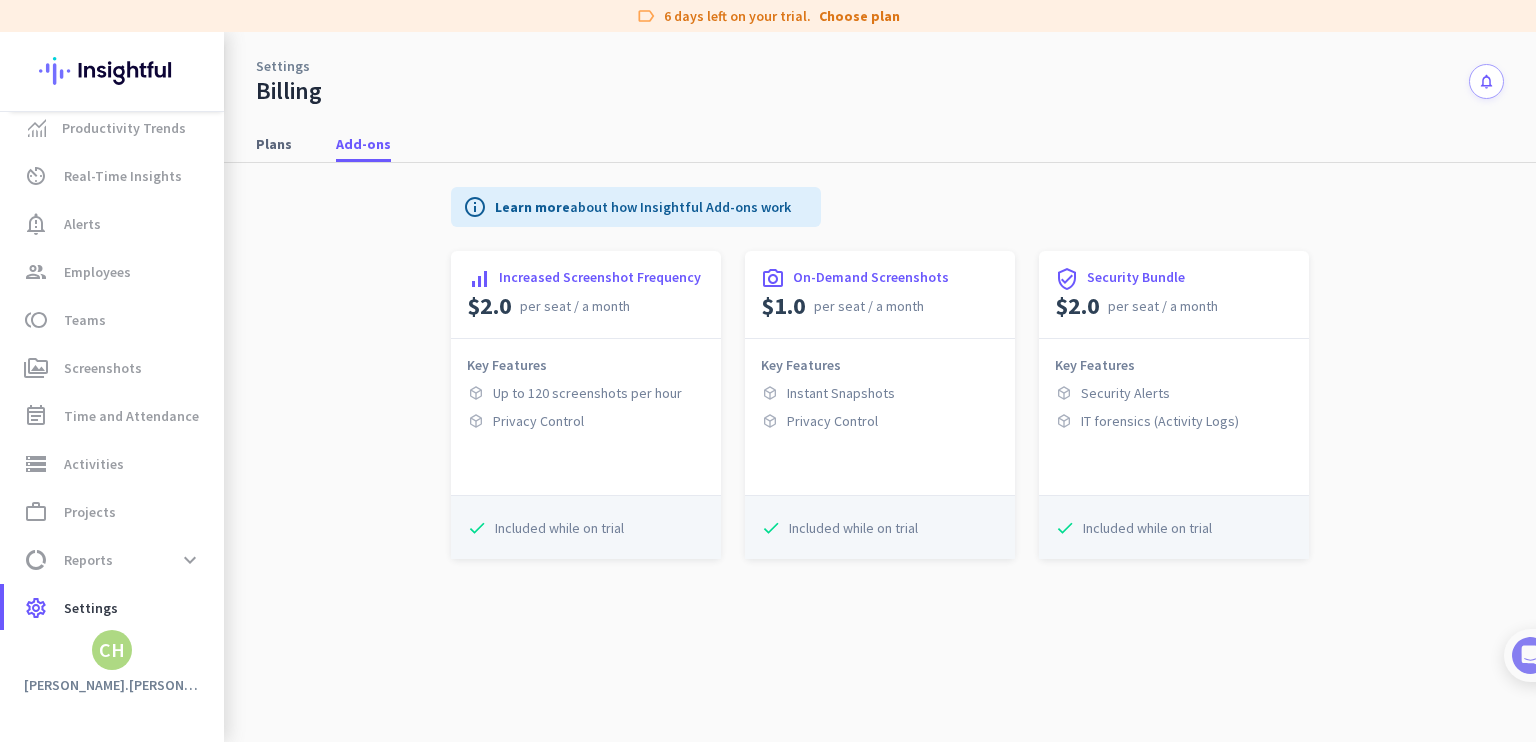 click on "Key Features  Security Alerts   IT forensics (Activity Logs)" 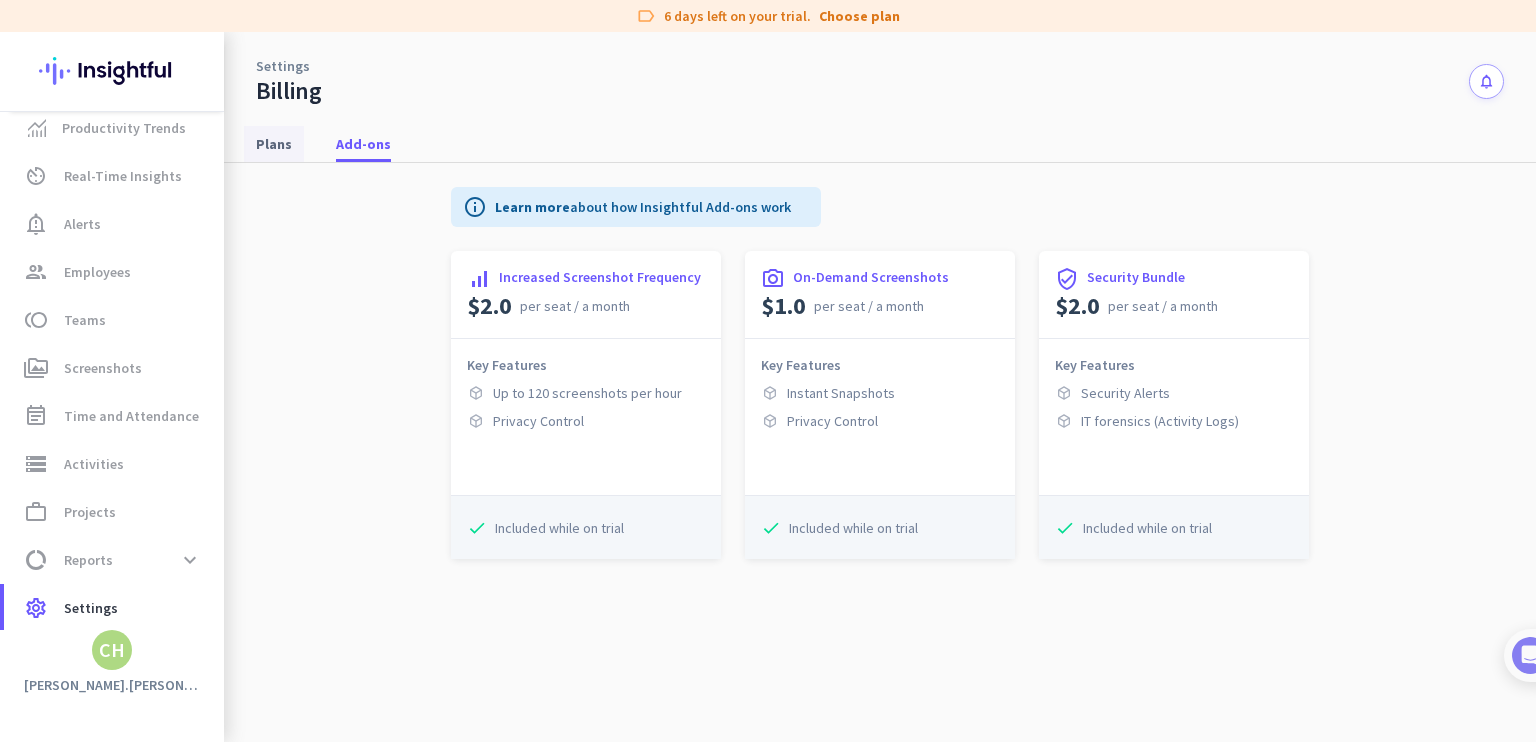 click on "Plans" at bounding box center (274, 144) 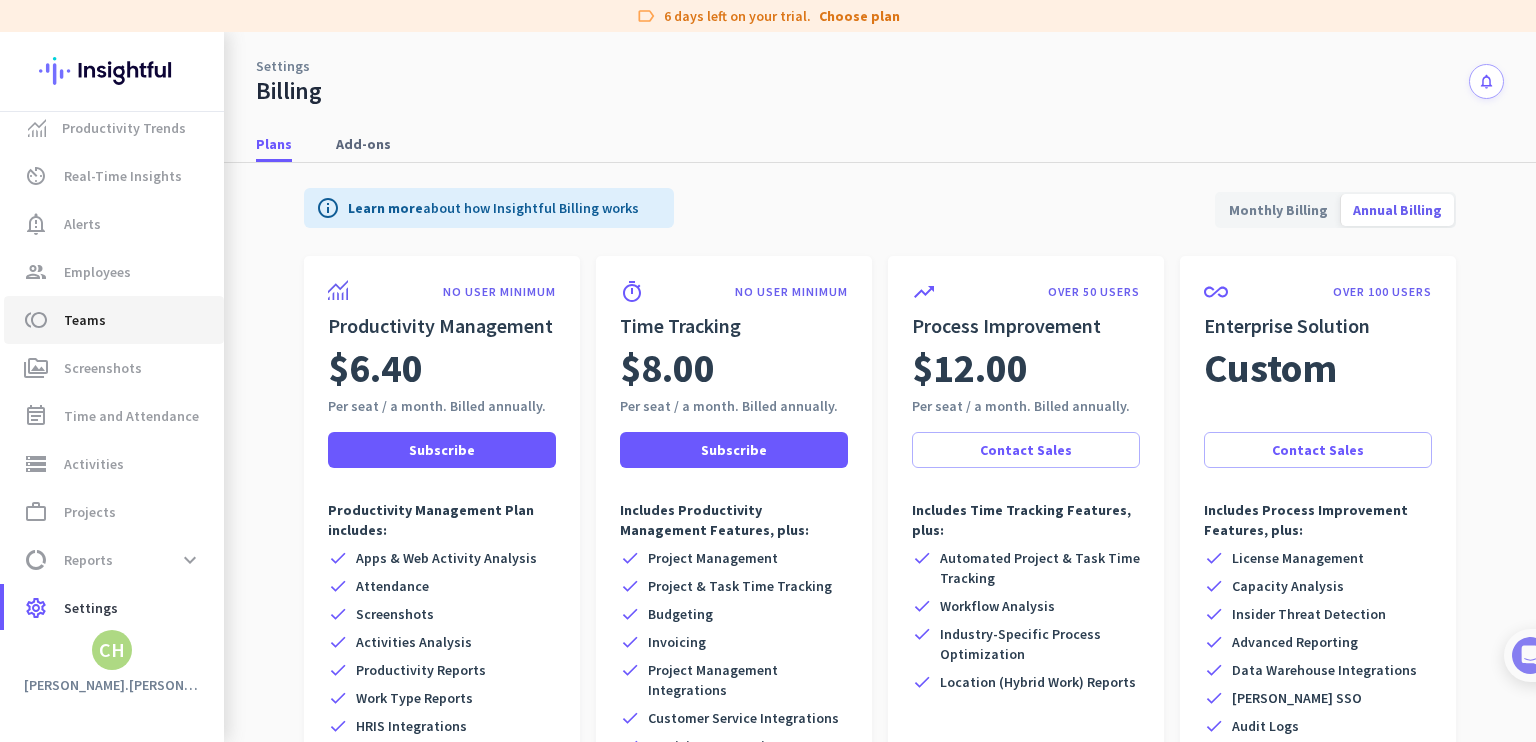 scroll, scrollTop: 0, scrollLeft: 0, axis: both 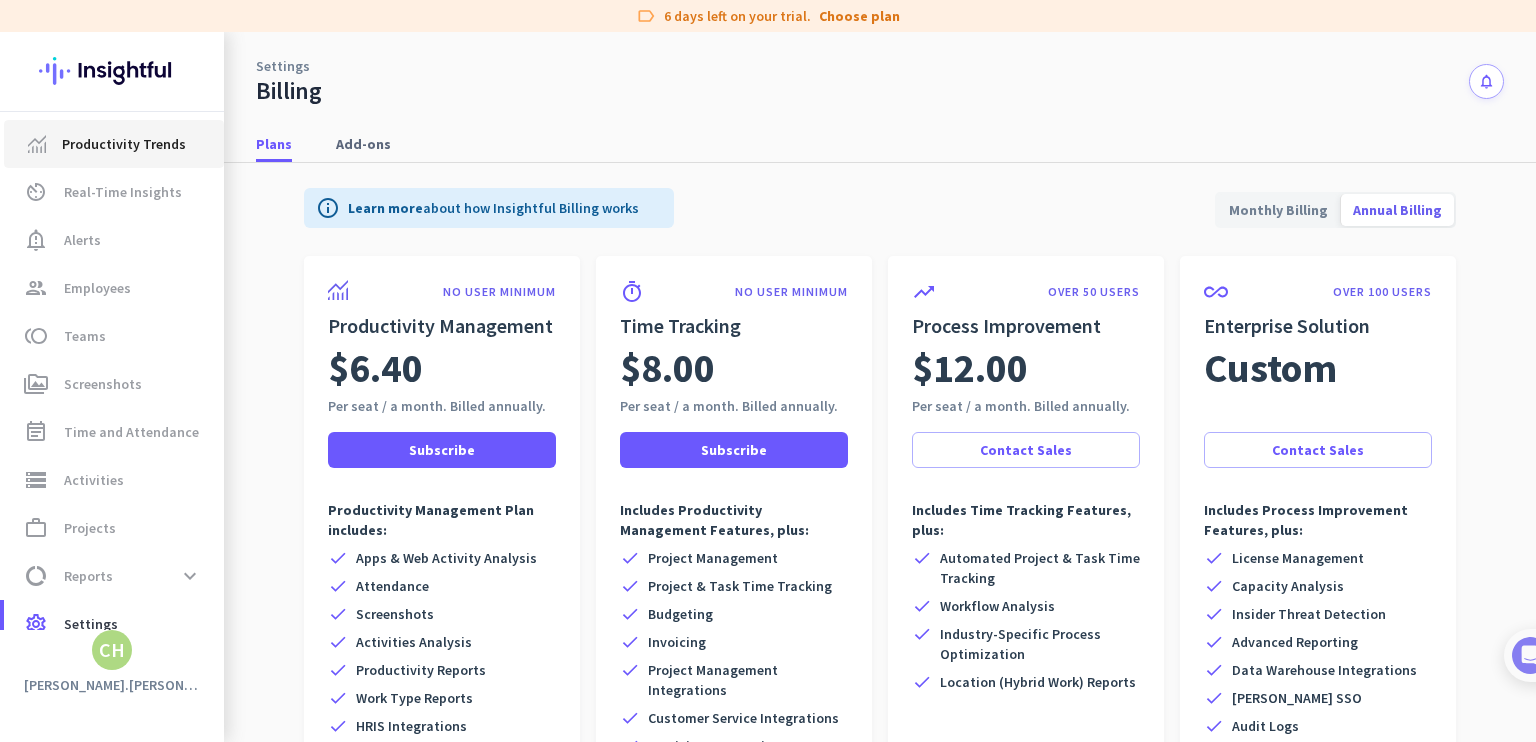 click on "Productivity Trends" 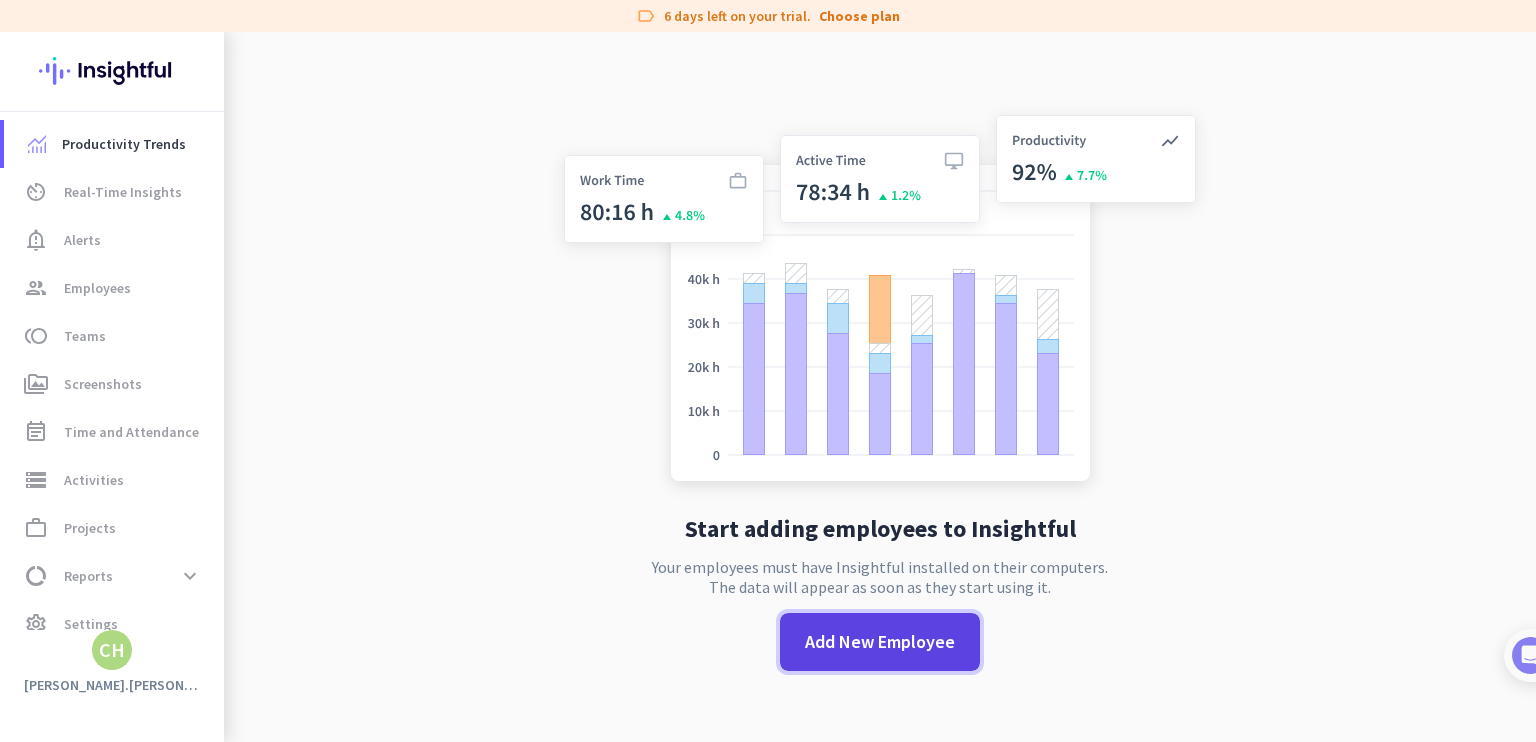 click on "Add New Employee" 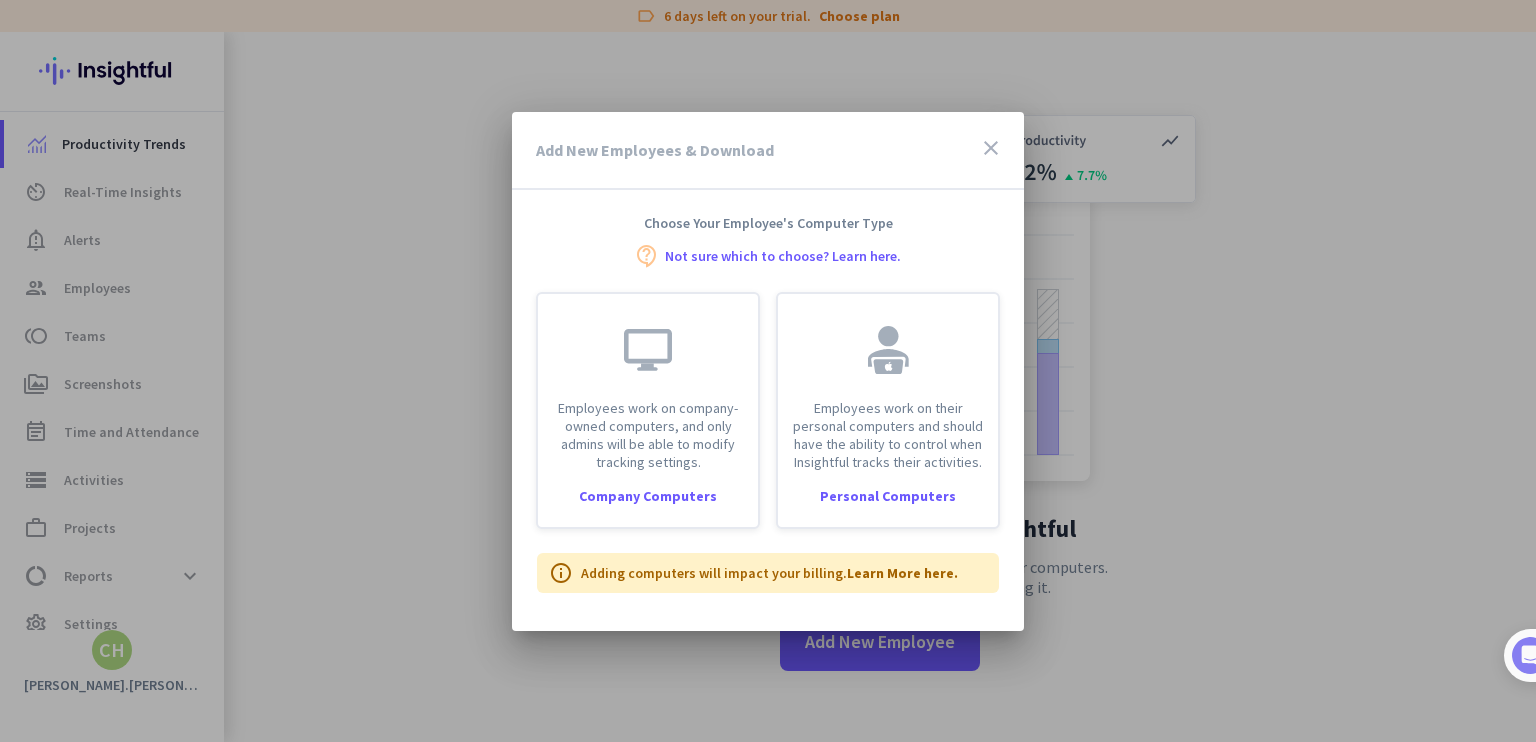 click on "close" at bounding box center (991, 148) 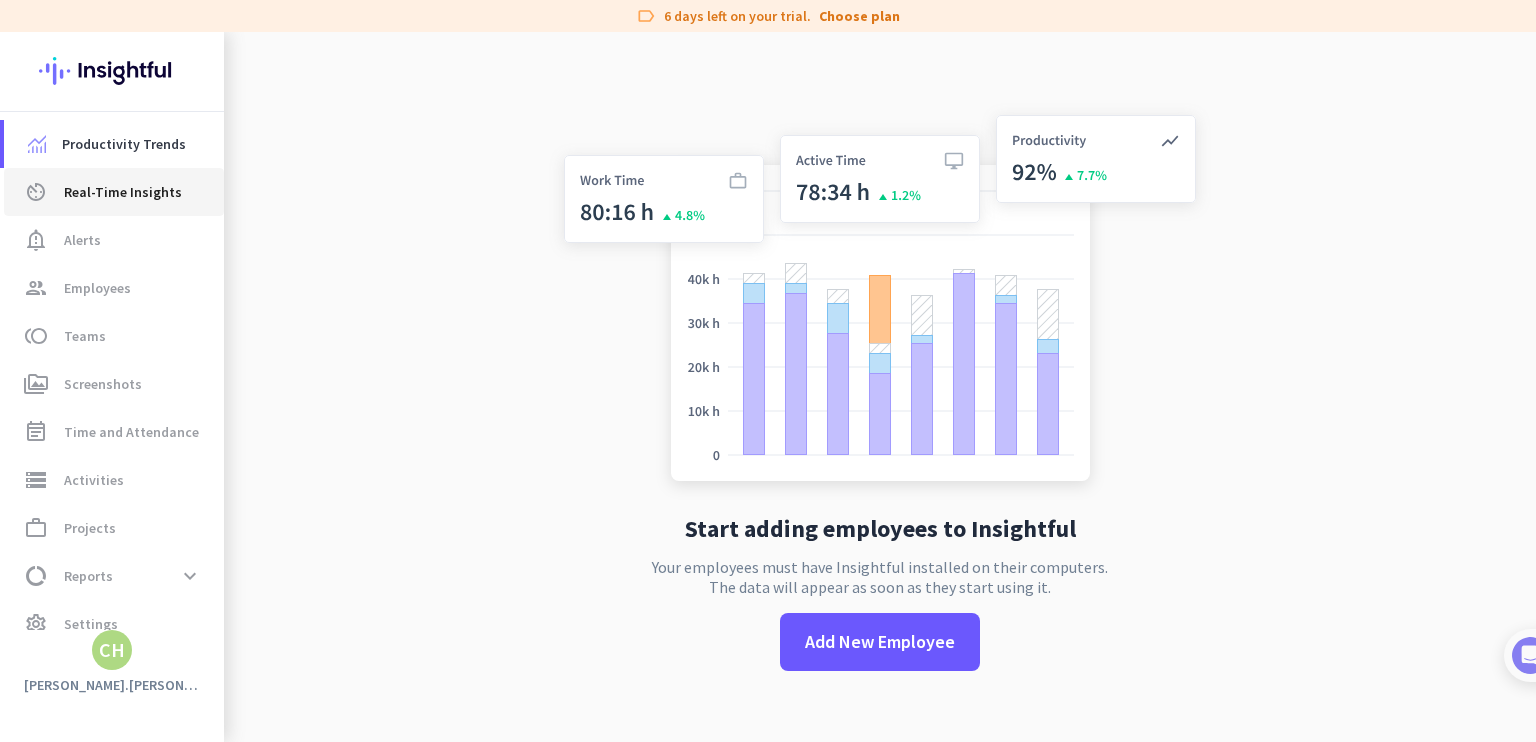 click on "Real-Time Insights" 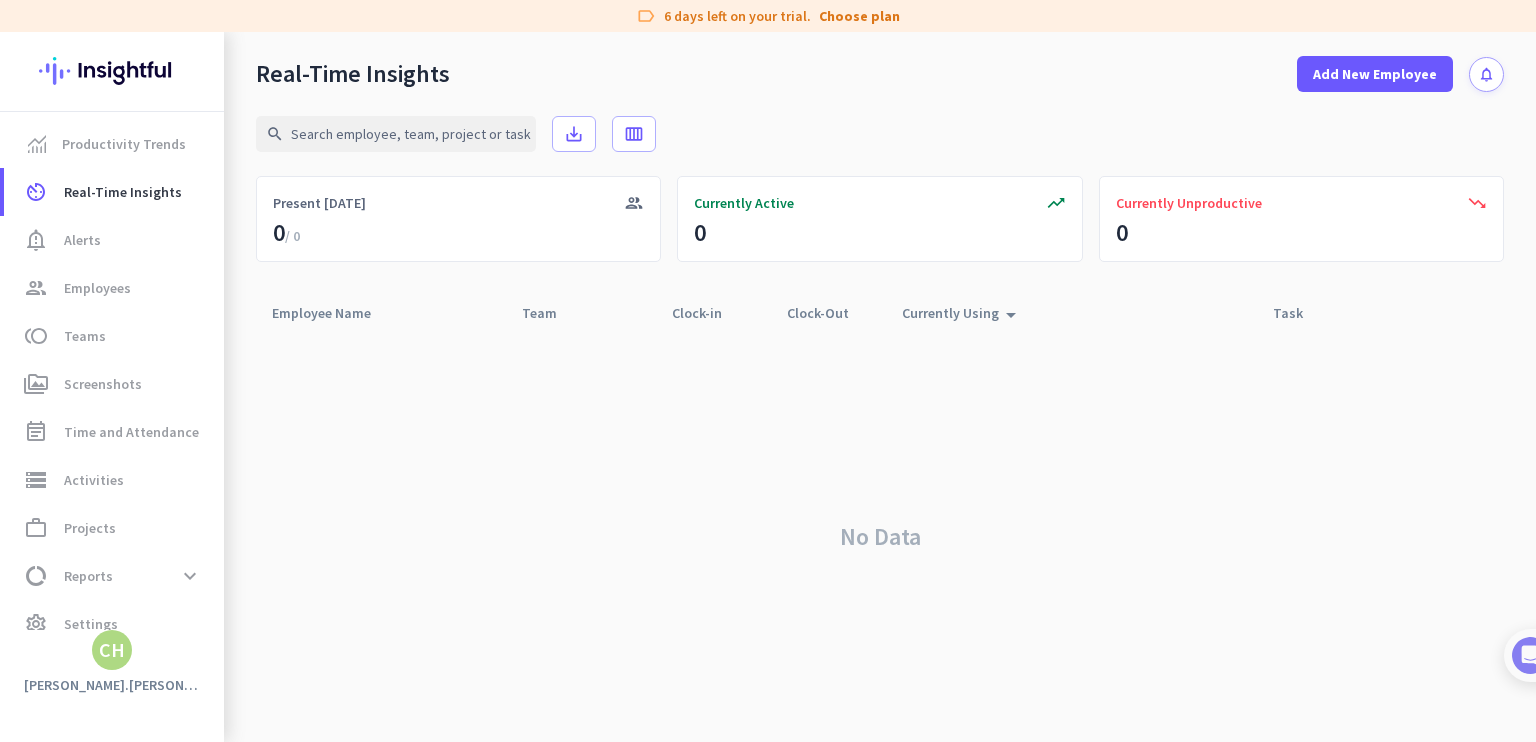 click on "No Data" 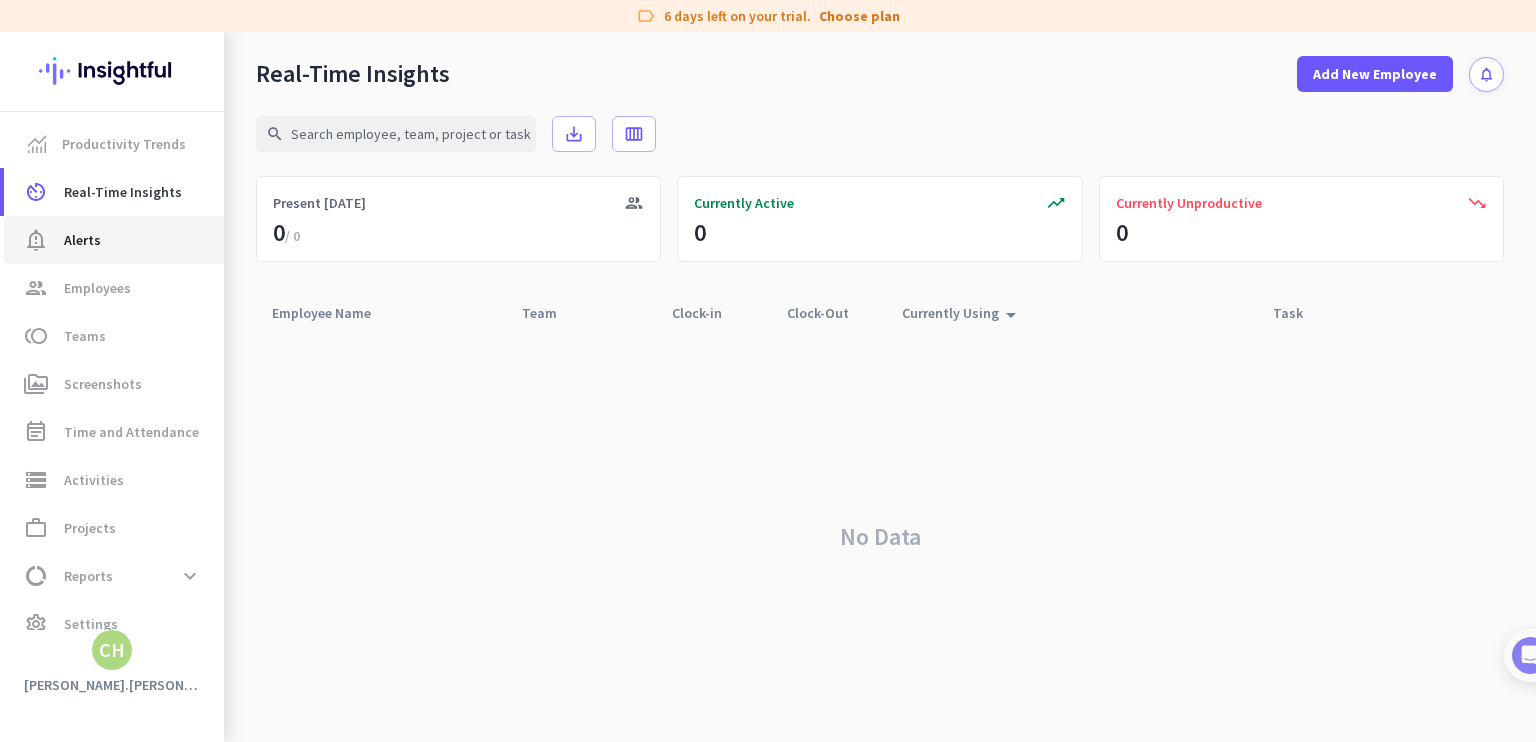 click on "Alerts" 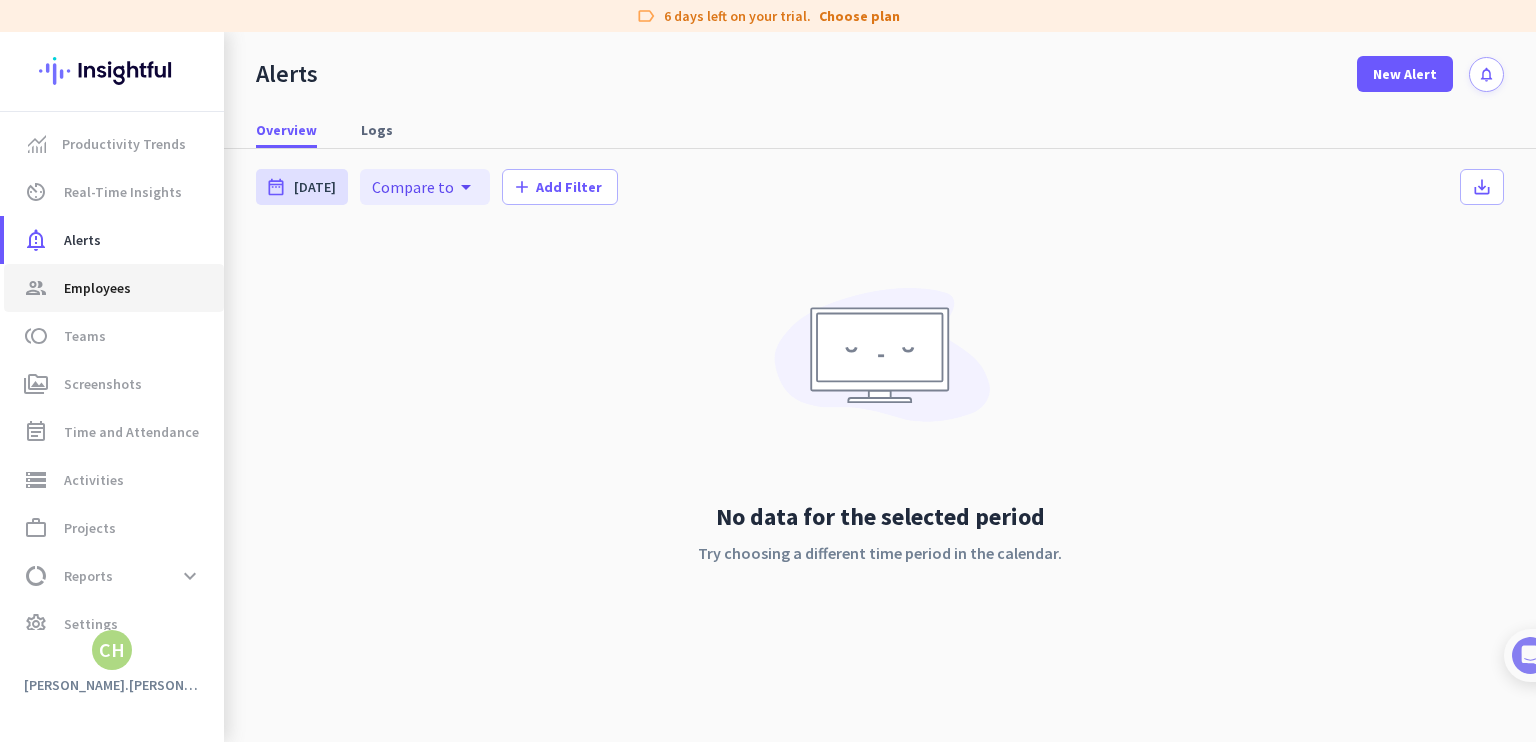 click on "Employees" 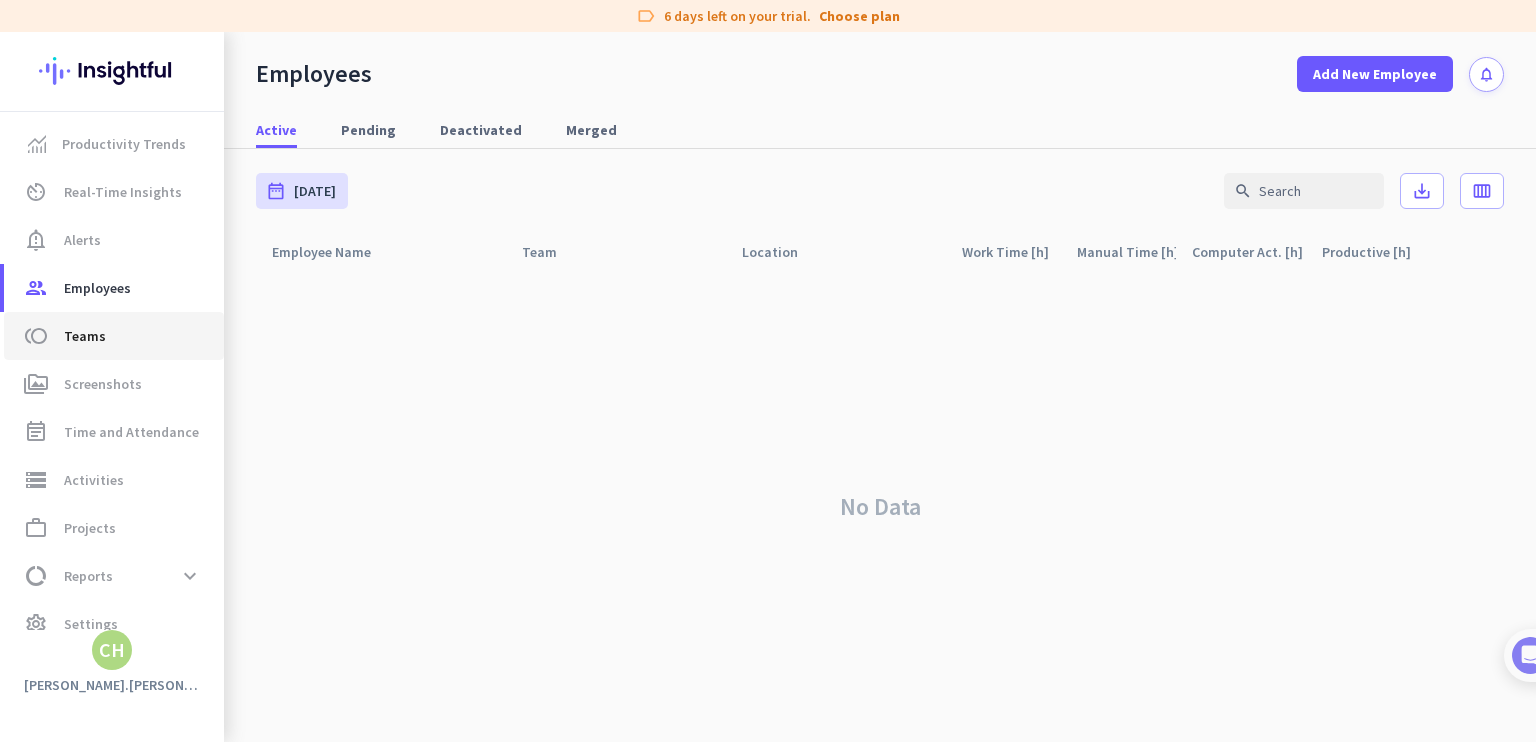 click on "toll  Teams" 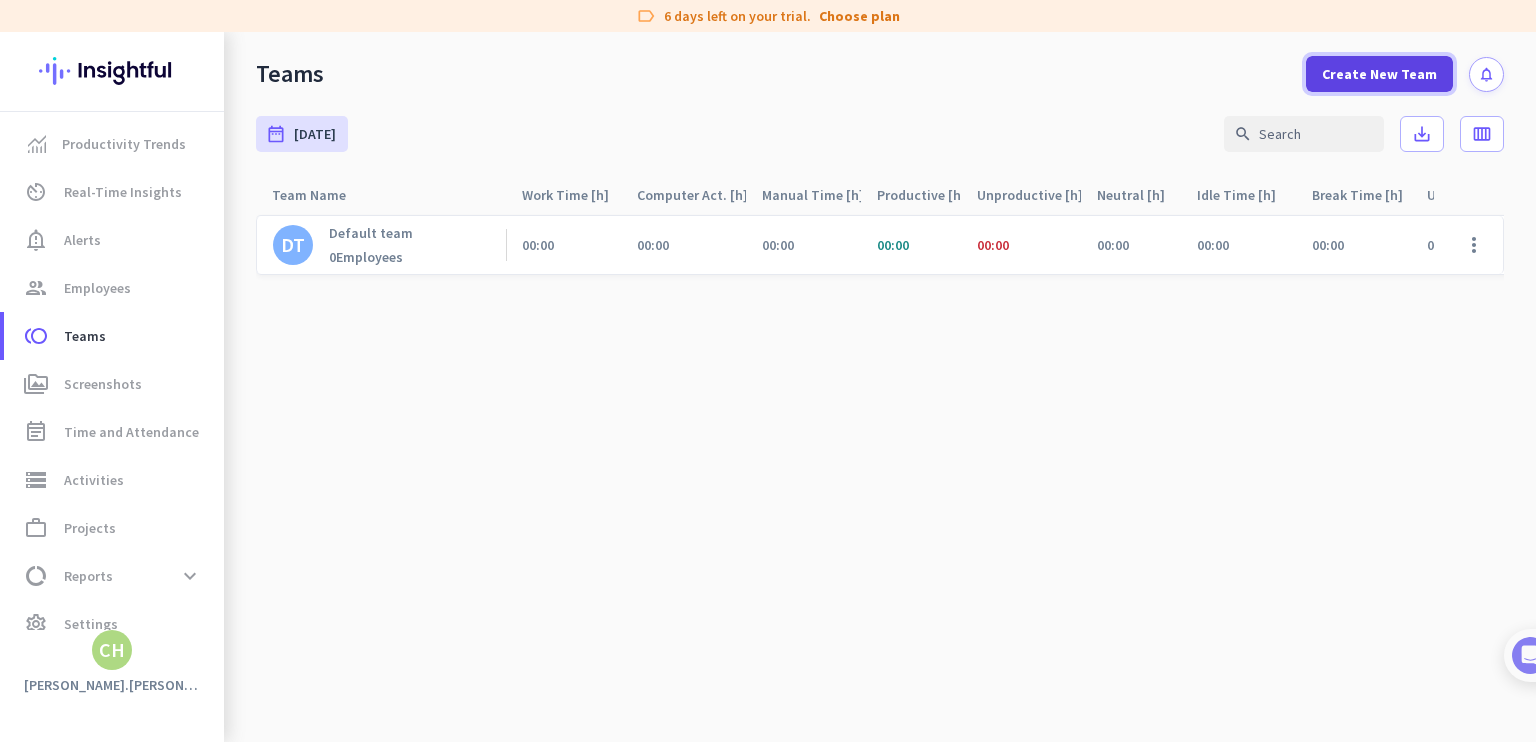 click on "Create New Team" at bounding box center (1379, 74) 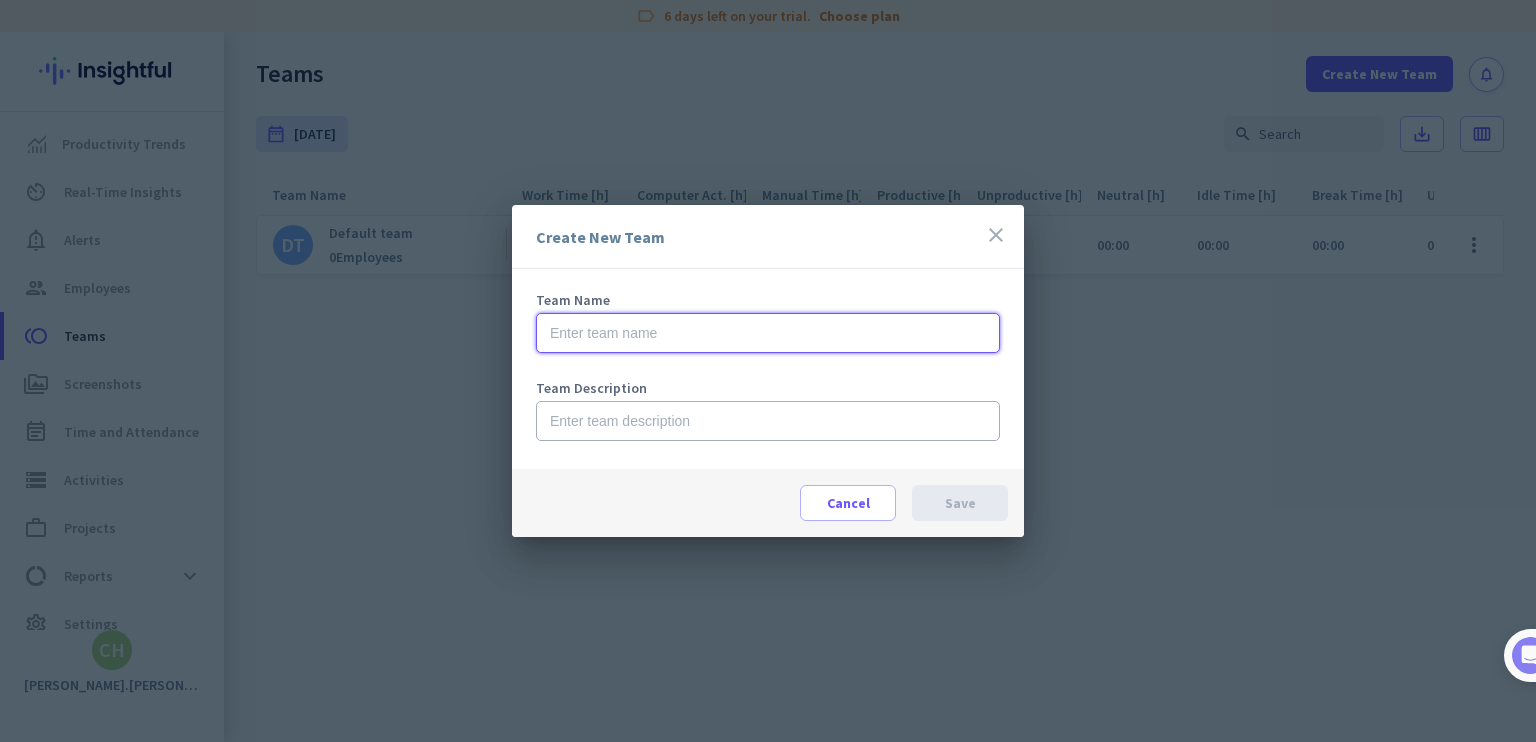 click at bounding box center [768, 333] 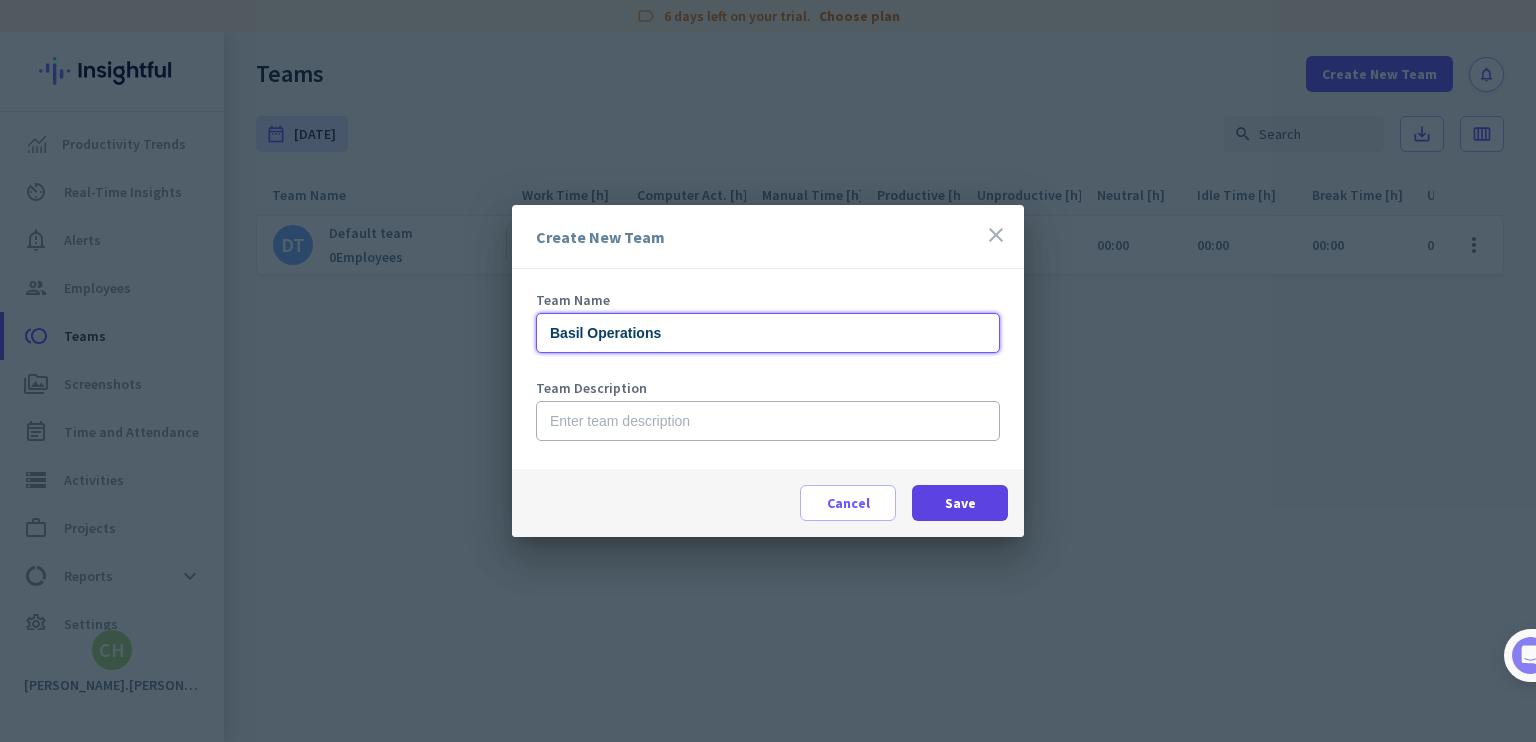type on "Basil Operations" 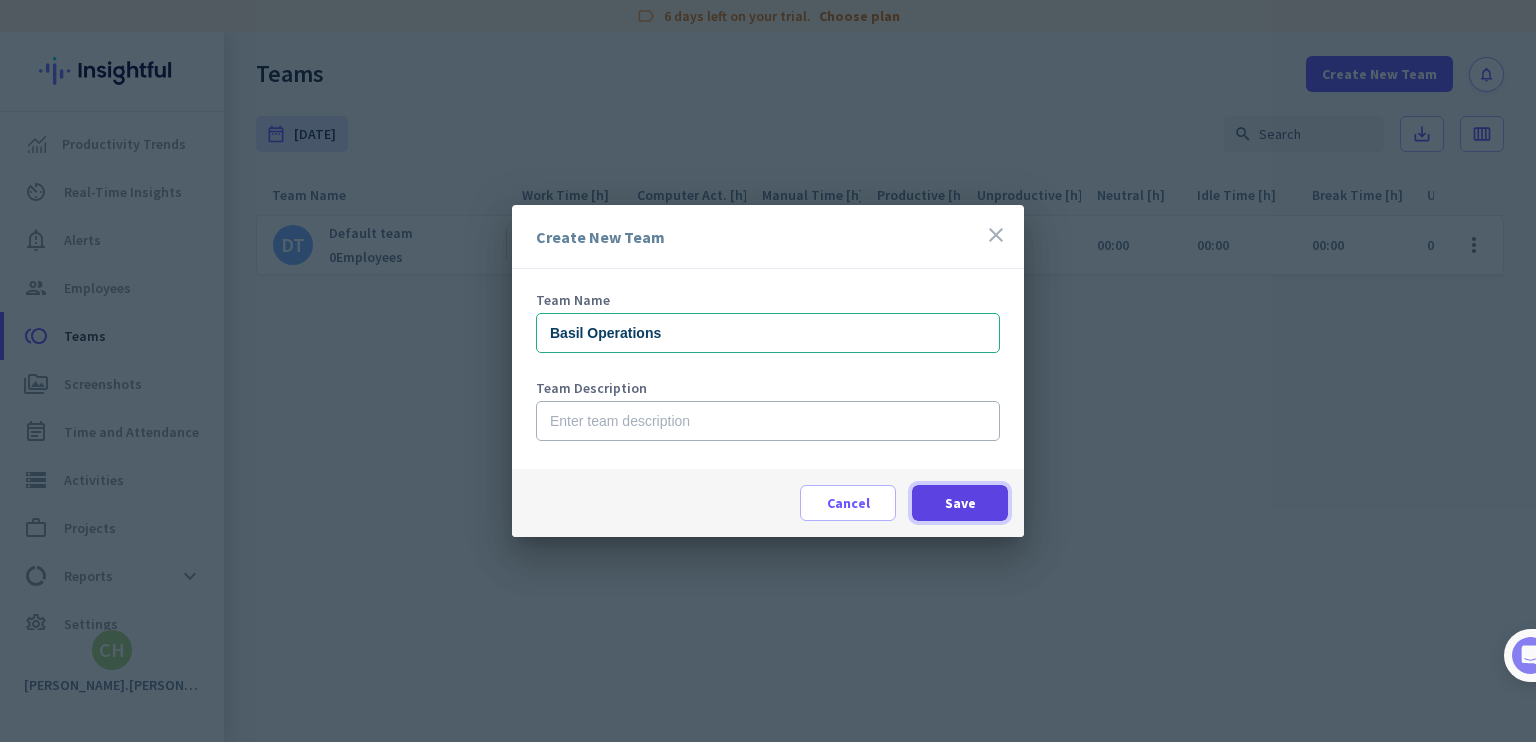 click at bounding box center (960, 503) 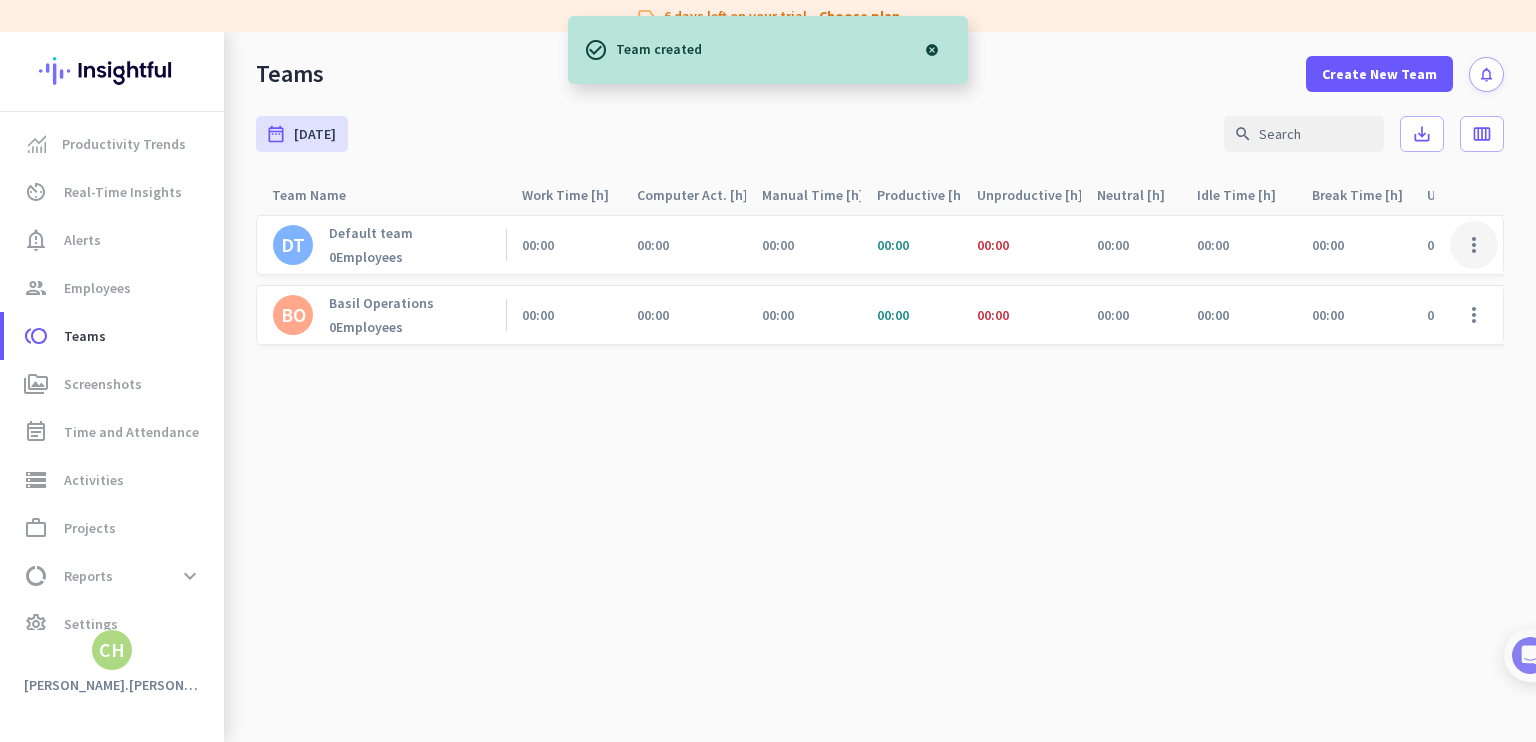 click 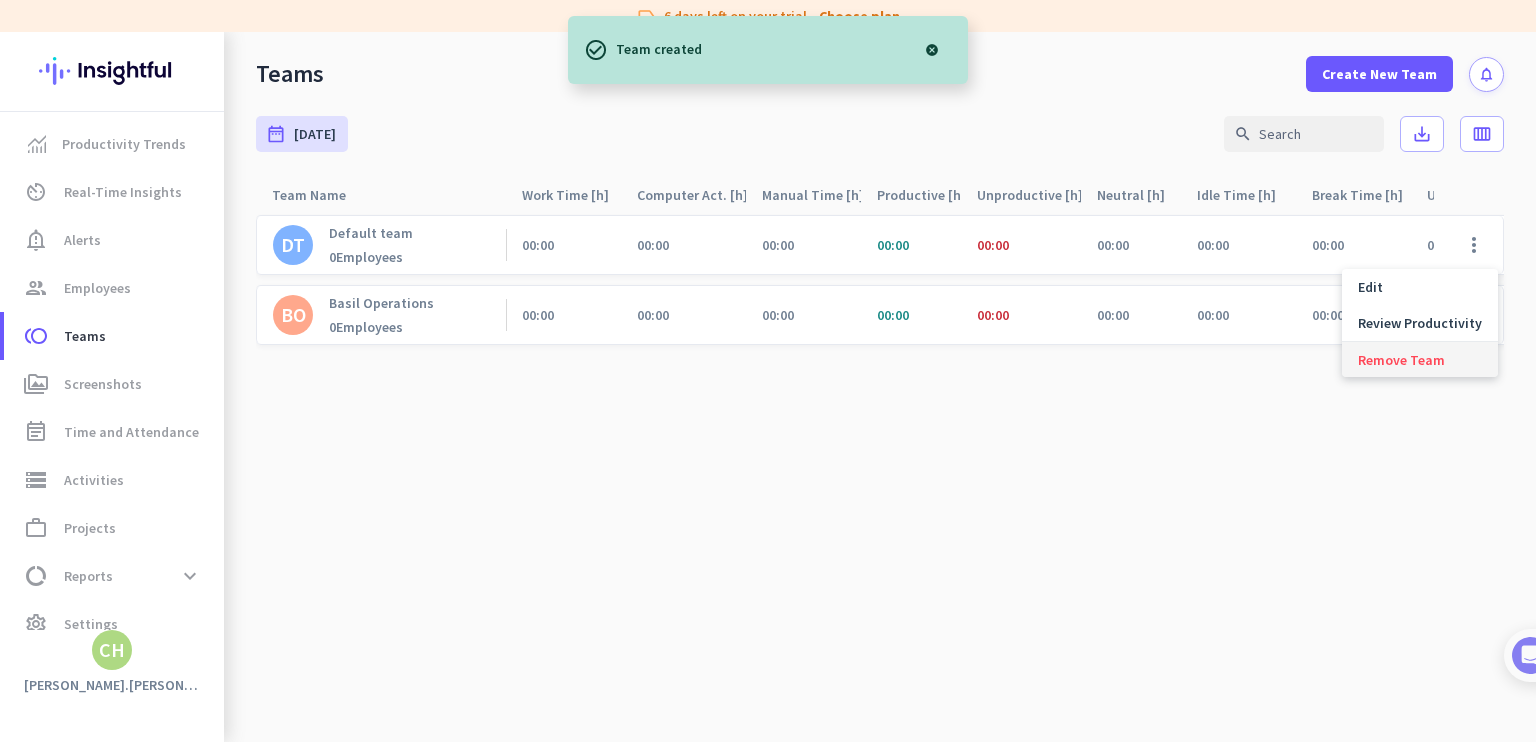 click on "Remove Team" at bounding box center [1401, 360] 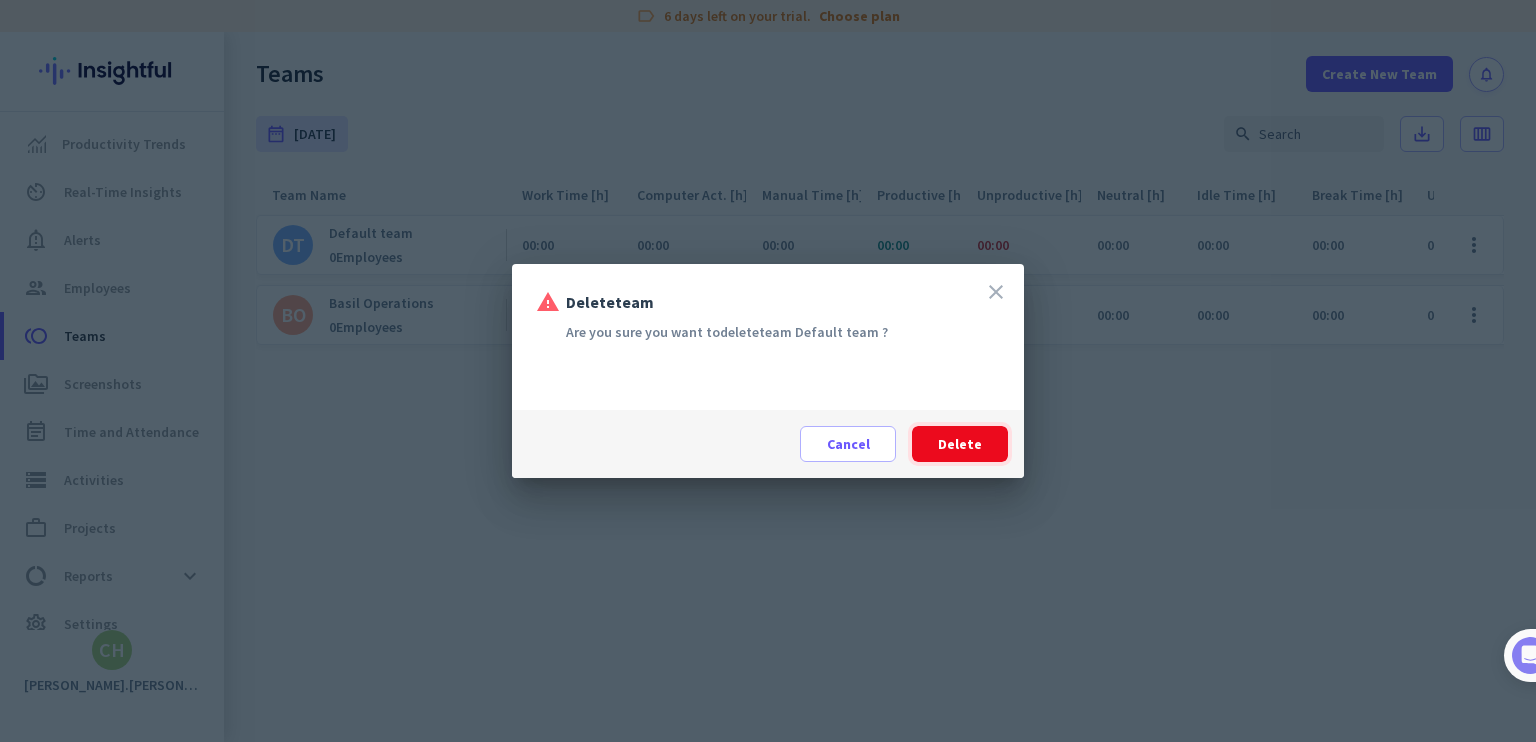 click on "Delete" at bounding box center (960, 444) 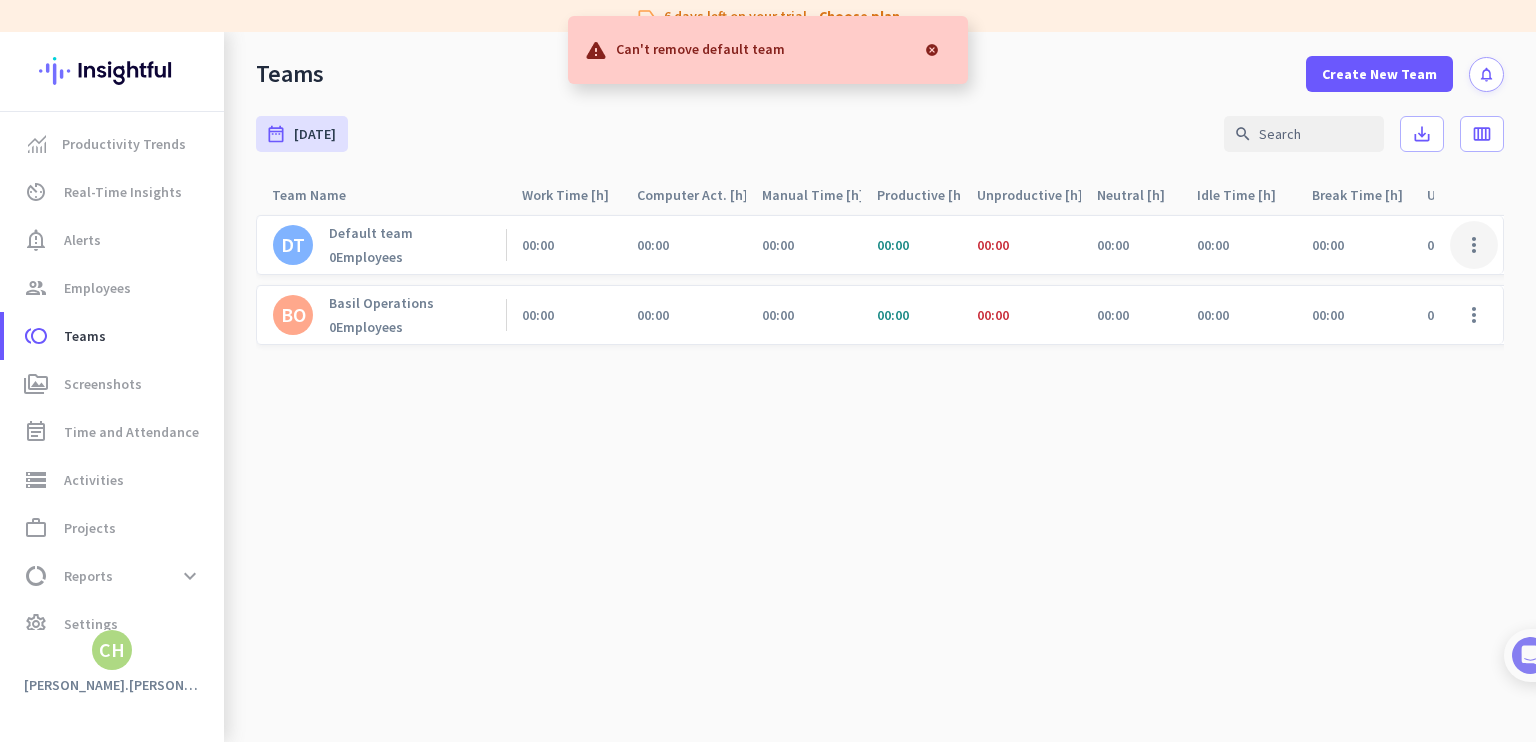 click 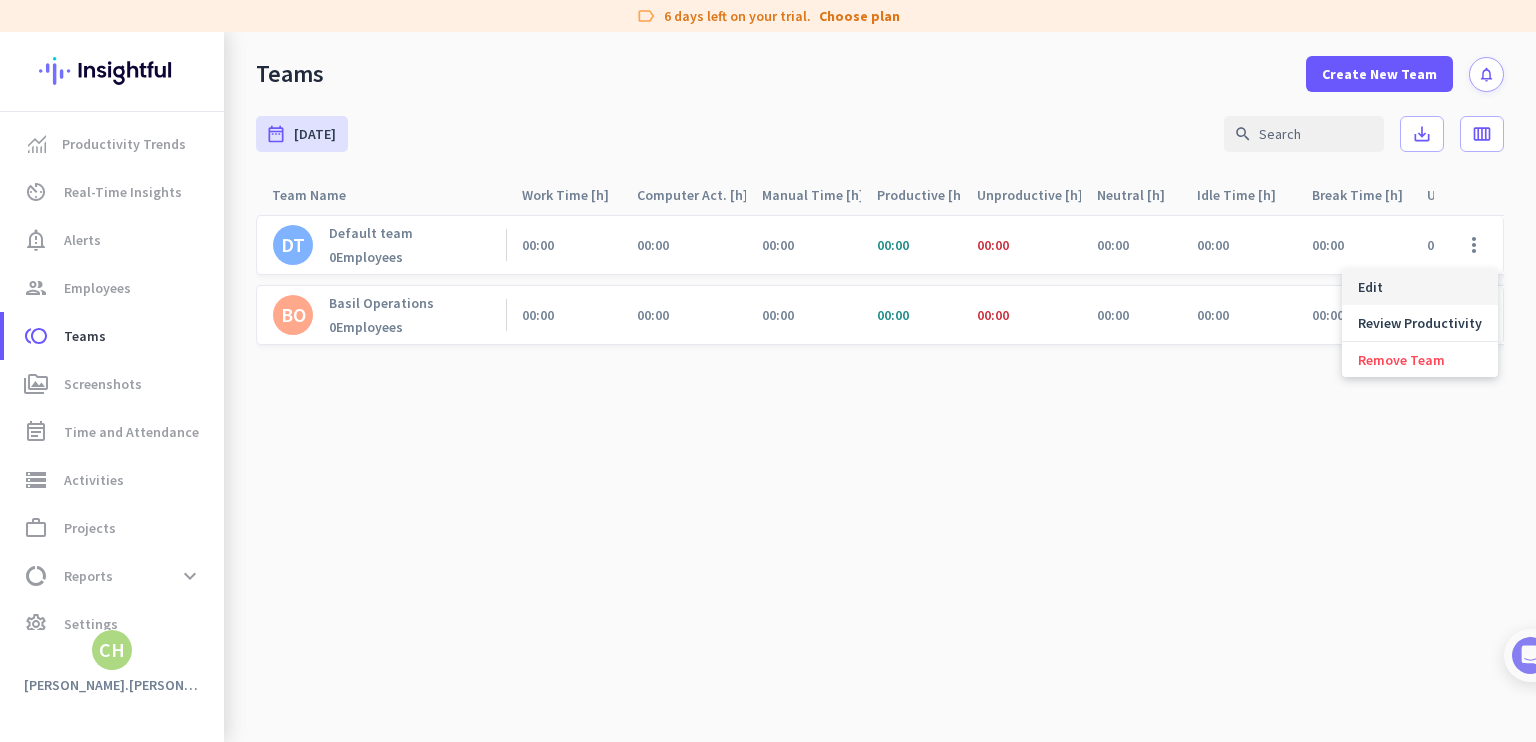click on "Edit" at bounding box center (1420, 287) 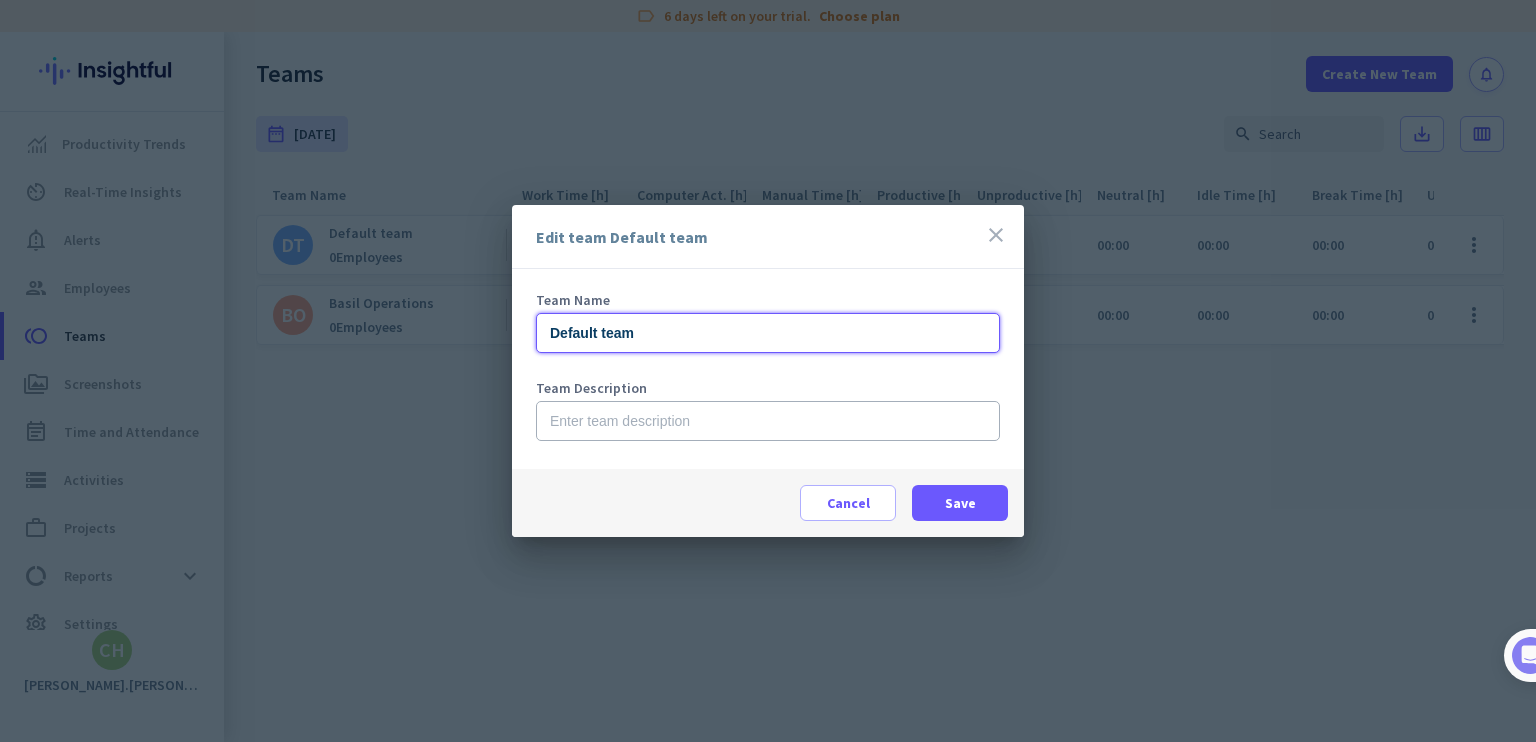 click on "Default team" at bounding box center [768, 333] 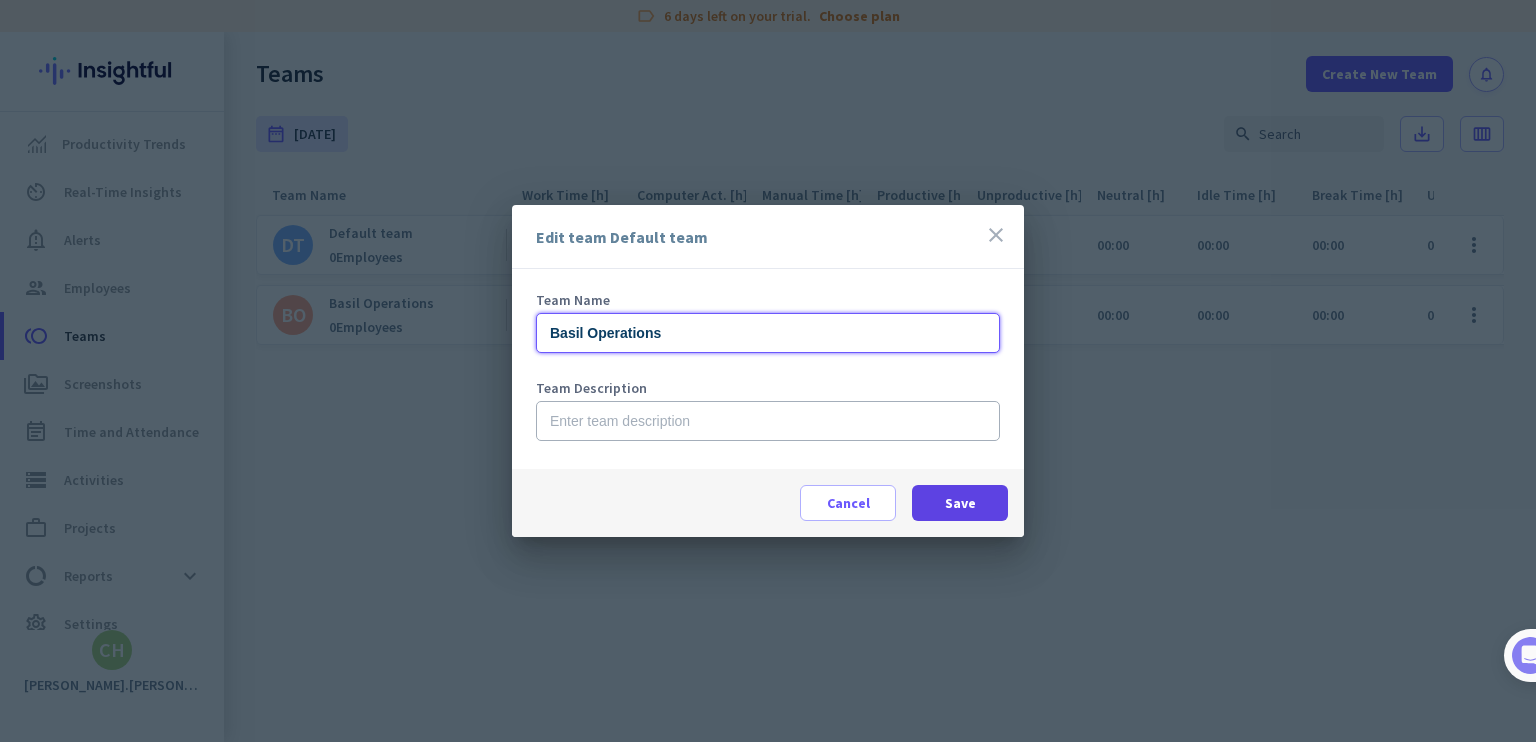 type on "Basil Operations" 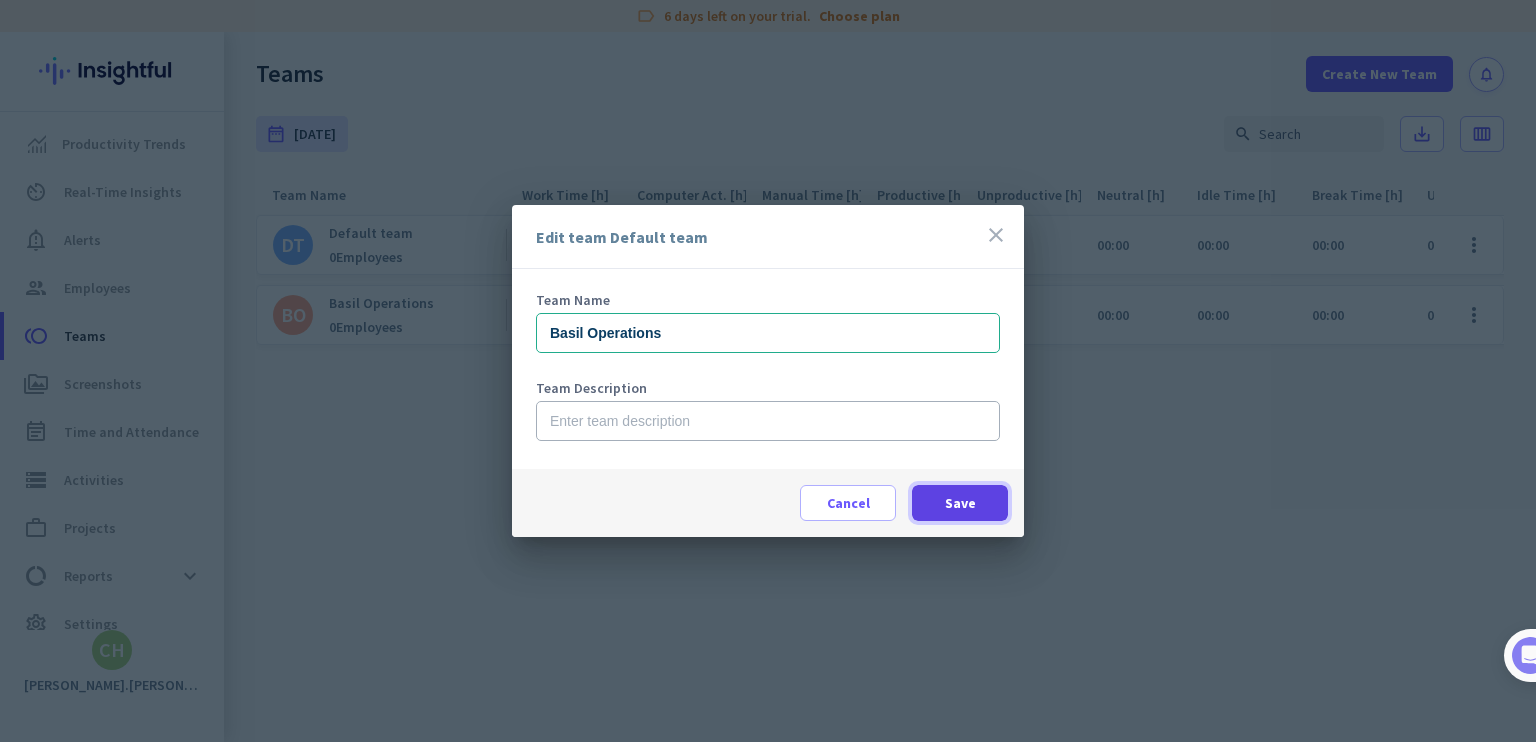 click on "Save" at bounding box center [960, 503] 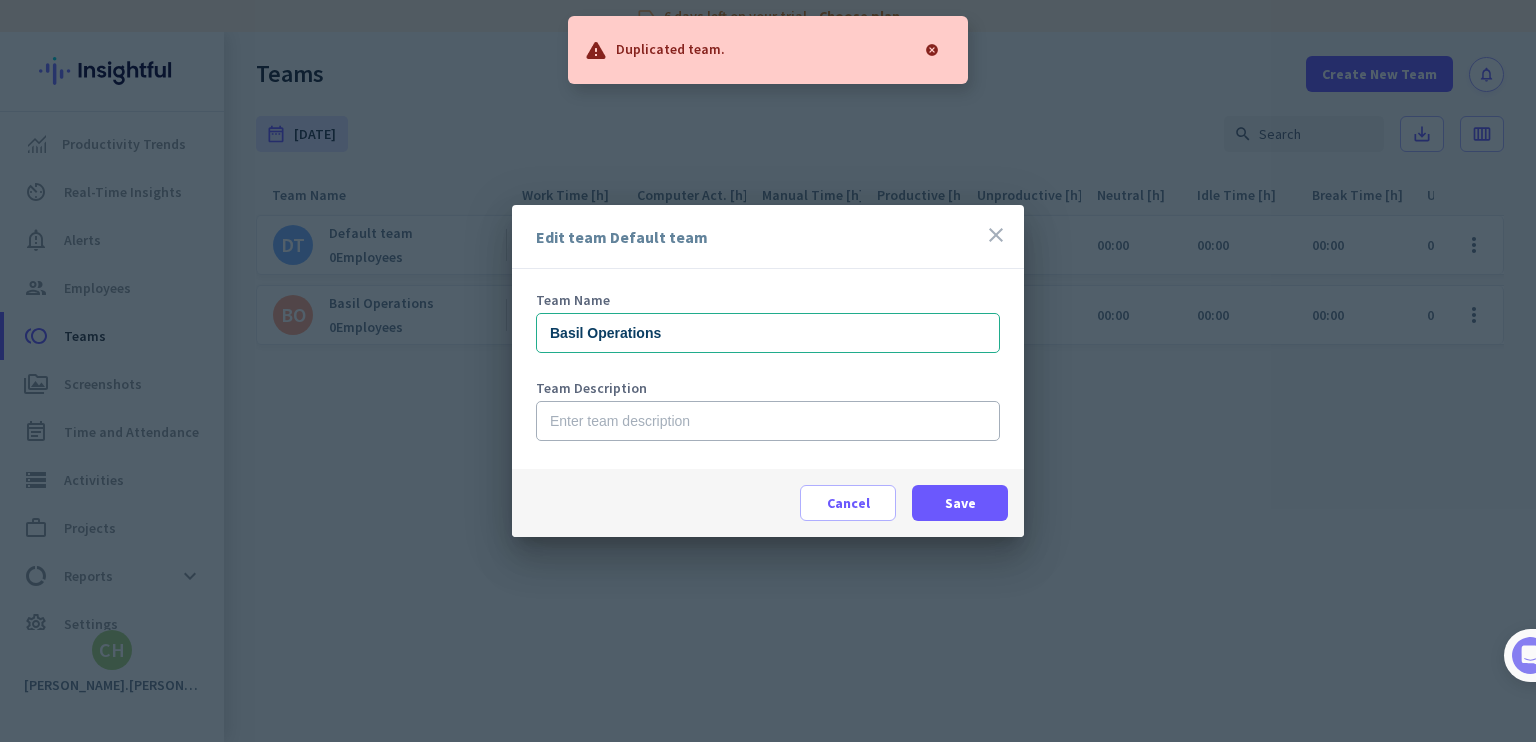 click on "close" at bounding box center [996, 235] 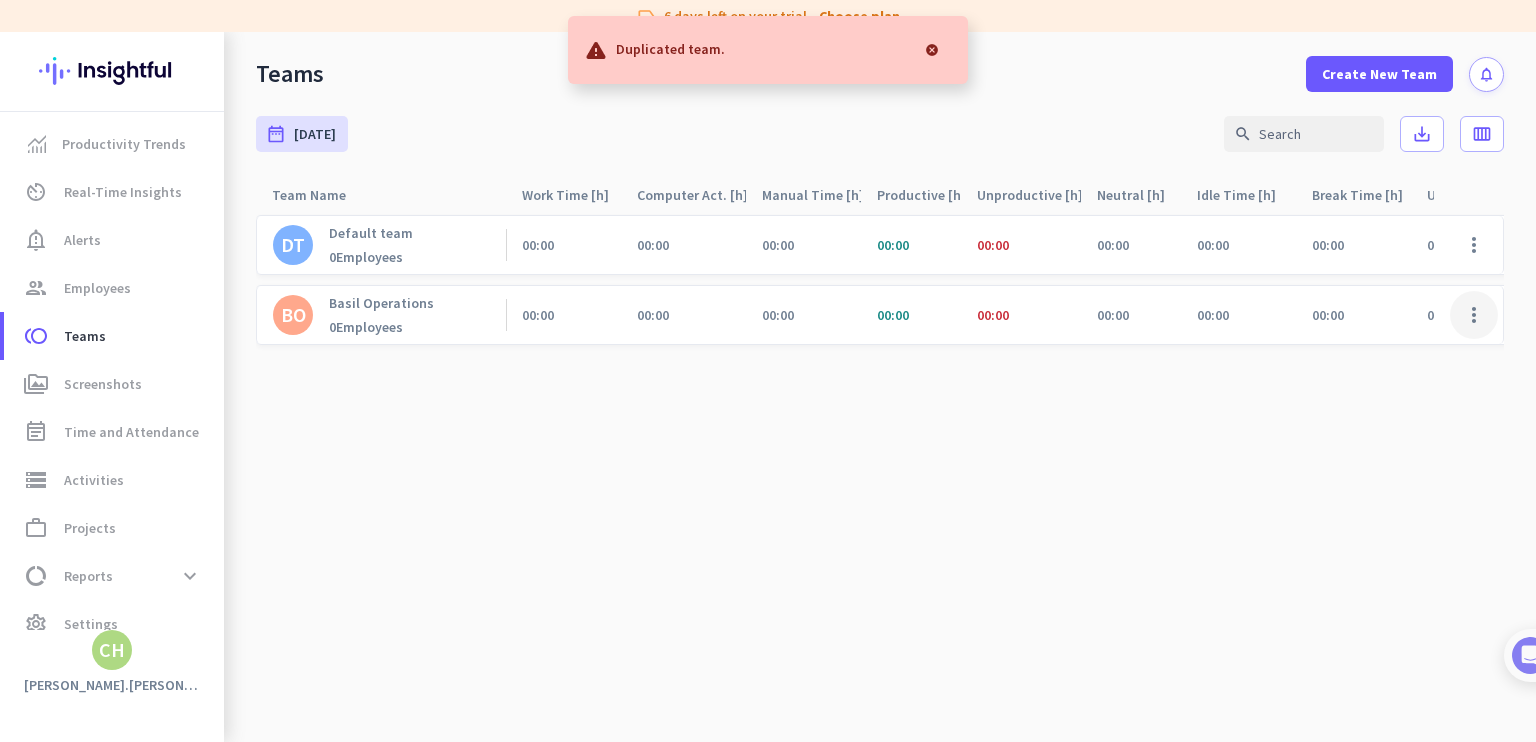 click 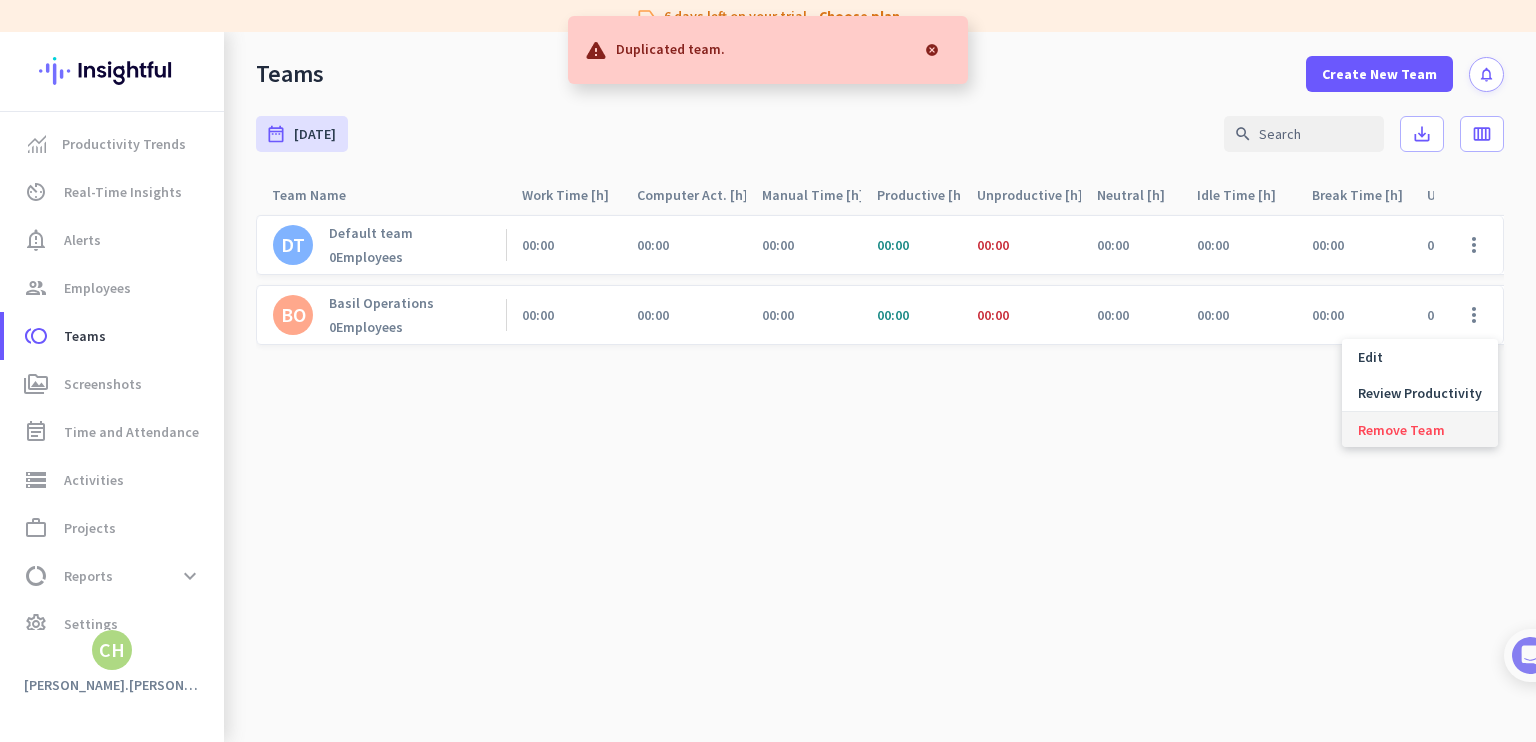 click on "Remove Team" at bounding box center (1401, 430) 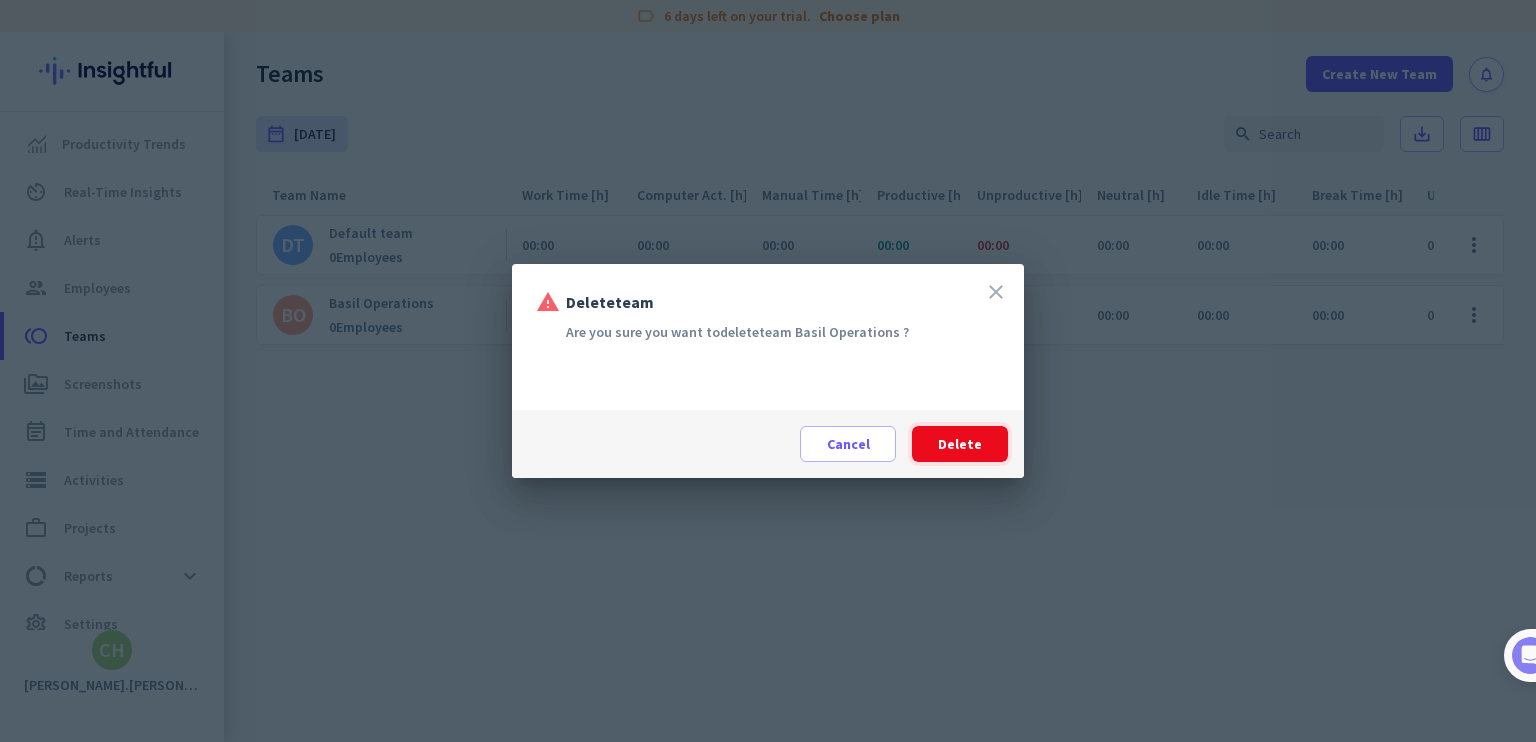 click at bounding box center (960, 444) 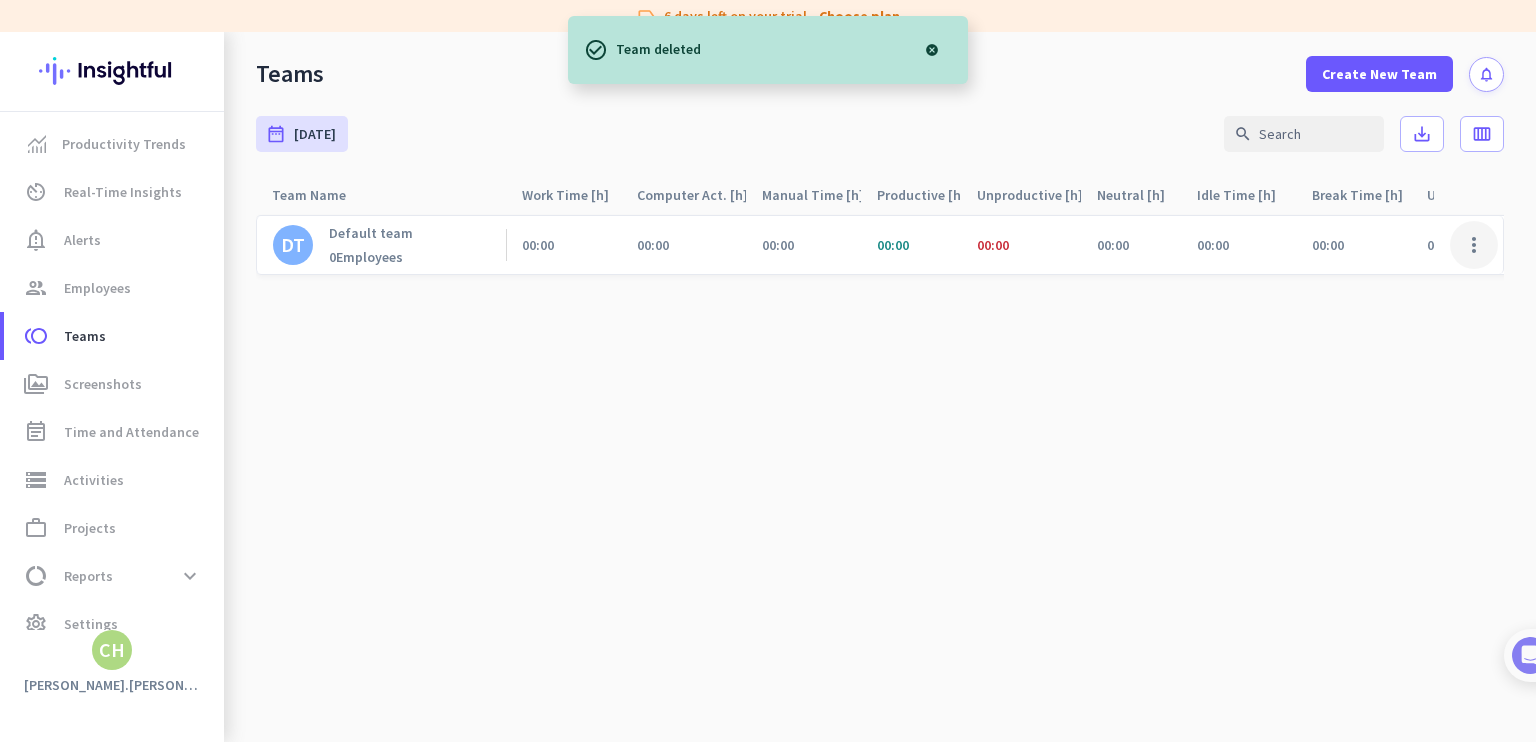 click 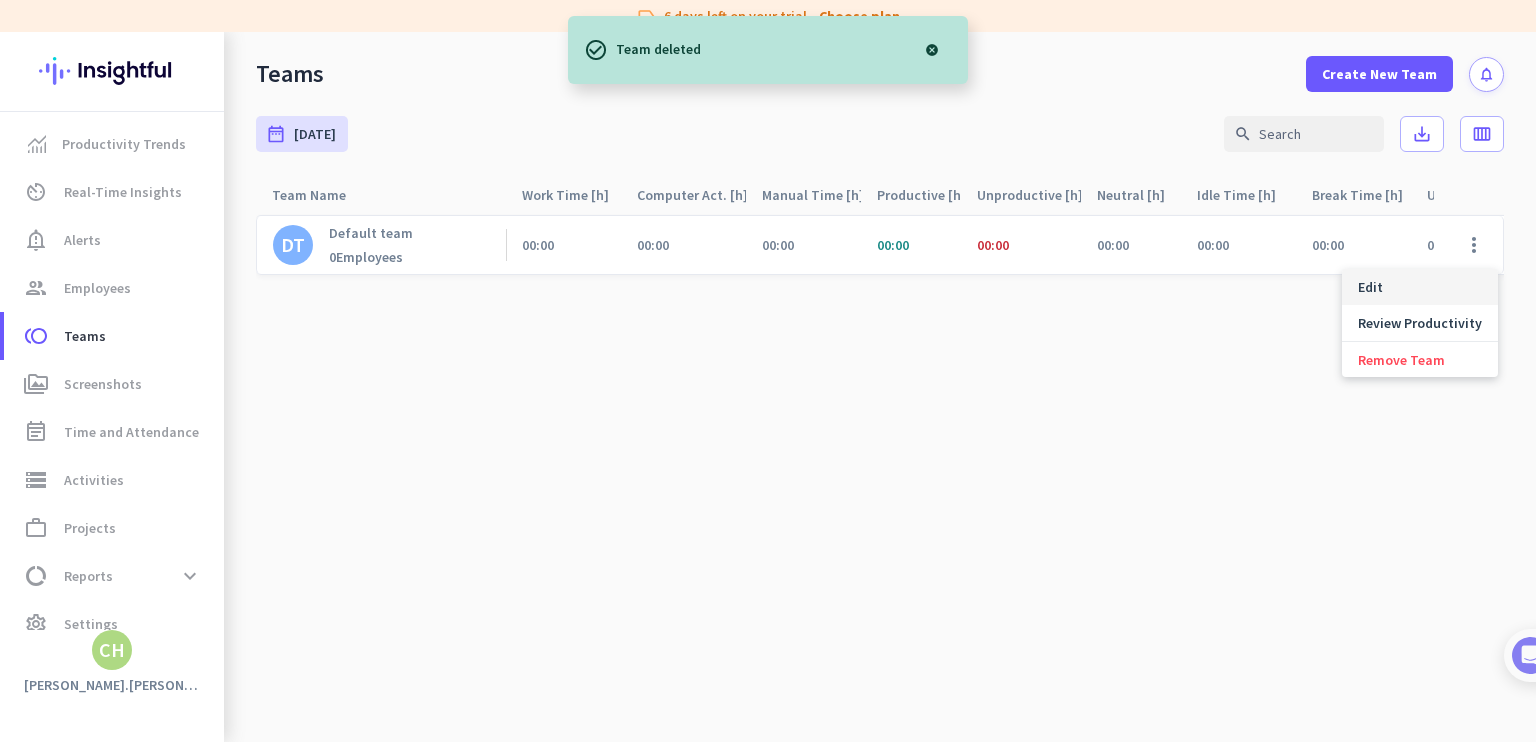 click on "Edit" at bounding box center (1420, 287) 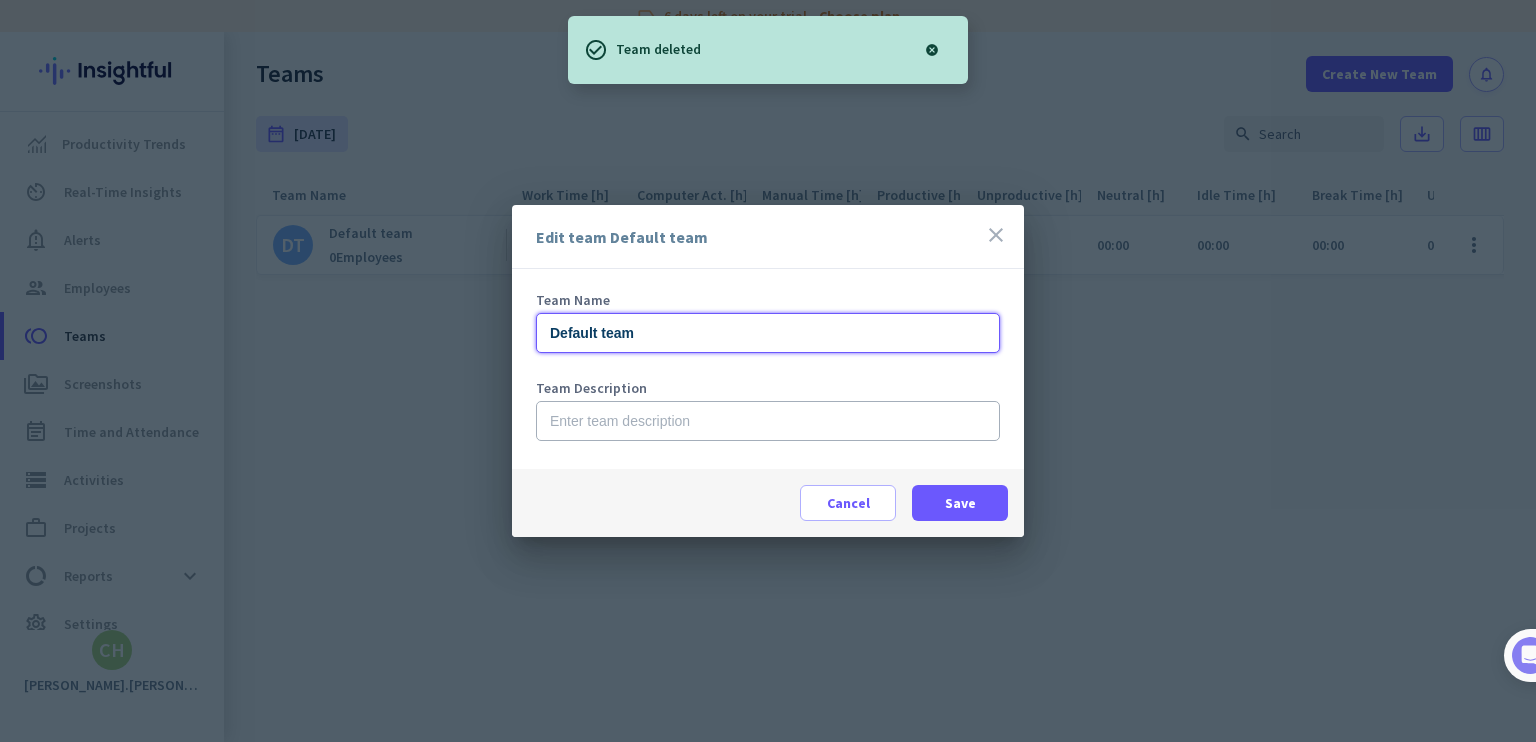 click on "Default team" at bounding box center [768, 333] 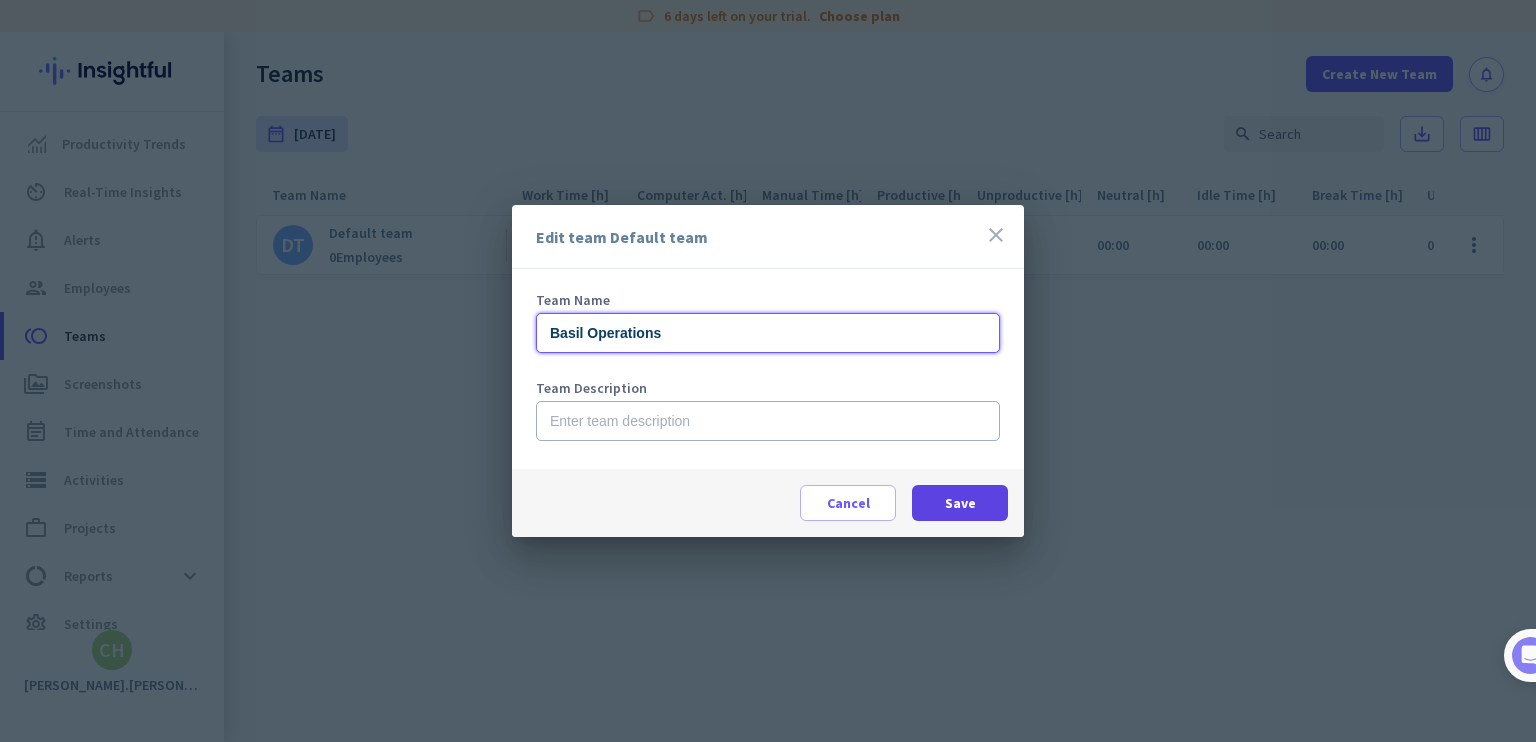 type on "Basil Operations" 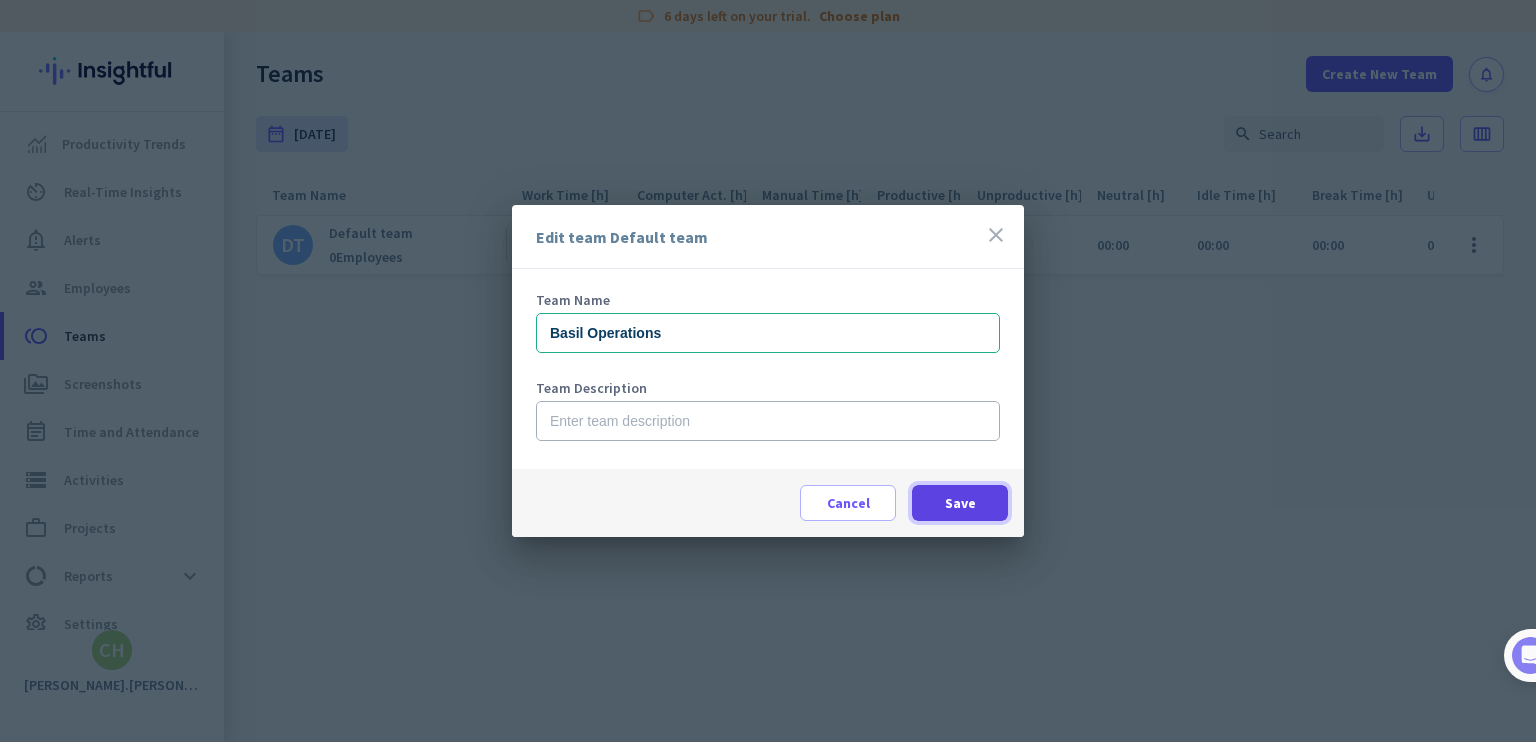 click at bounding box center [960, 503] 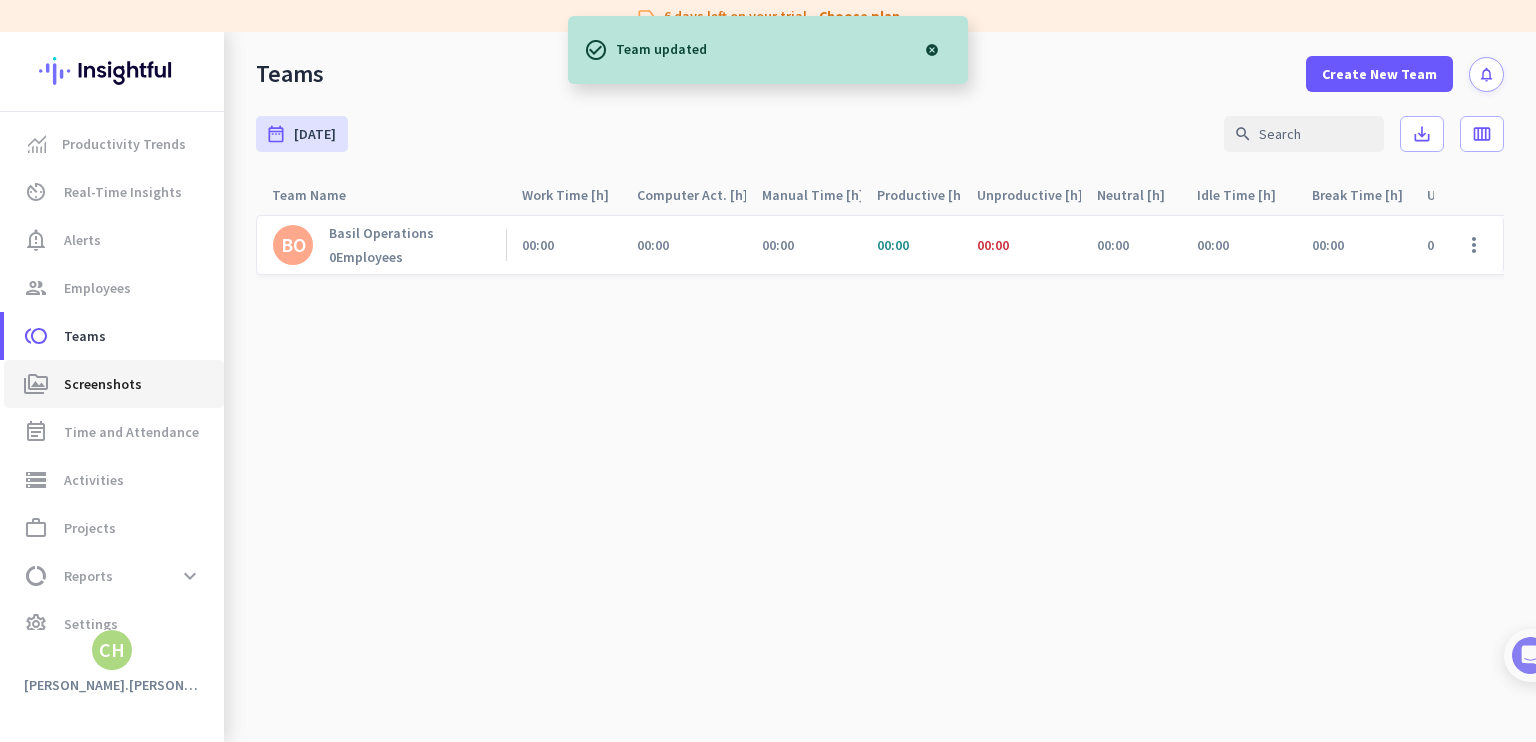click on "perm_media  Screenshots" 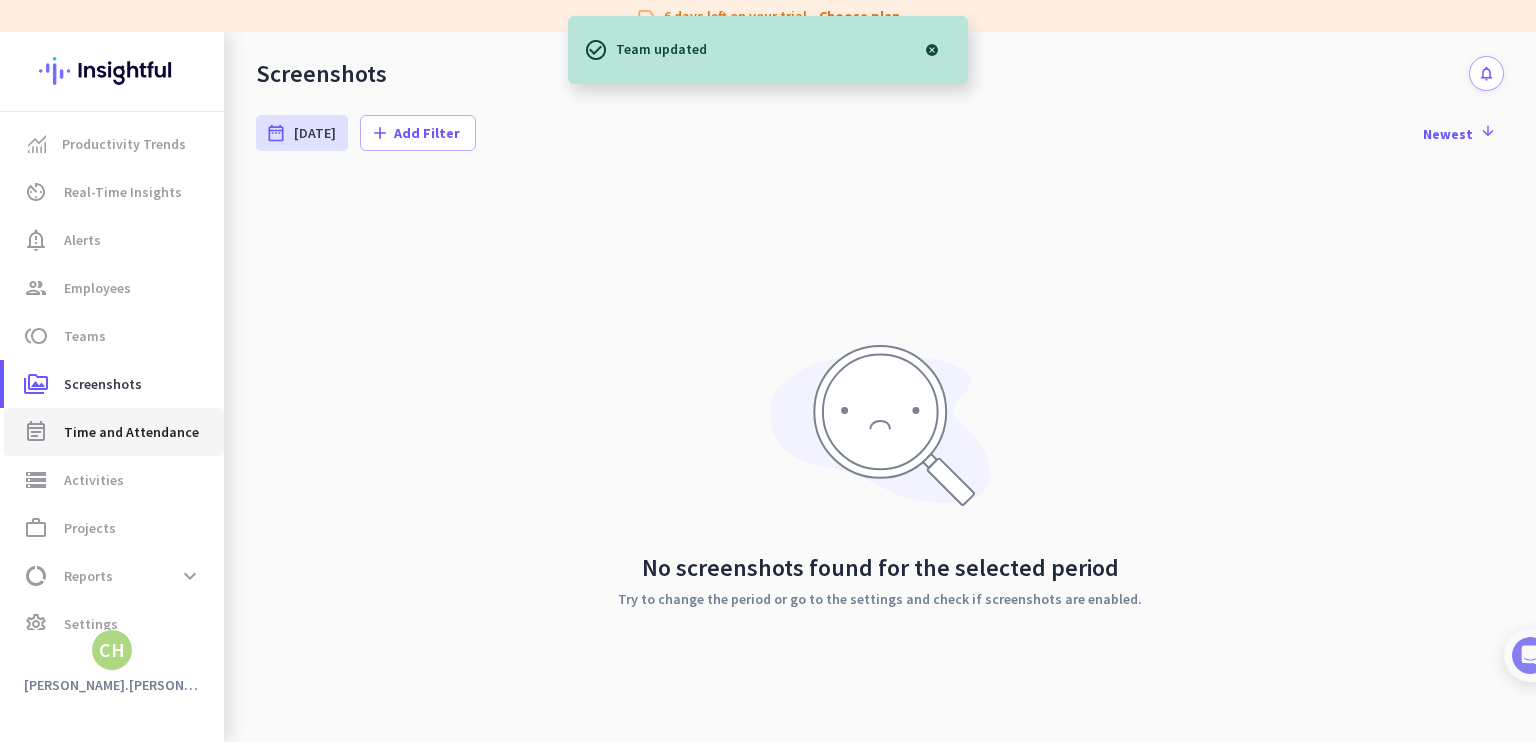 click on "Time and Attendance" 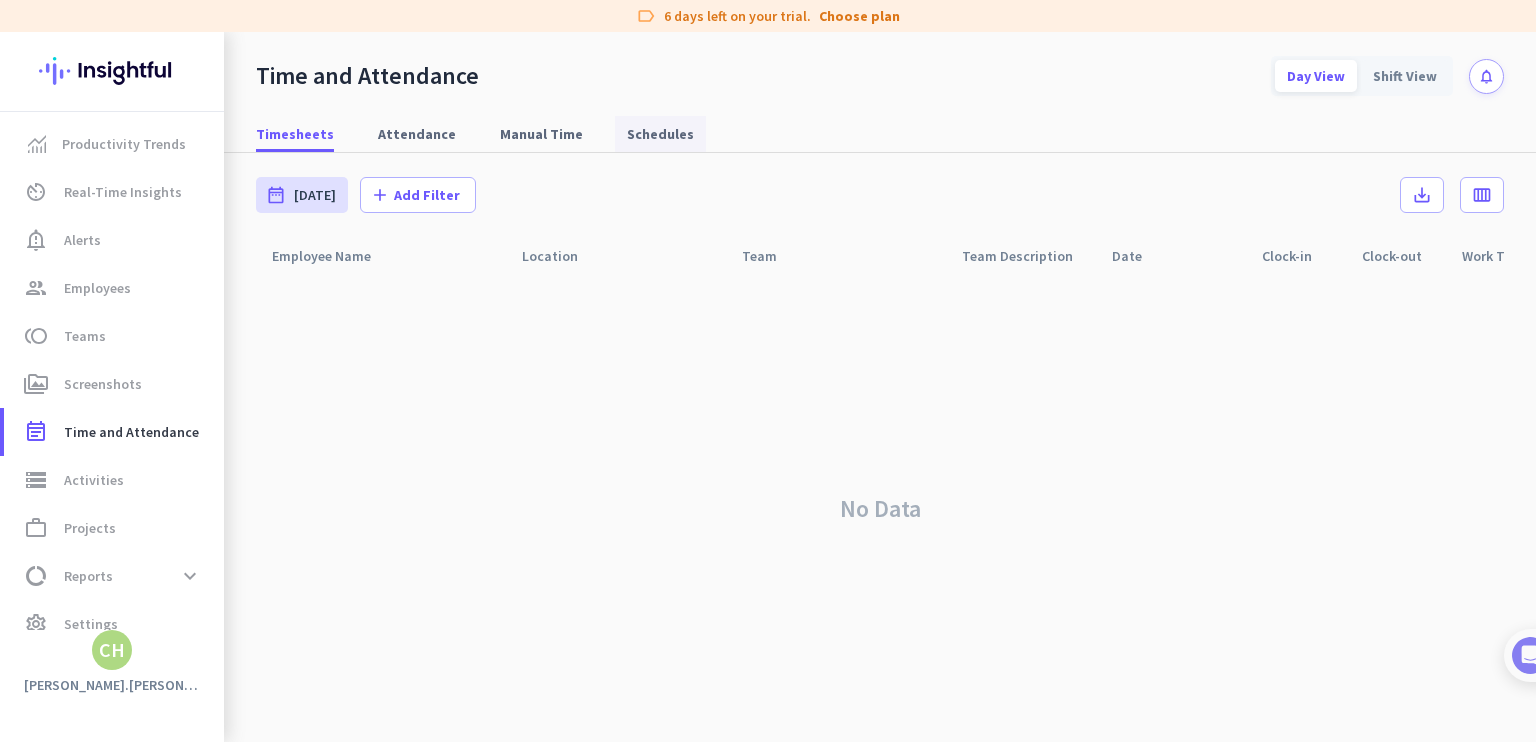 click on "Schedules" at bounding box center [660, 134] 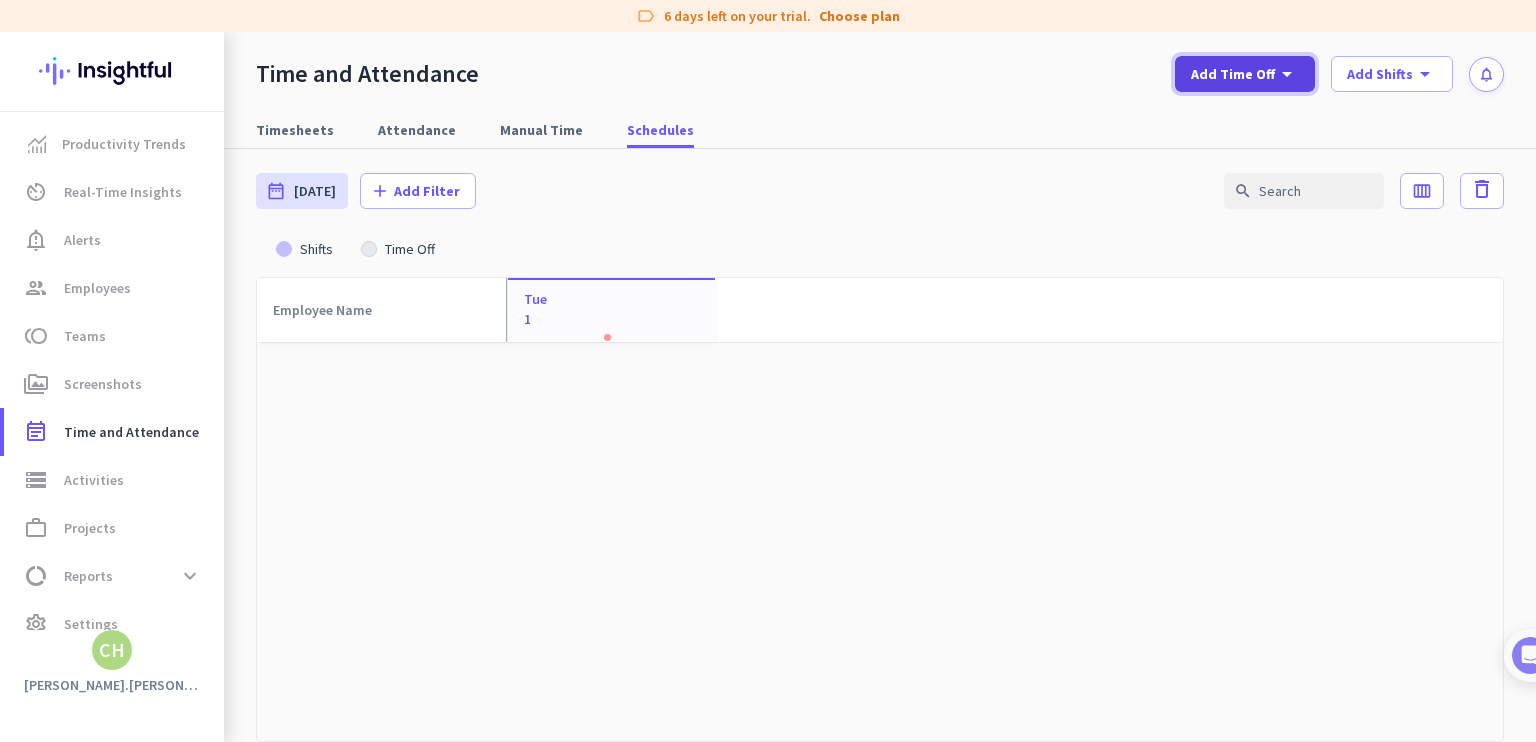 click at bounding box center [1245, 74] 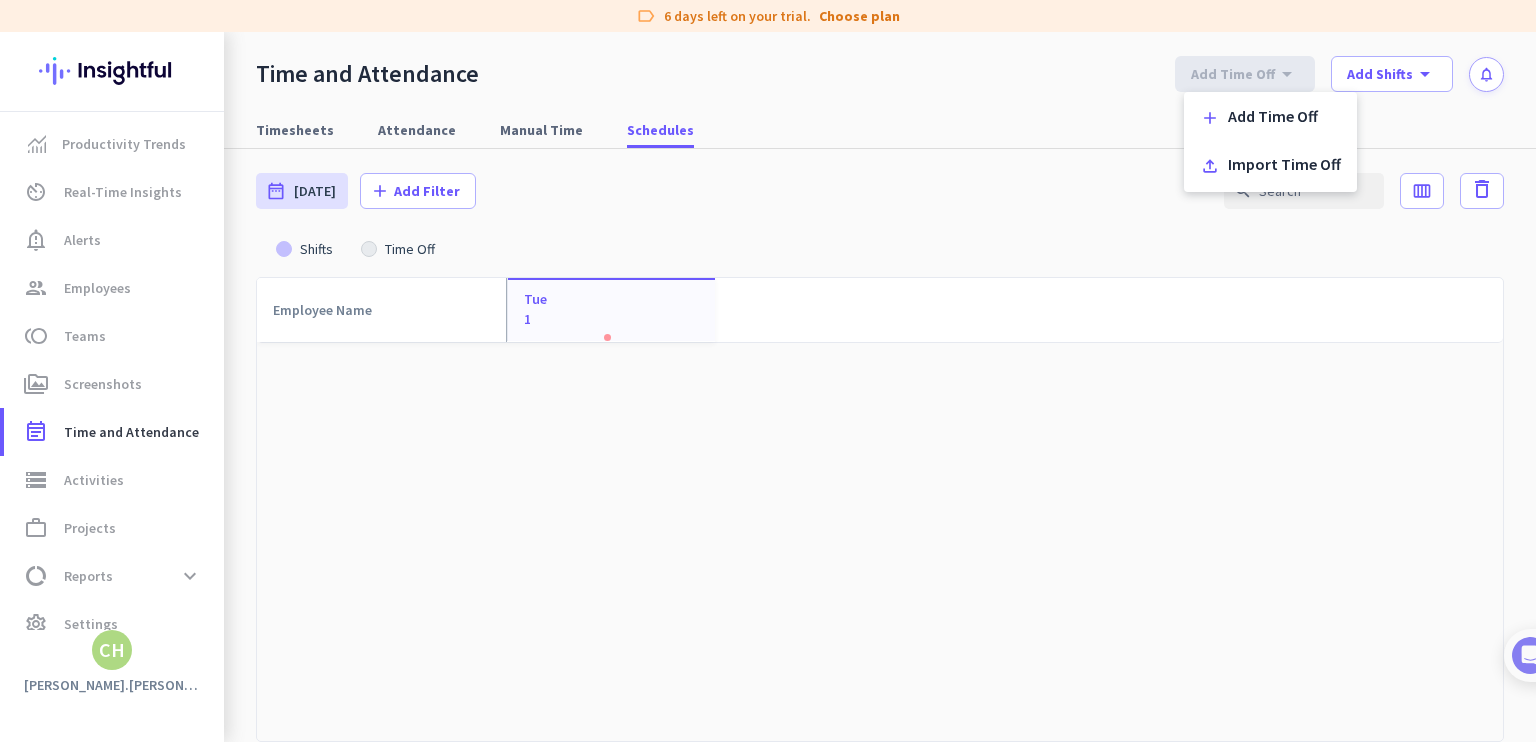 click at bounding box center (768, 371) 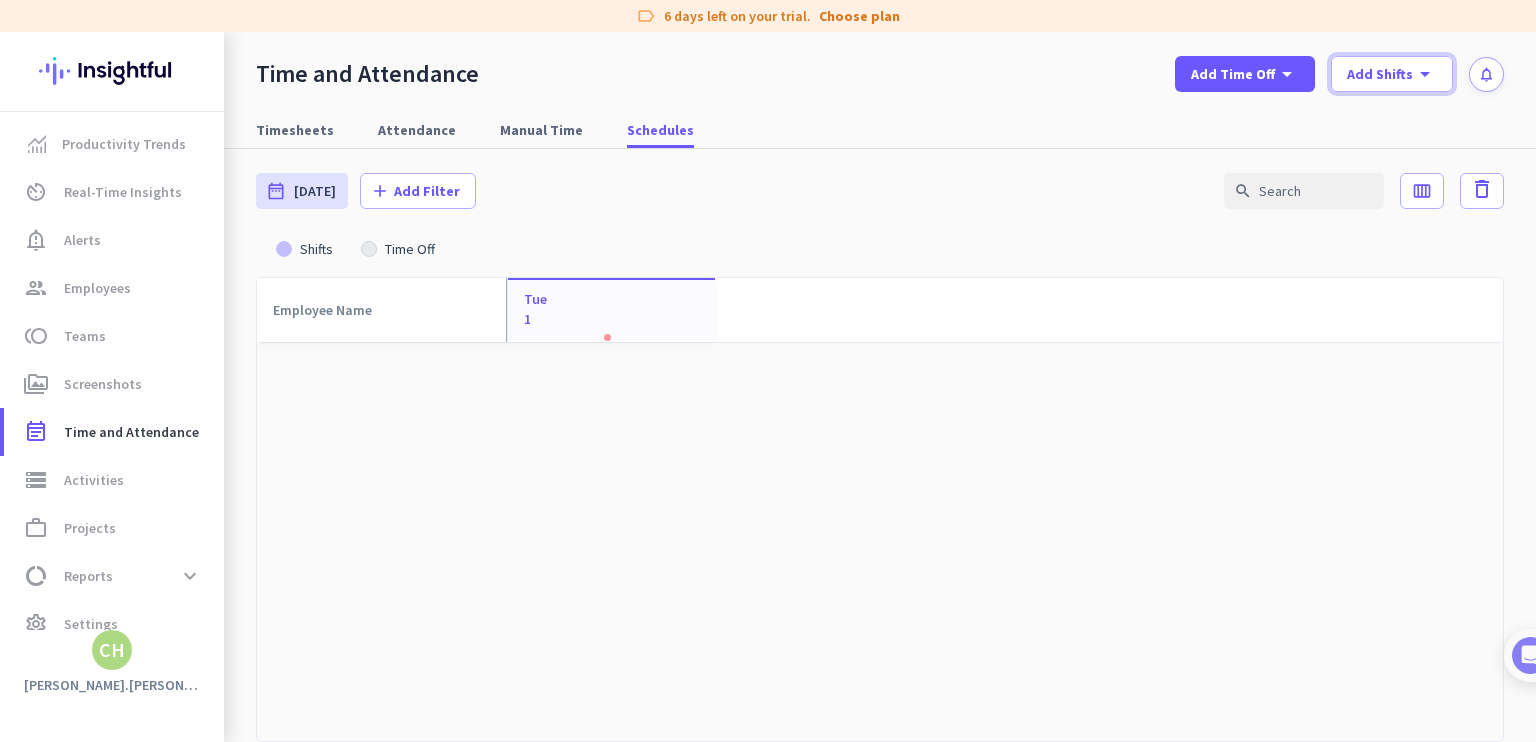 click on "Add Shifts" at bounding box center [1380, 74] 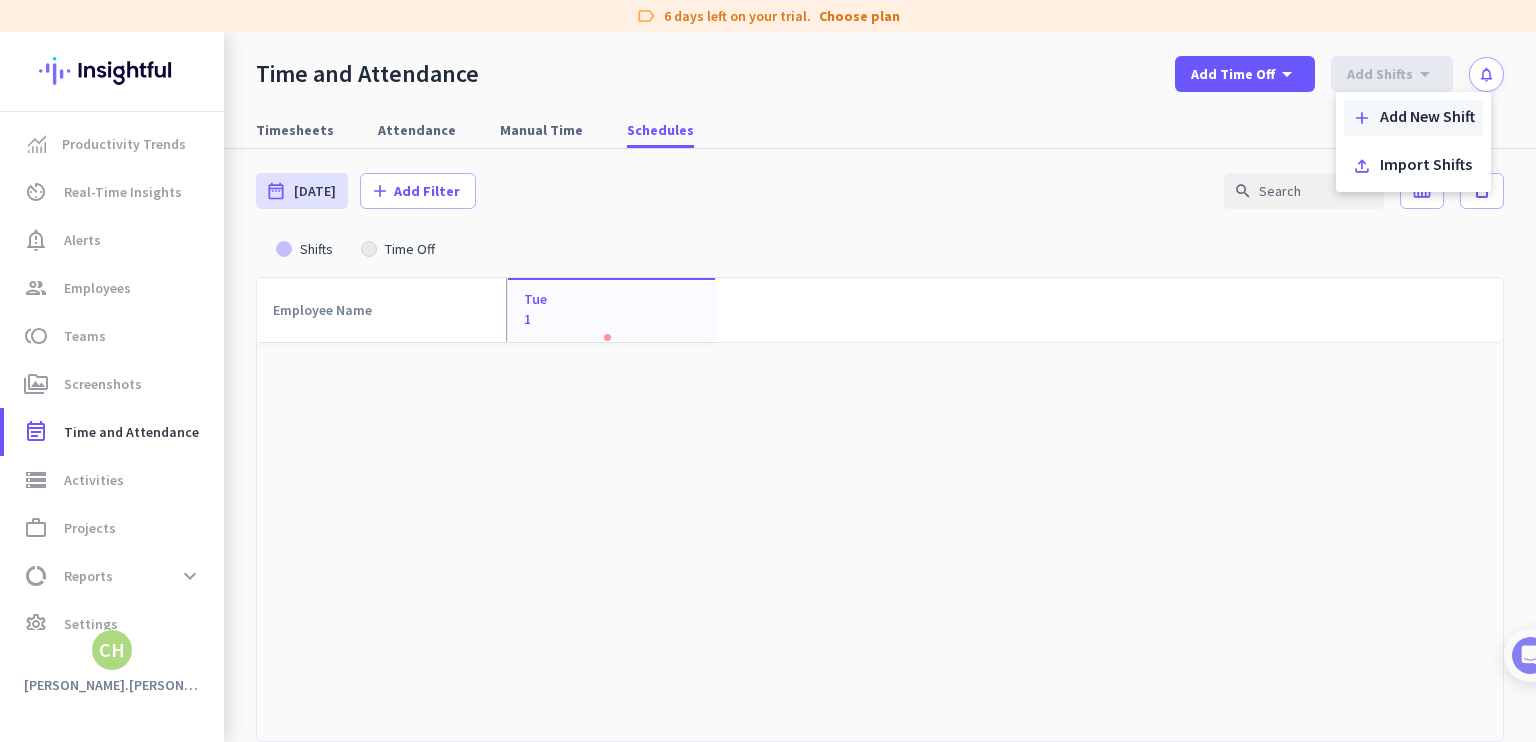 click on "Add New Shift" at bounding box center (1427, 118) 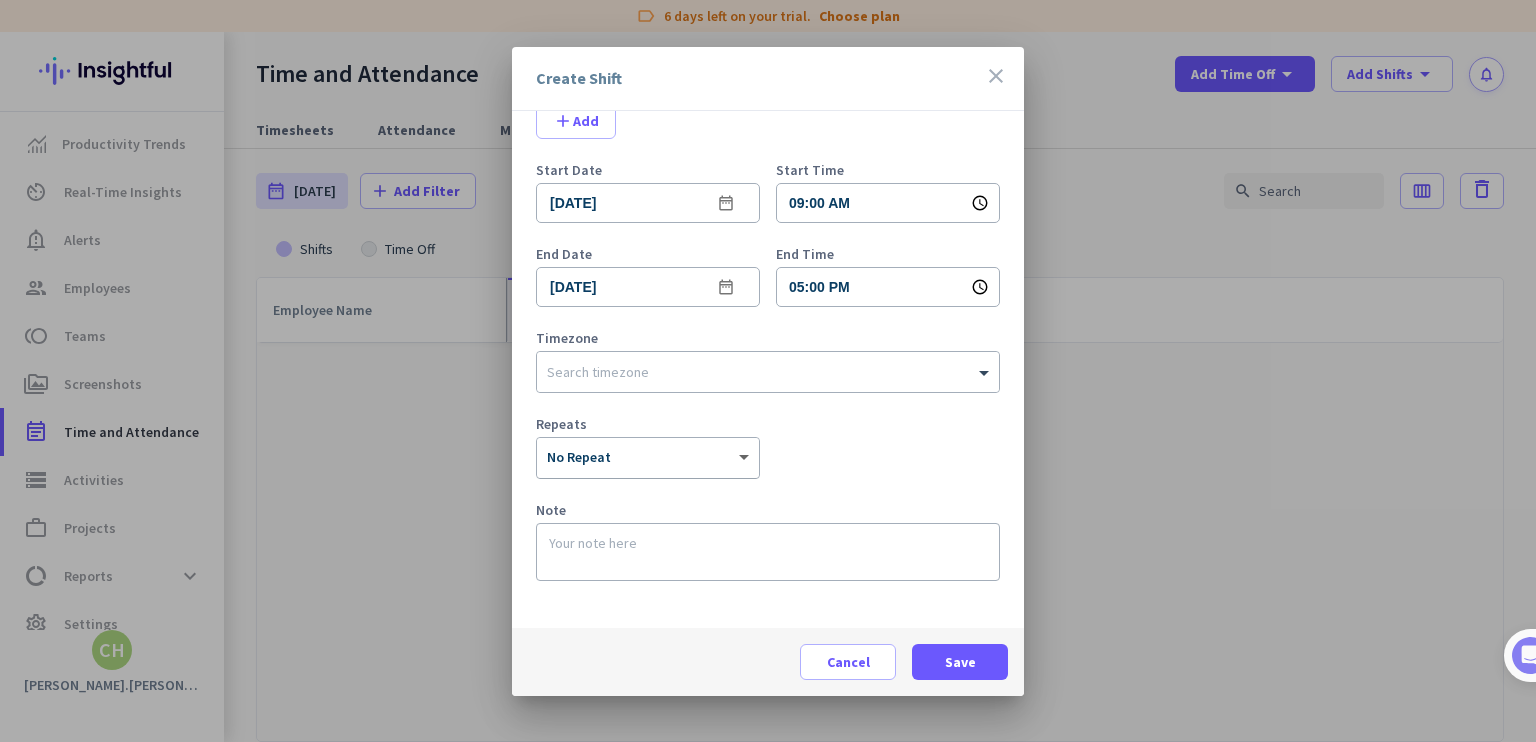 scroll, scrollTop: 0, scrollLeft: 0, axis: both 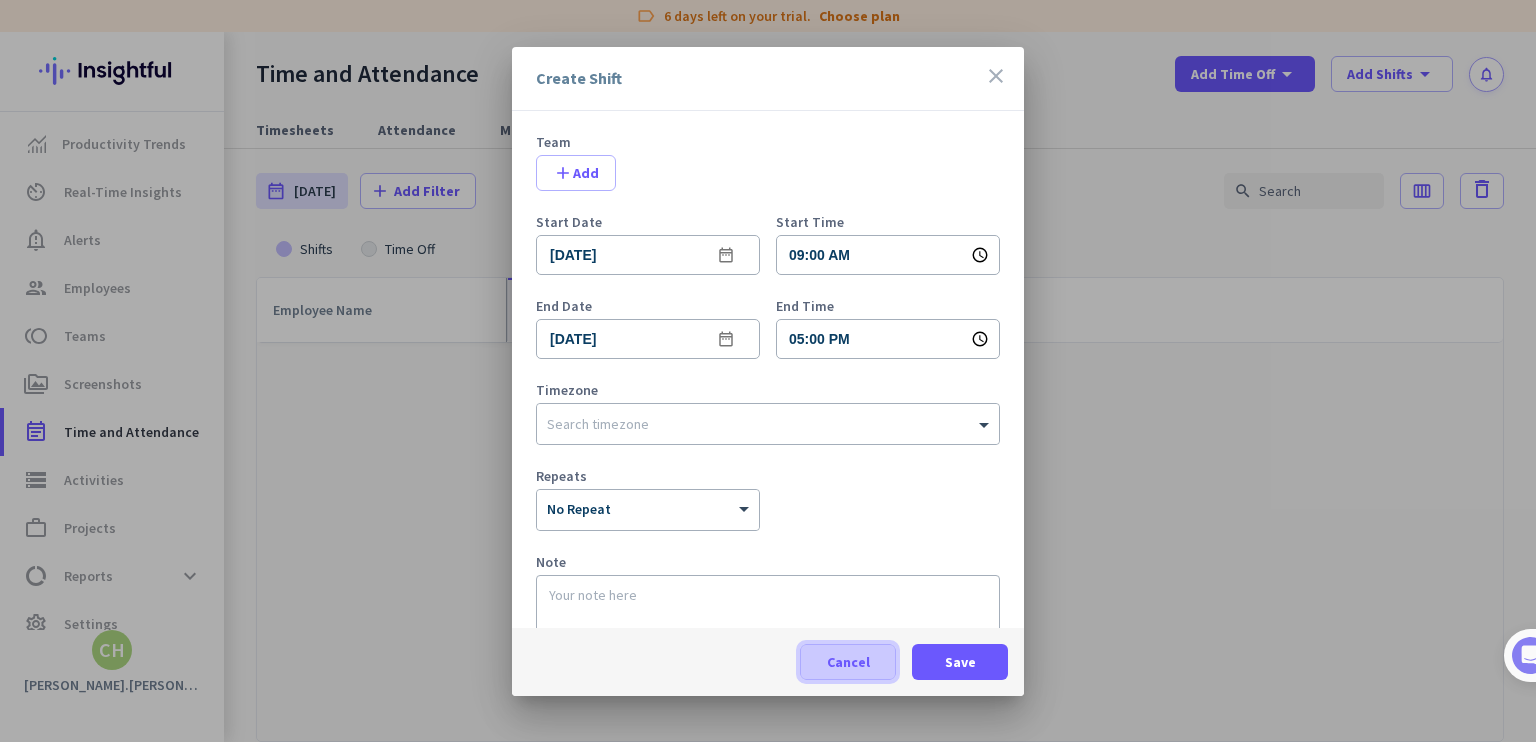 click on "Cancel" at bounding box center (848, 662) 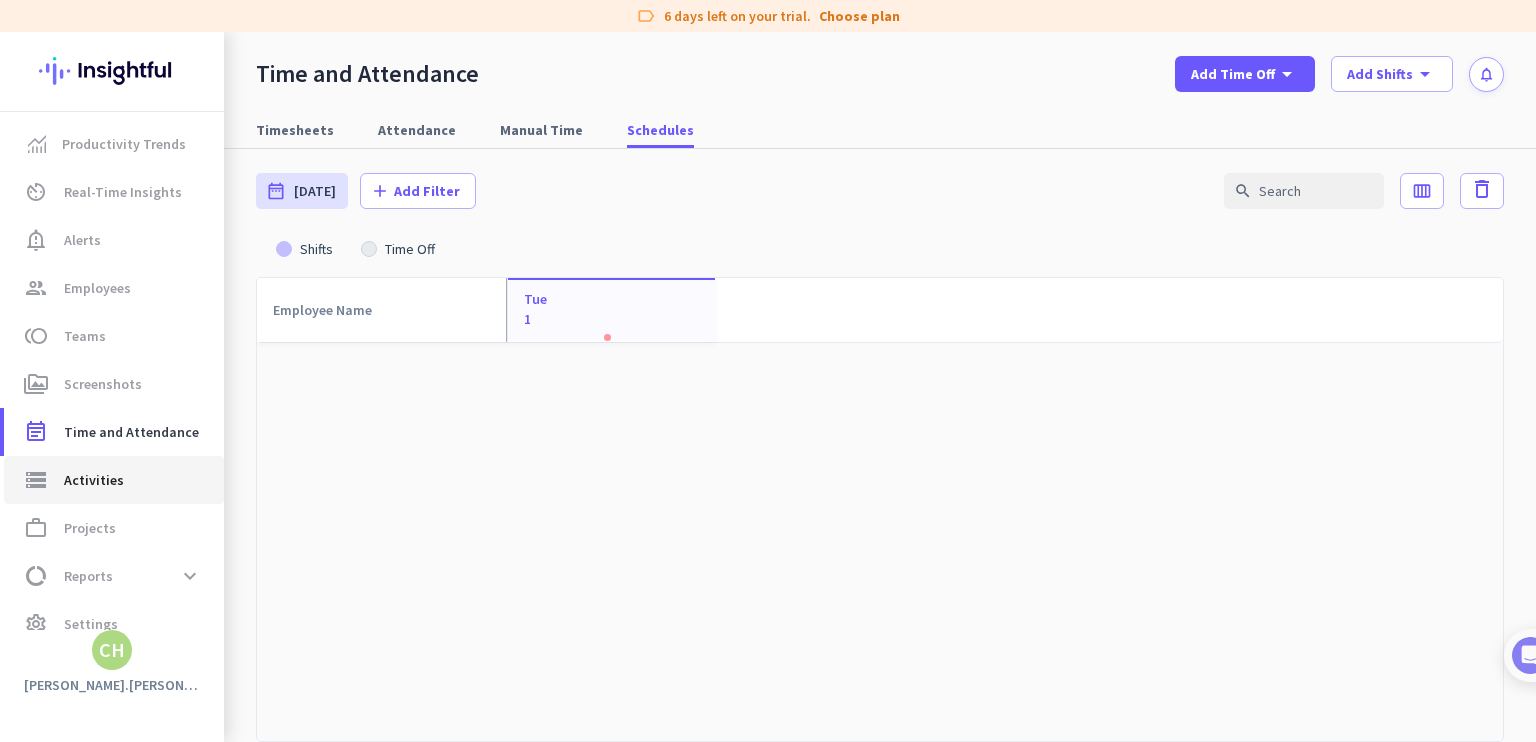 click on "storage  Activities" 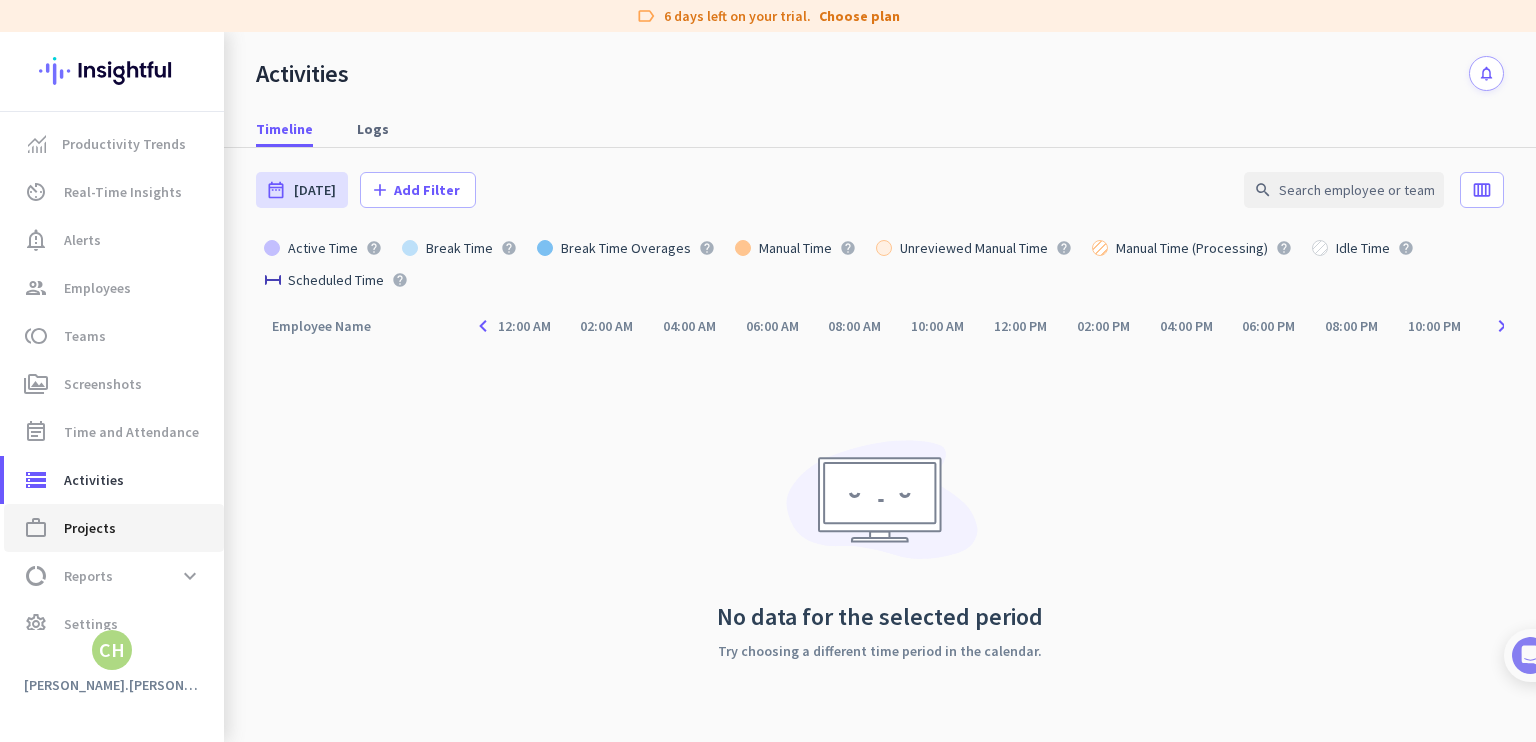 click on "work_outline  Projects" 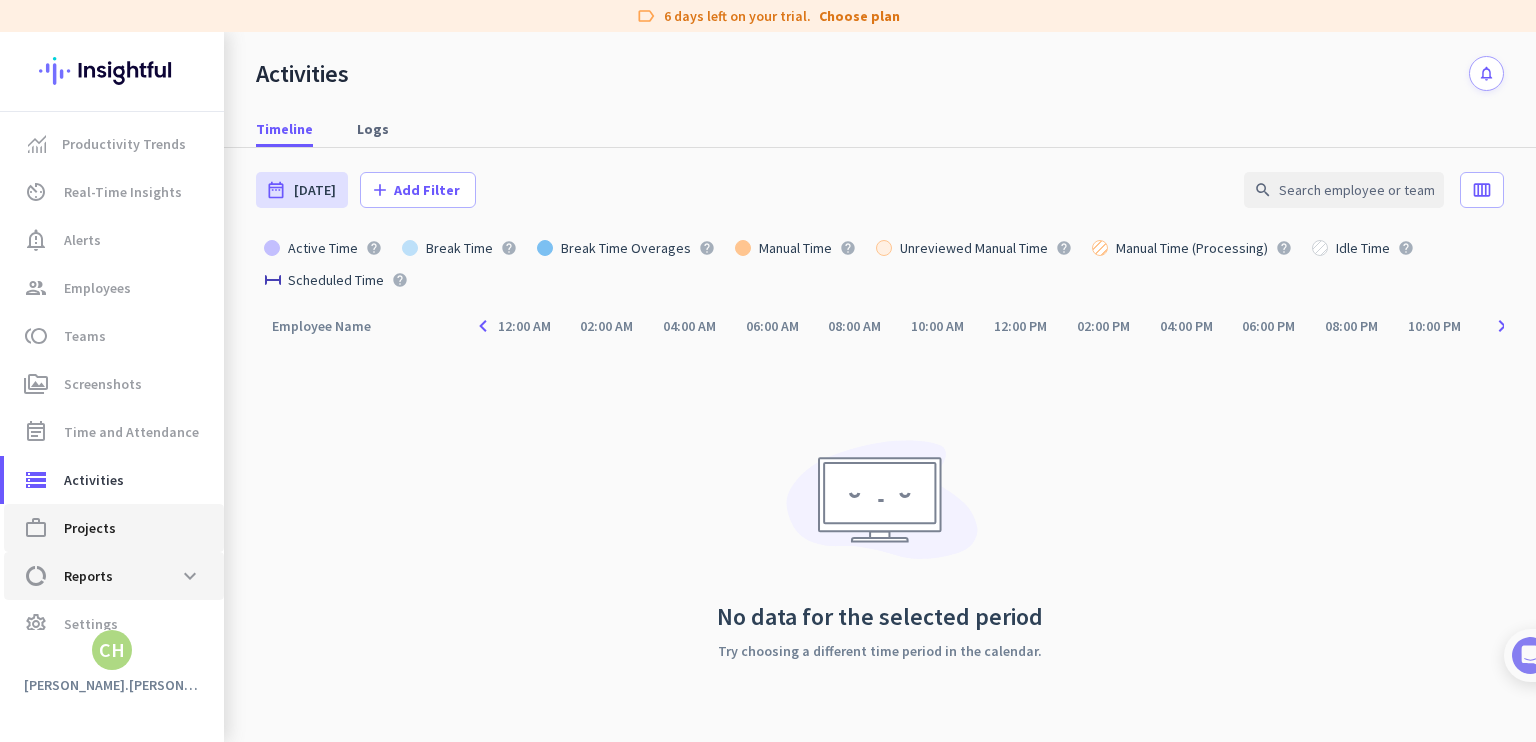 type on "[DATE] - [DATE]" 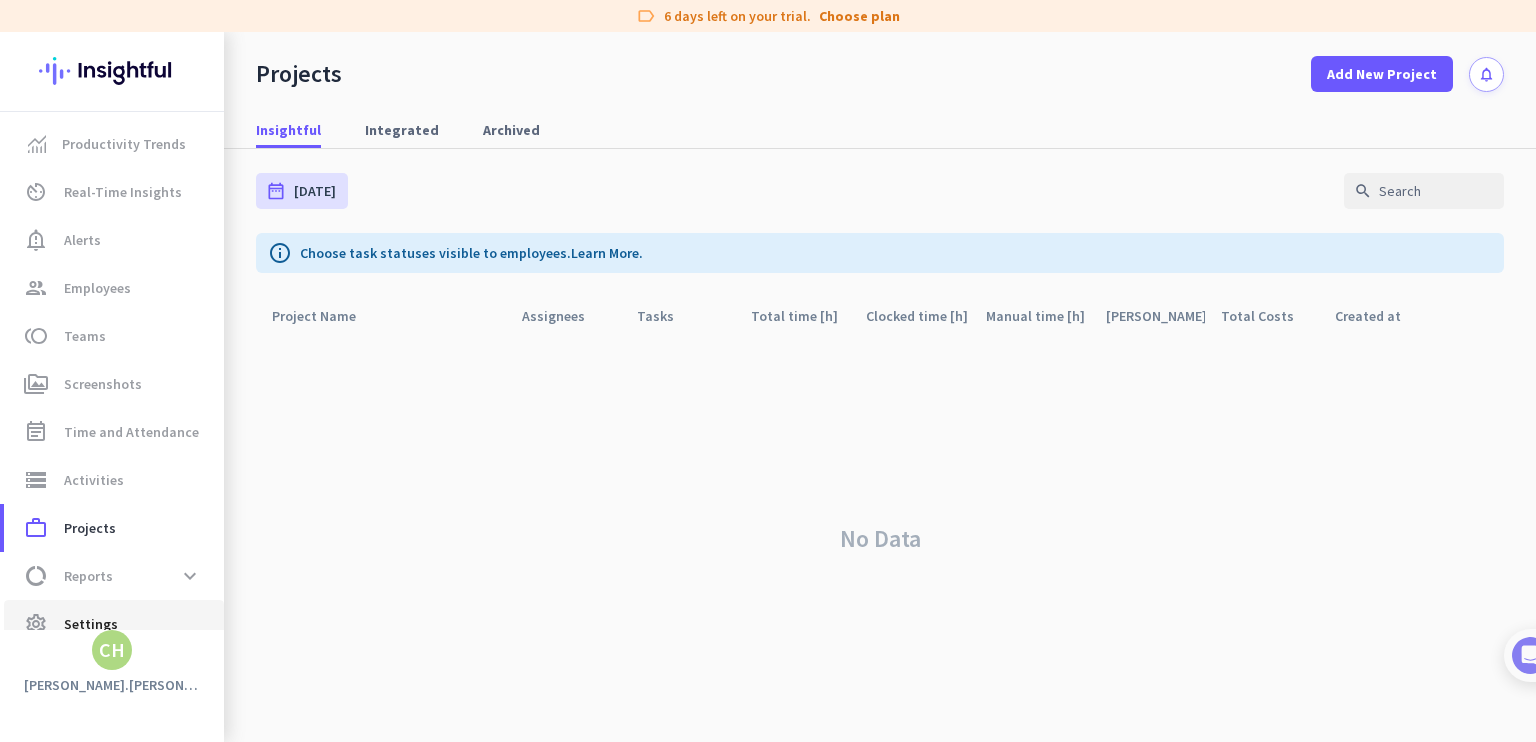 click on "settings  Settings" 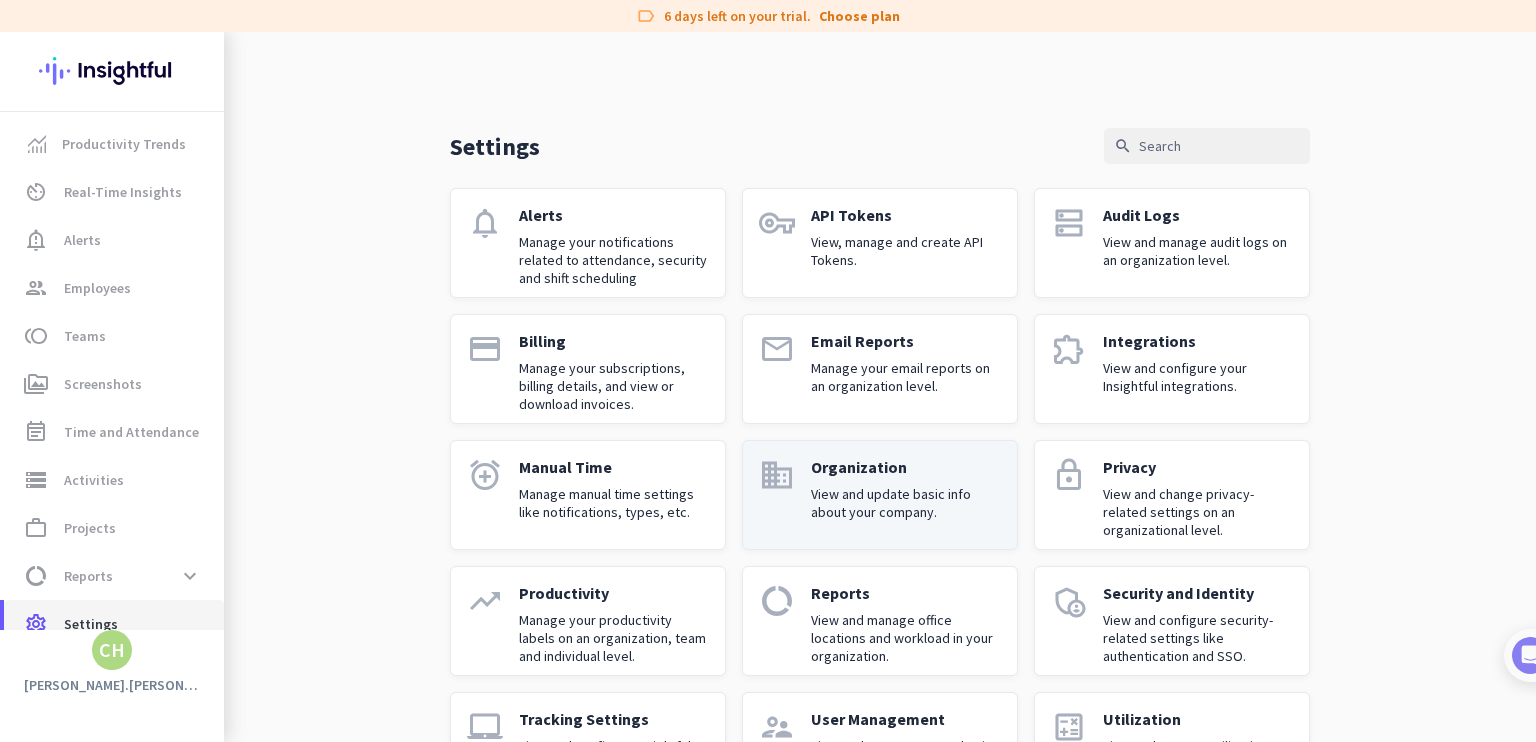 scroll, scrollTop: 92, scrollLeft: 0, axis: vertical 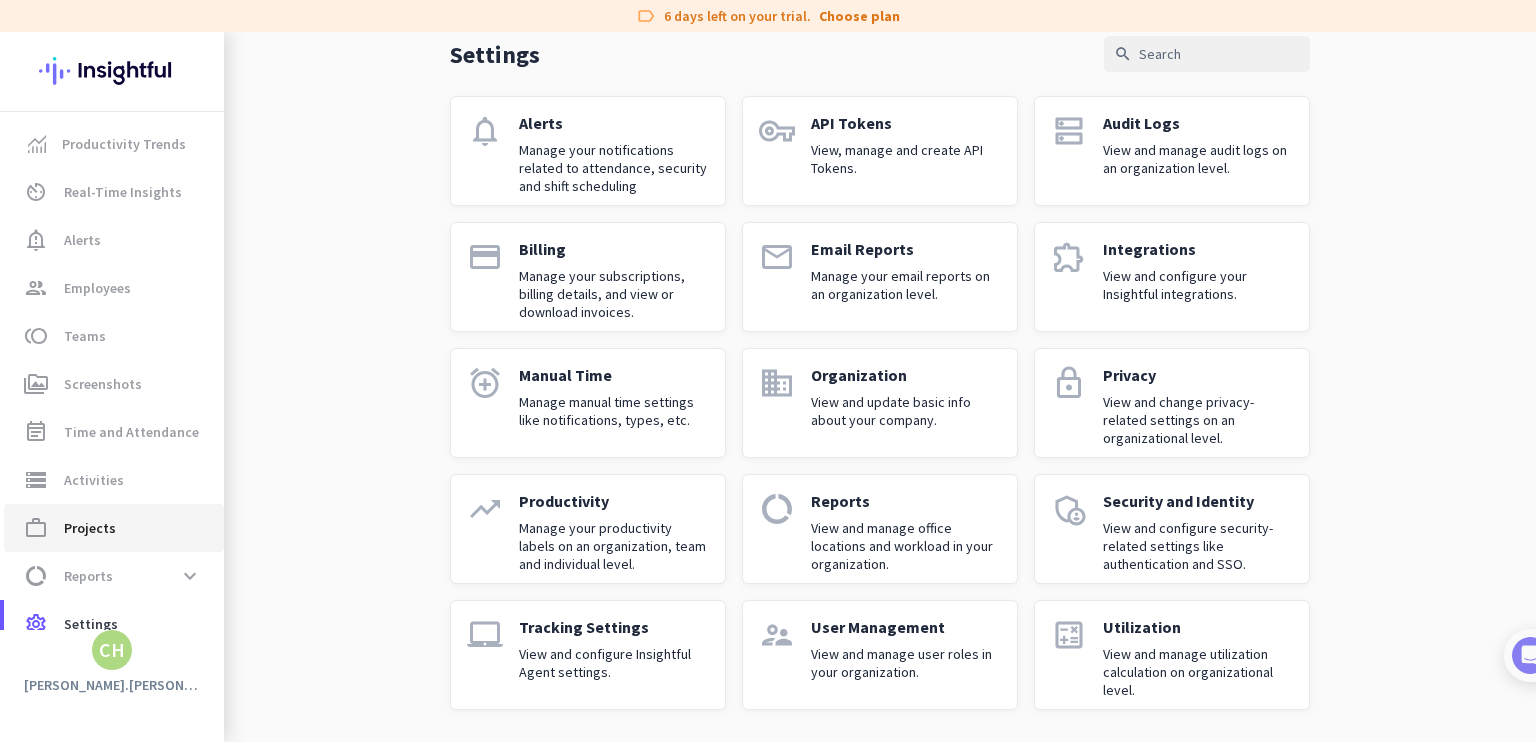click on "work_outline  Projects" 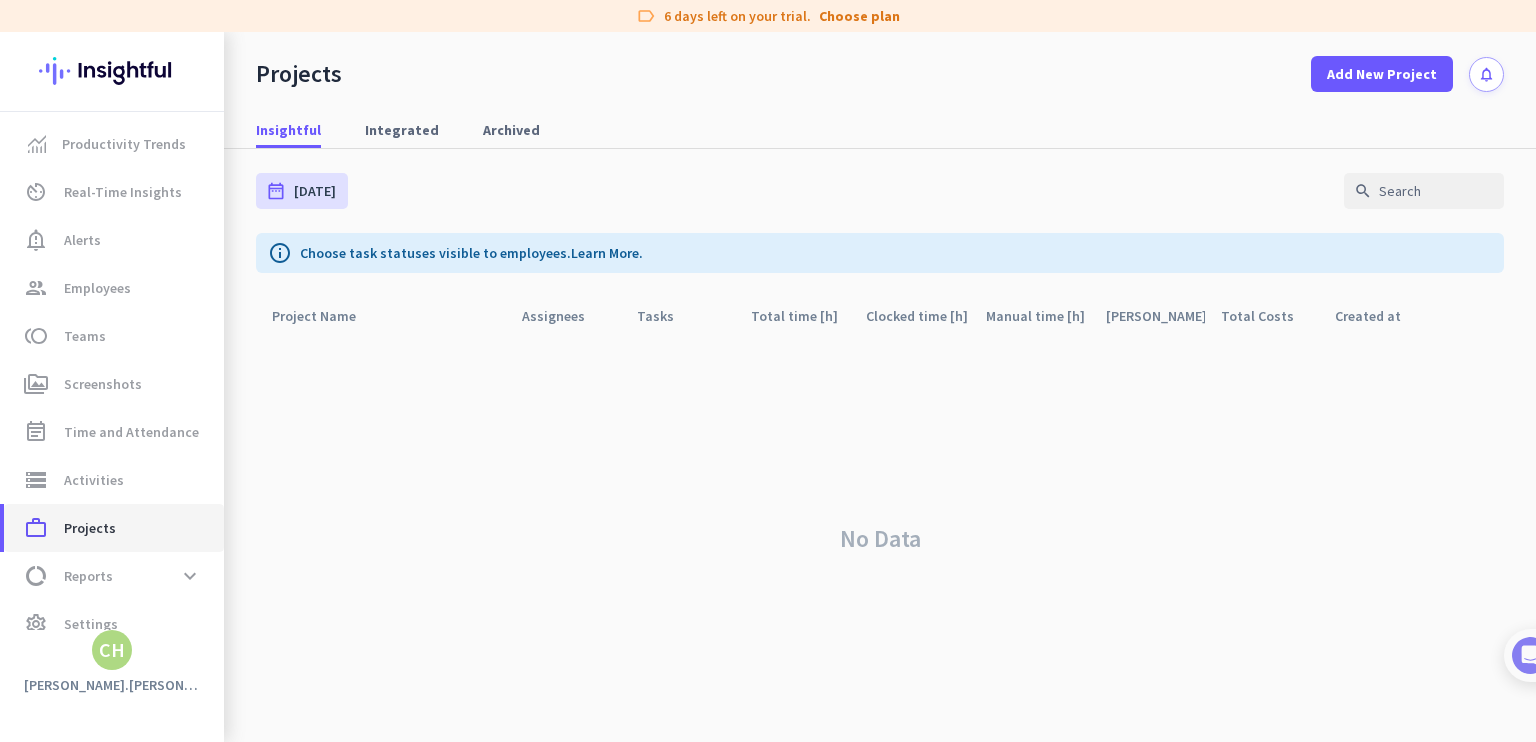 scroll, scrollTop: 0, scrollLeft: 0, axis: both 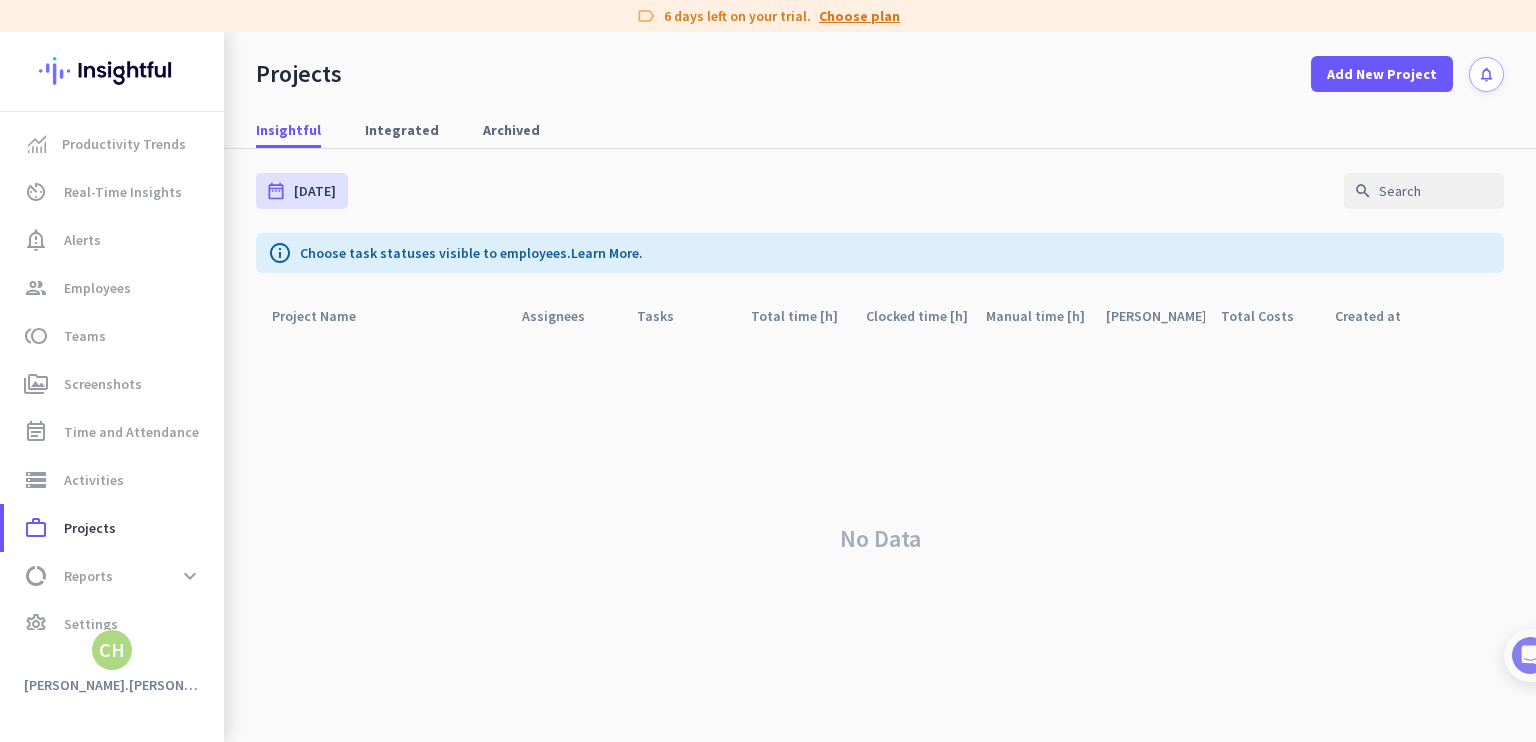 click on "Choose plan" 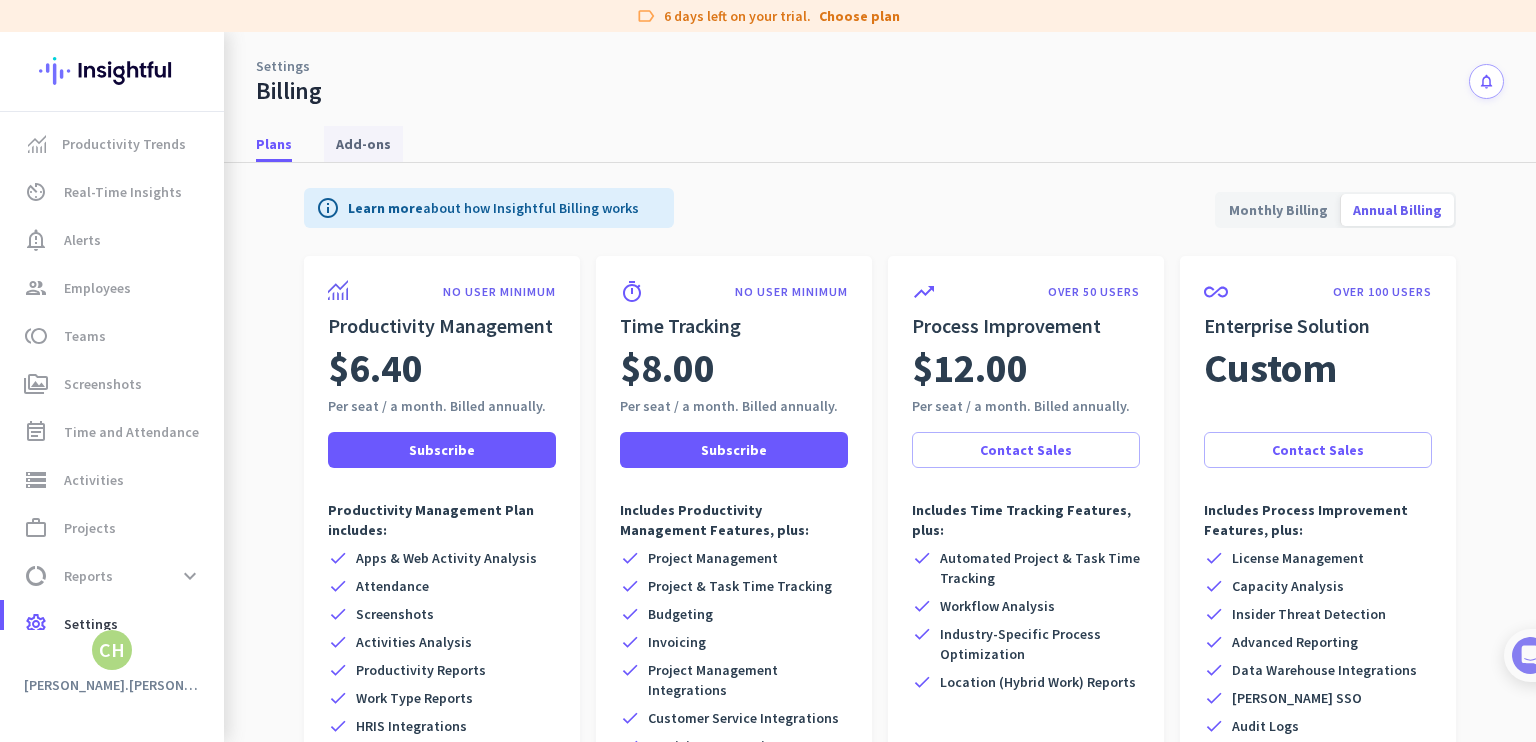click on "Add-ons" at bounding box center [363, 144] 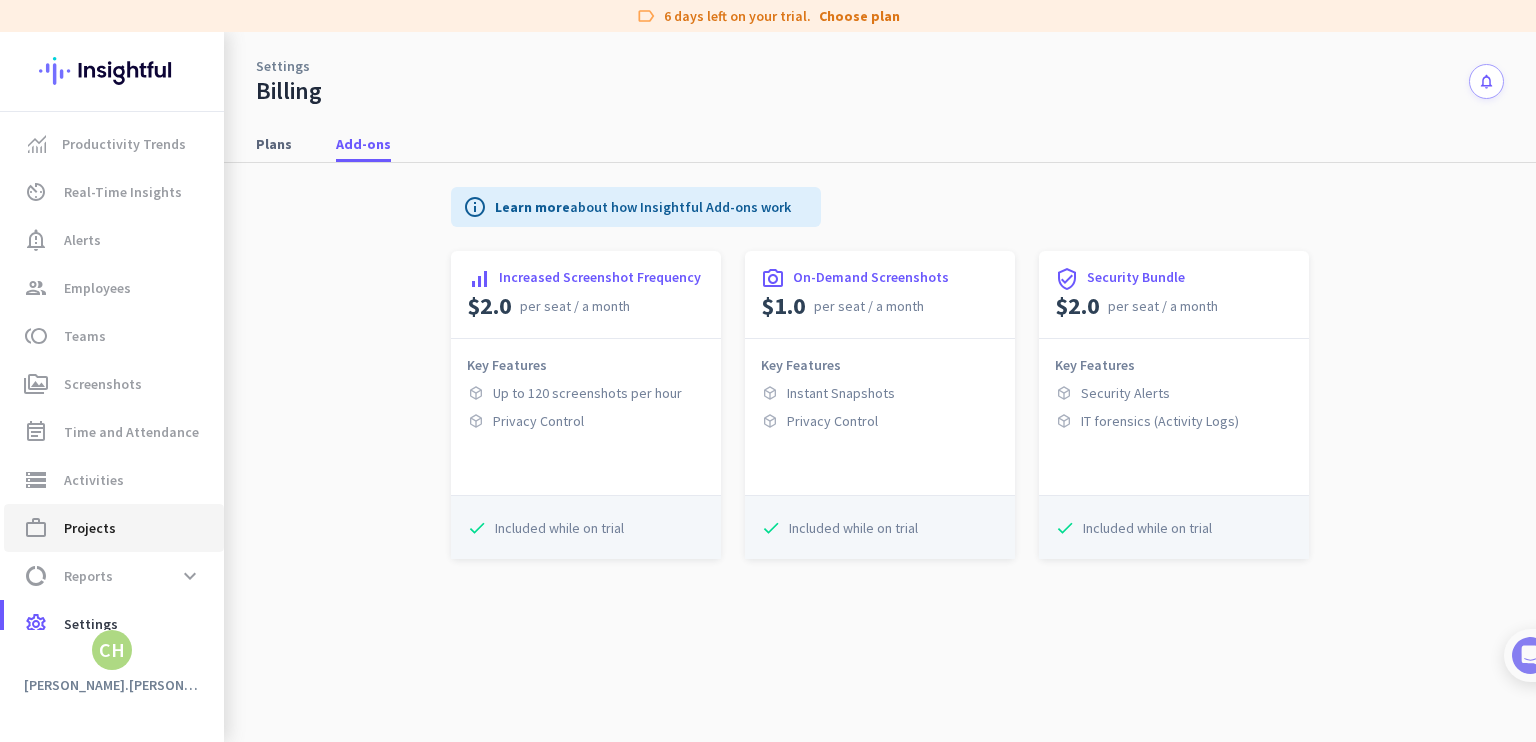 click on "work_outline  Projects" 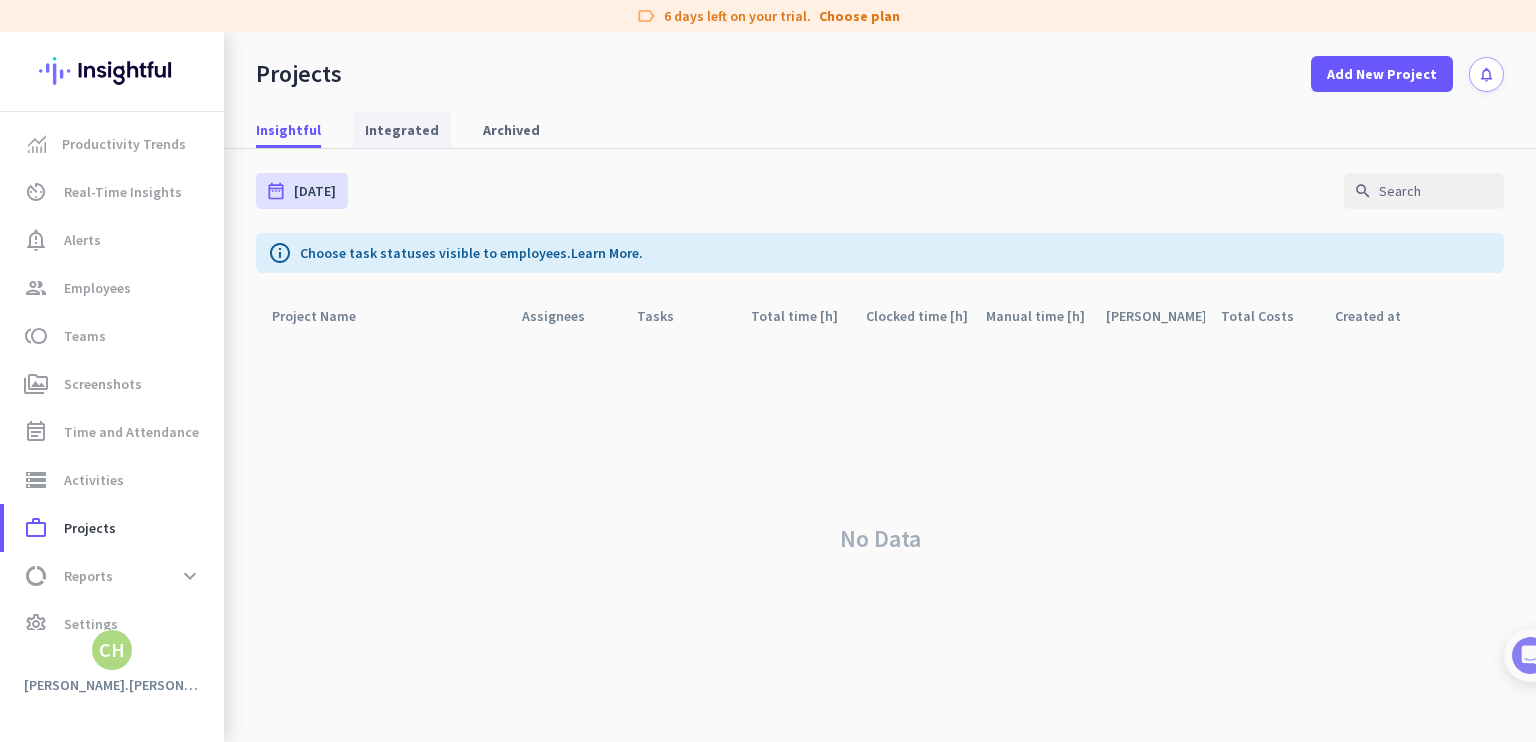 click on "Integrated" at bounding box center [402, 130] 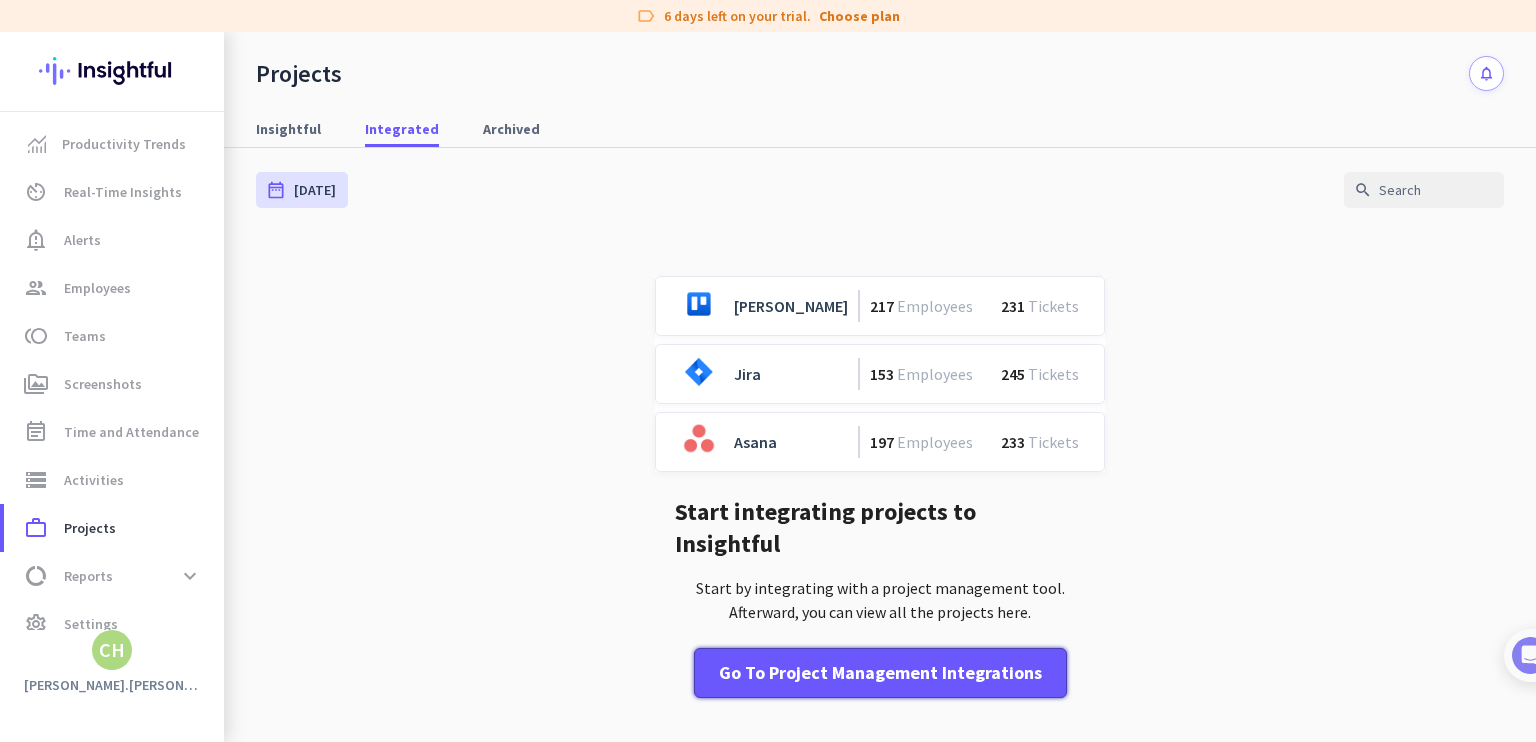 click on "Go to Project Management Integrations" 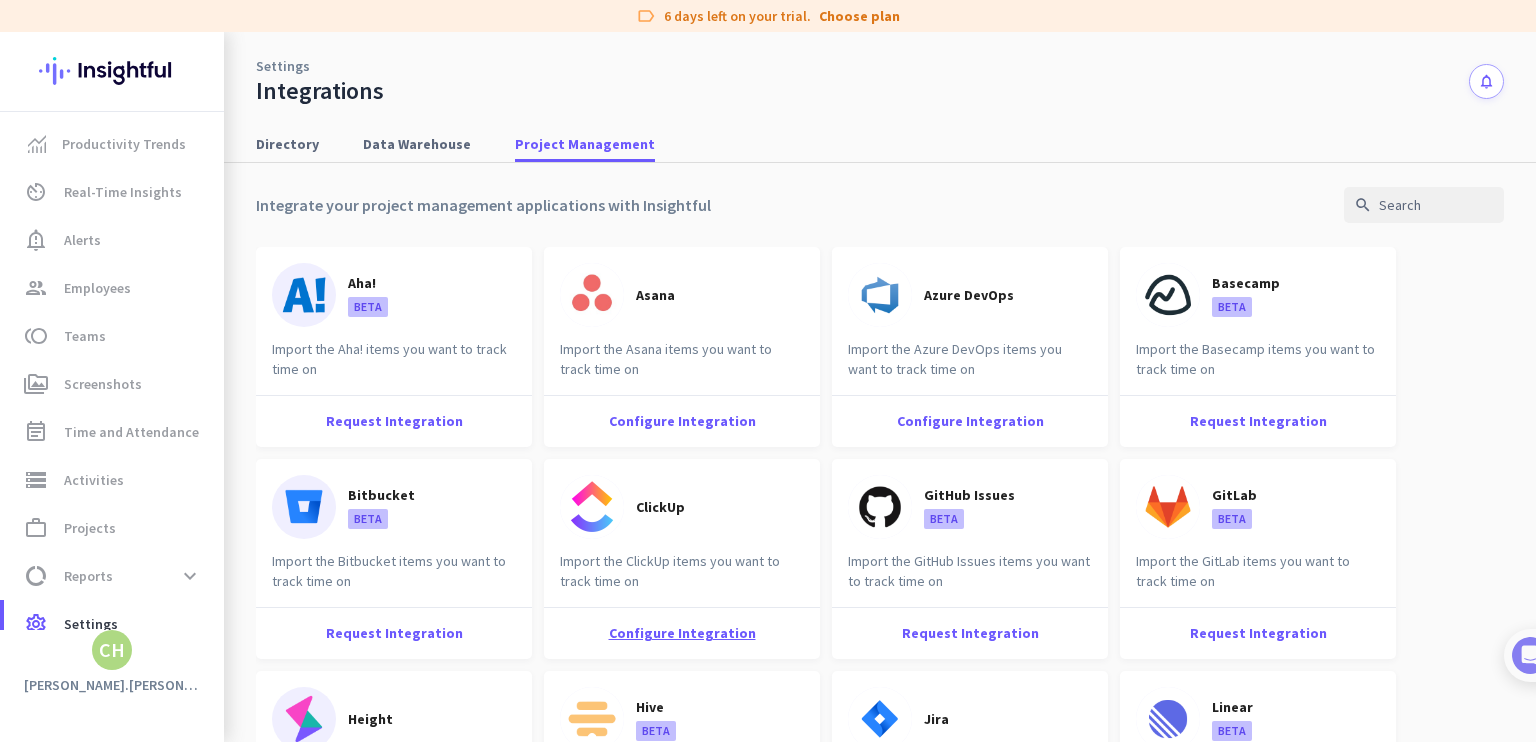 click on "Configure Integration" 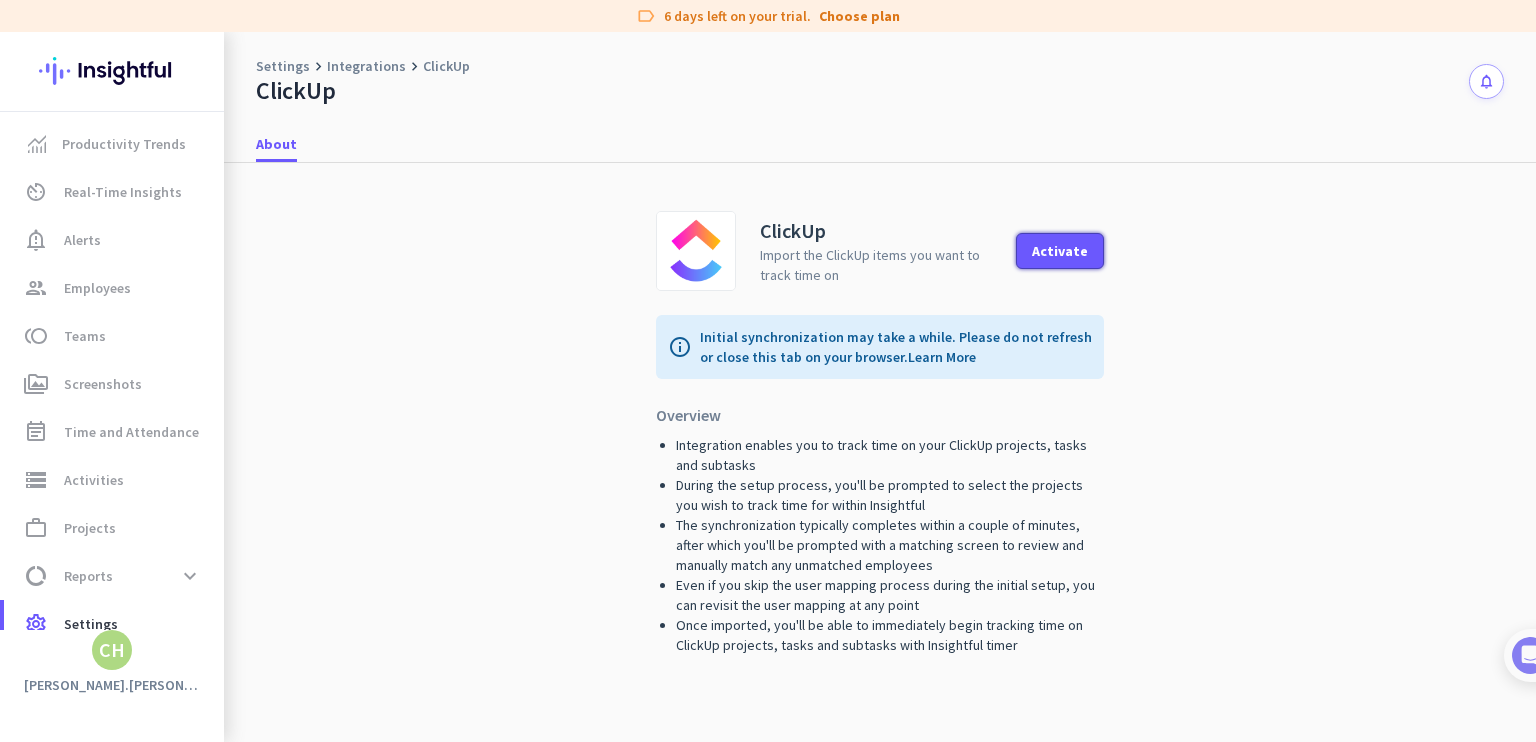 click on "Activate" 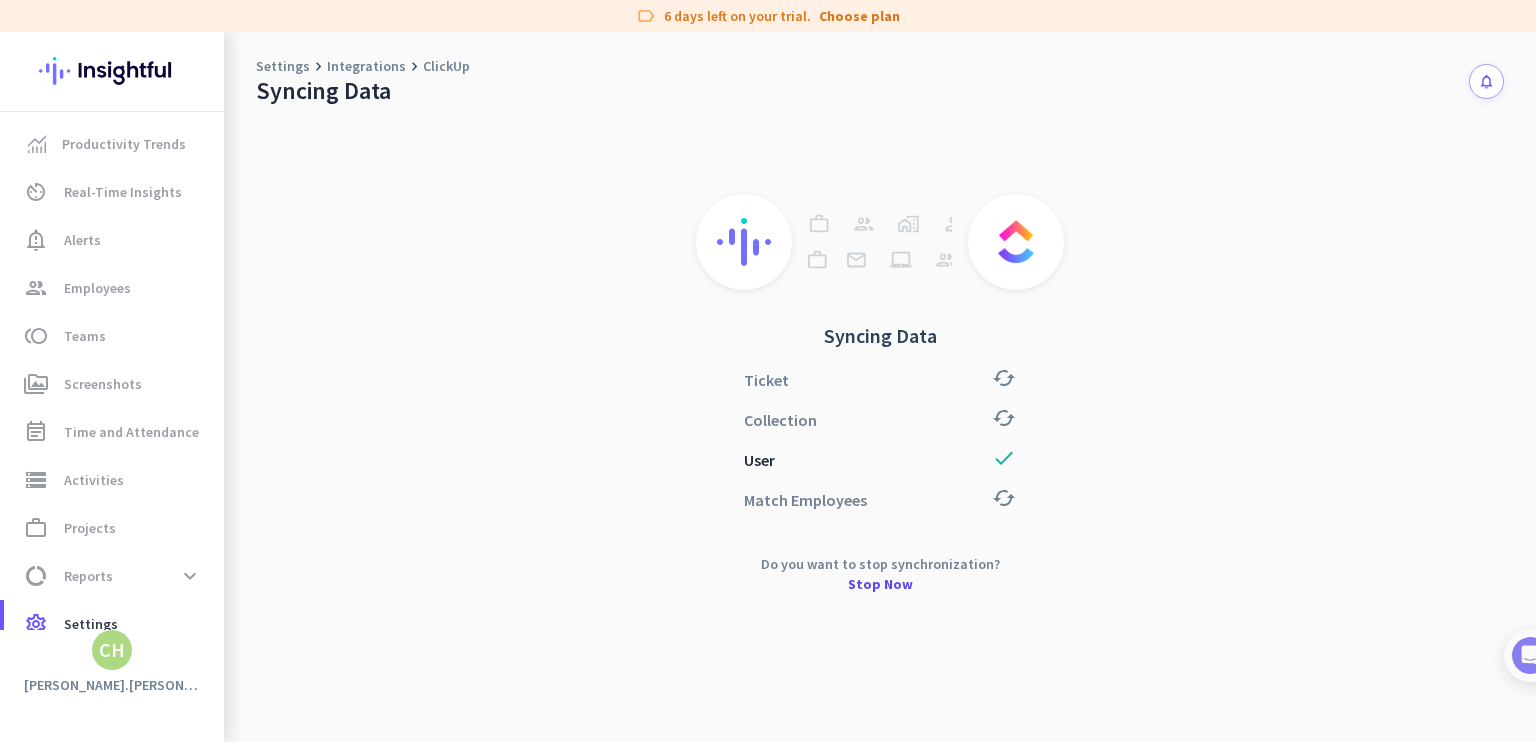 click on "Integrations" at bounding box center (366, 66) 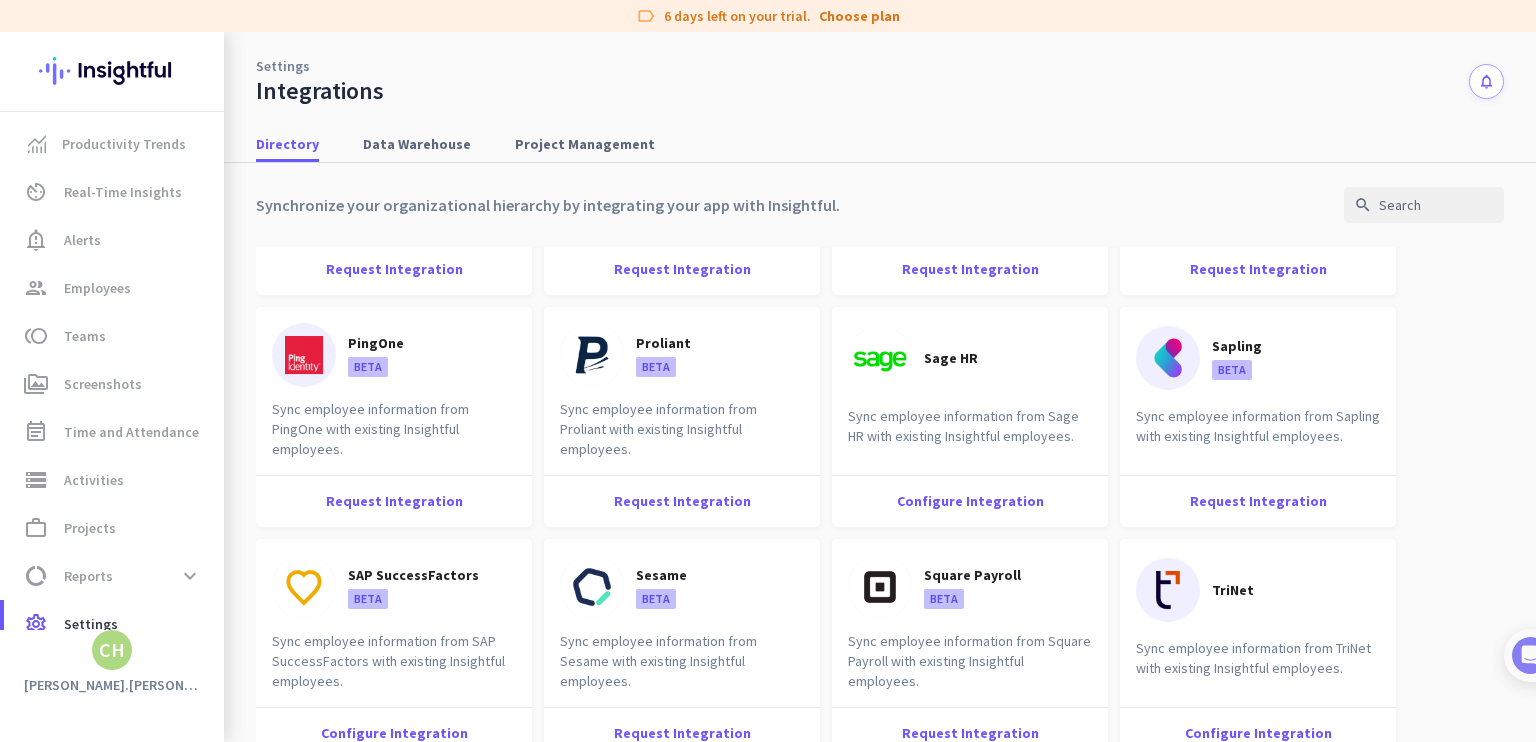 scroll, scrollTop: 2002, scrollLeft: 0, axis: vertical 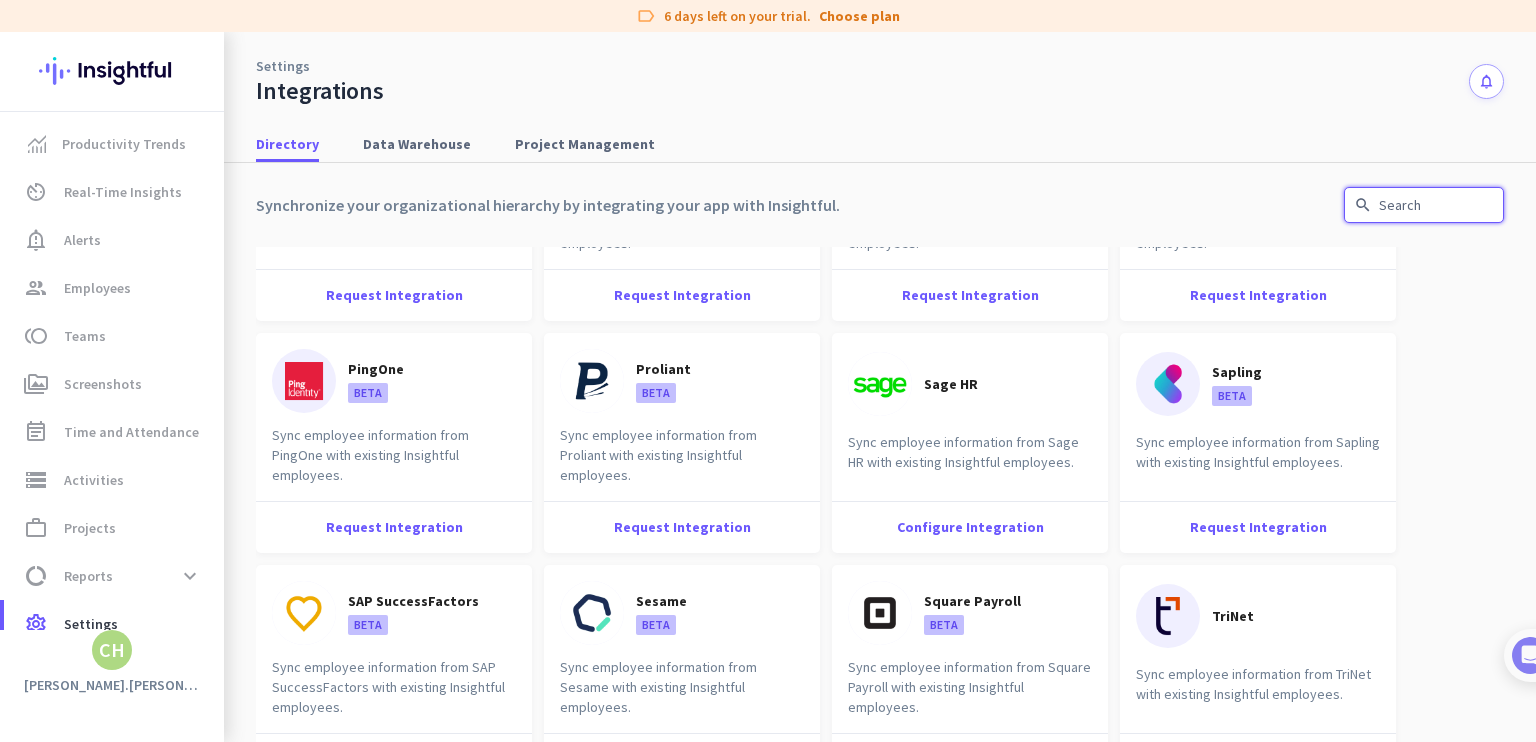 click 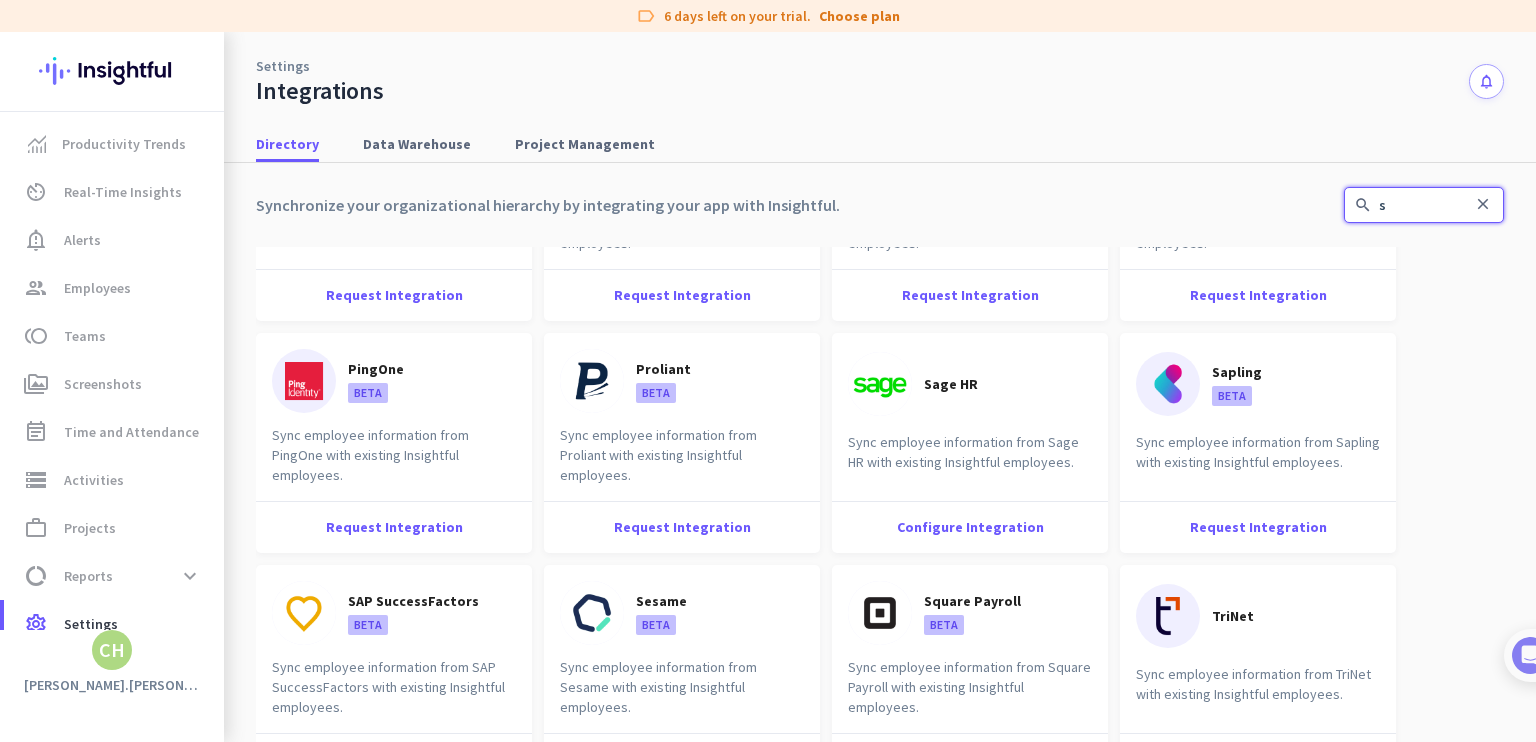 click on "s" 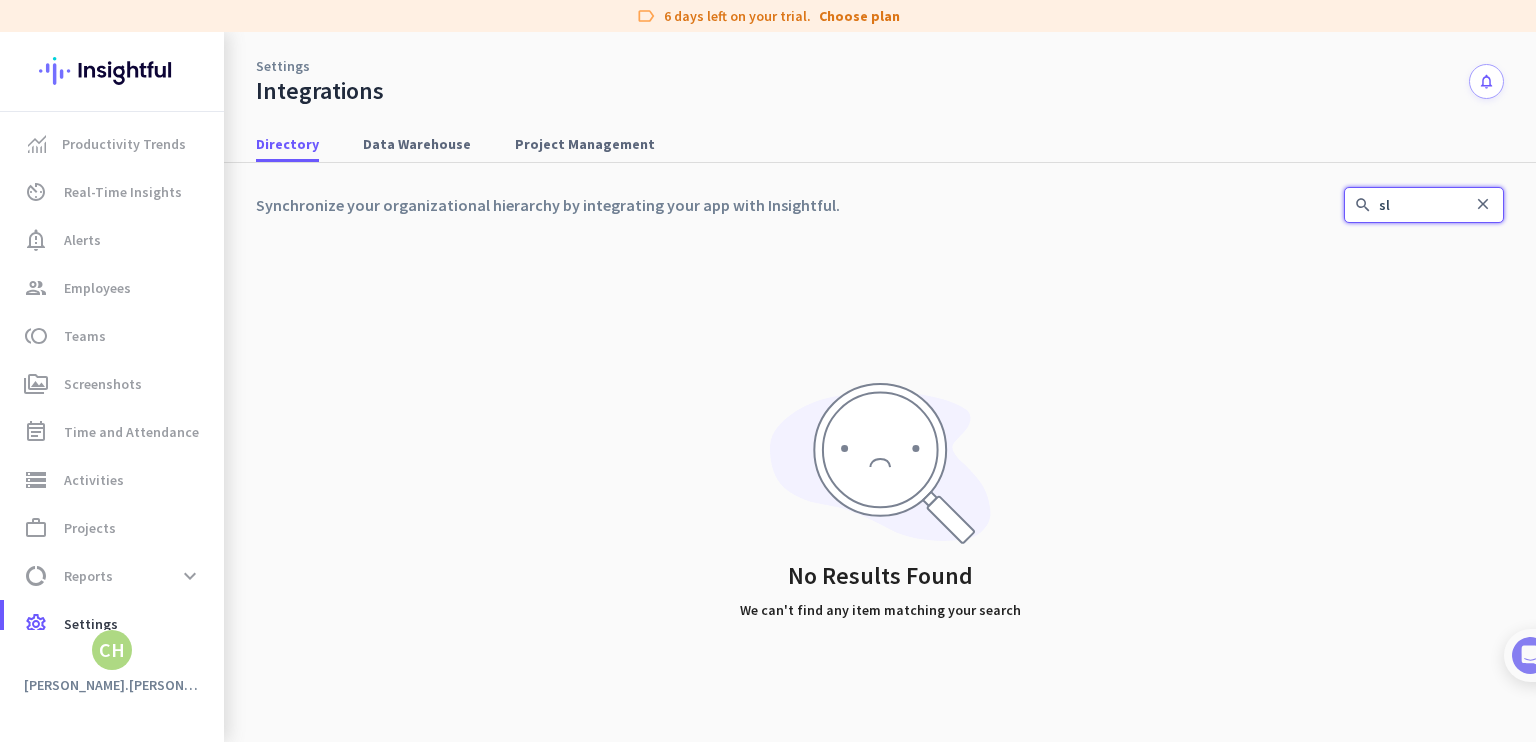 type on "s" 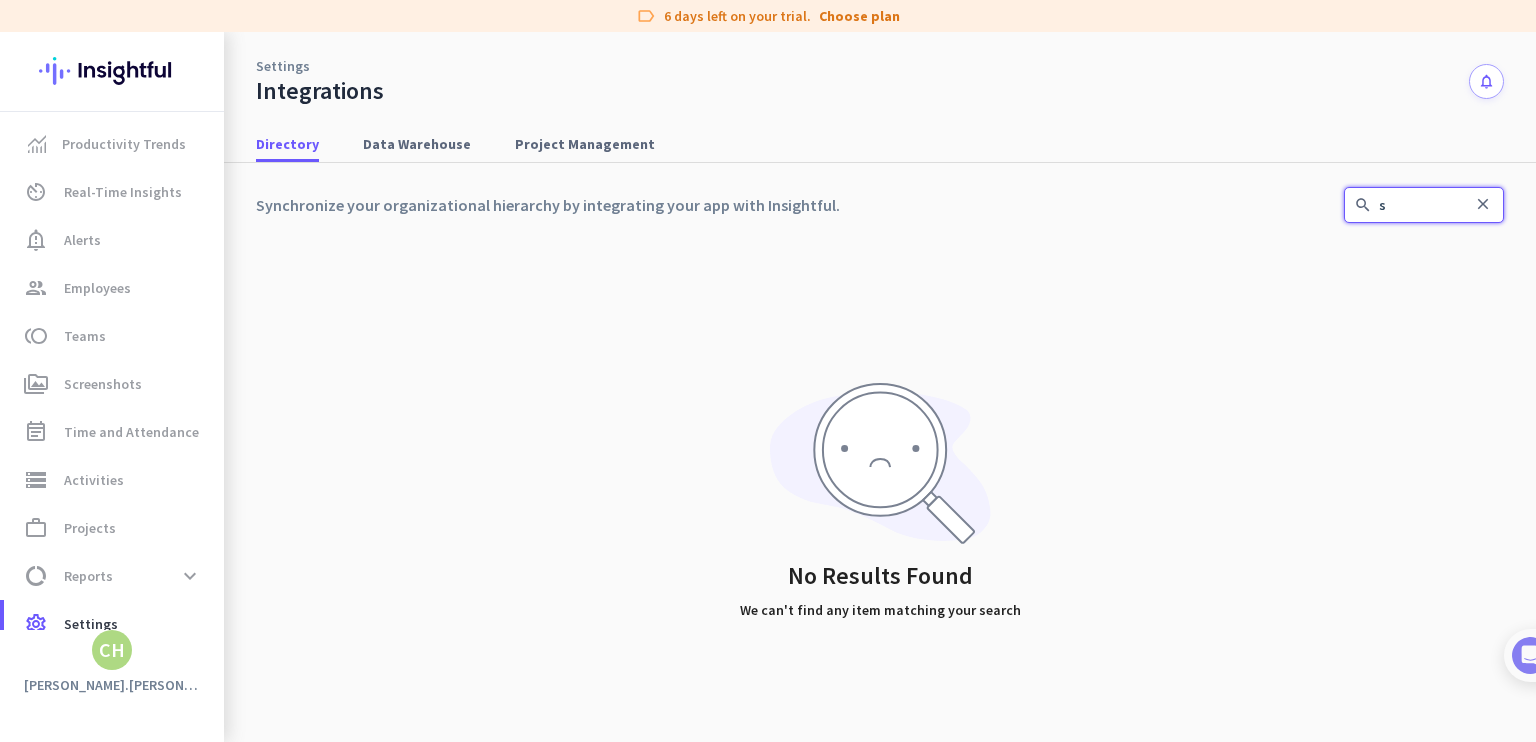 type 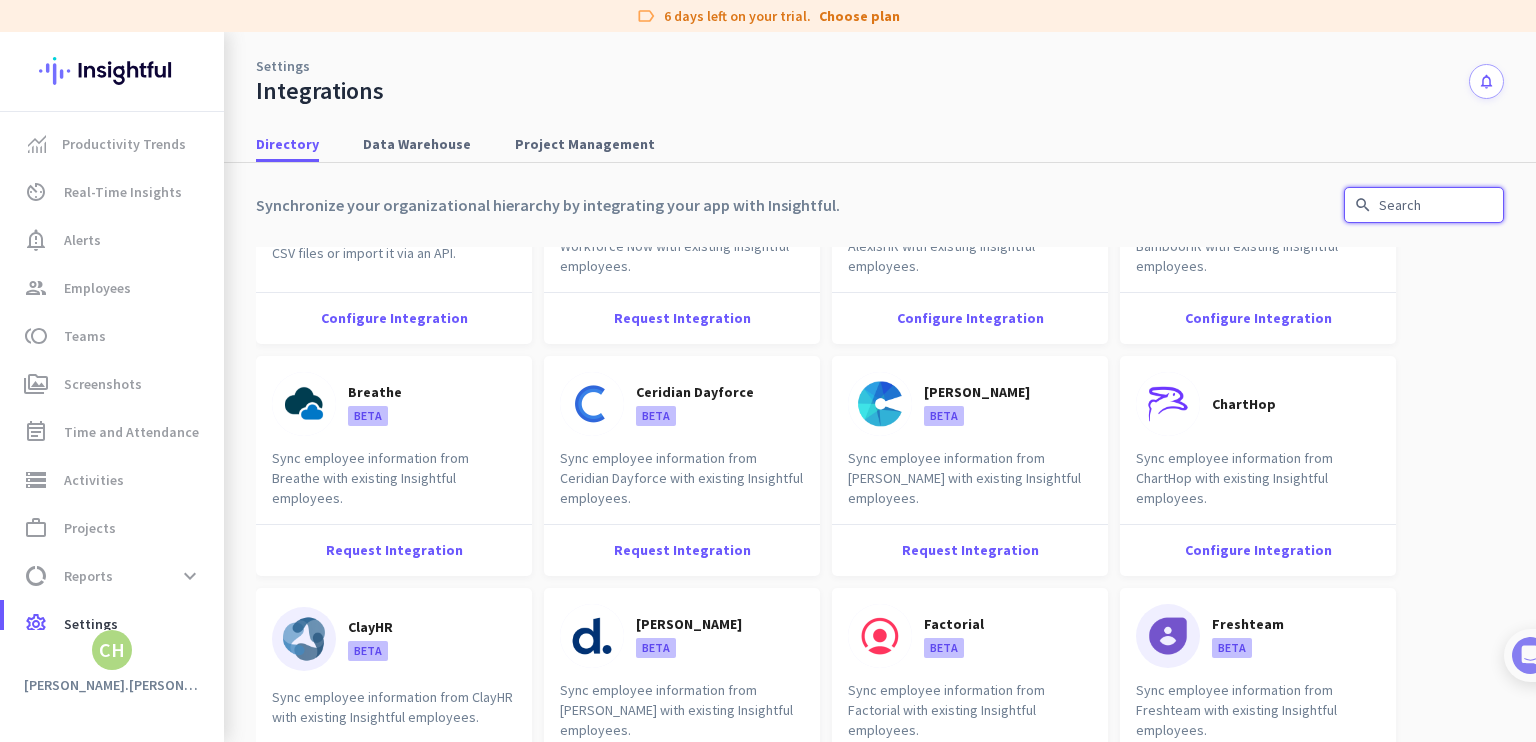 scroll, scrollTop: 0, scrollLeft: 0, axis: both 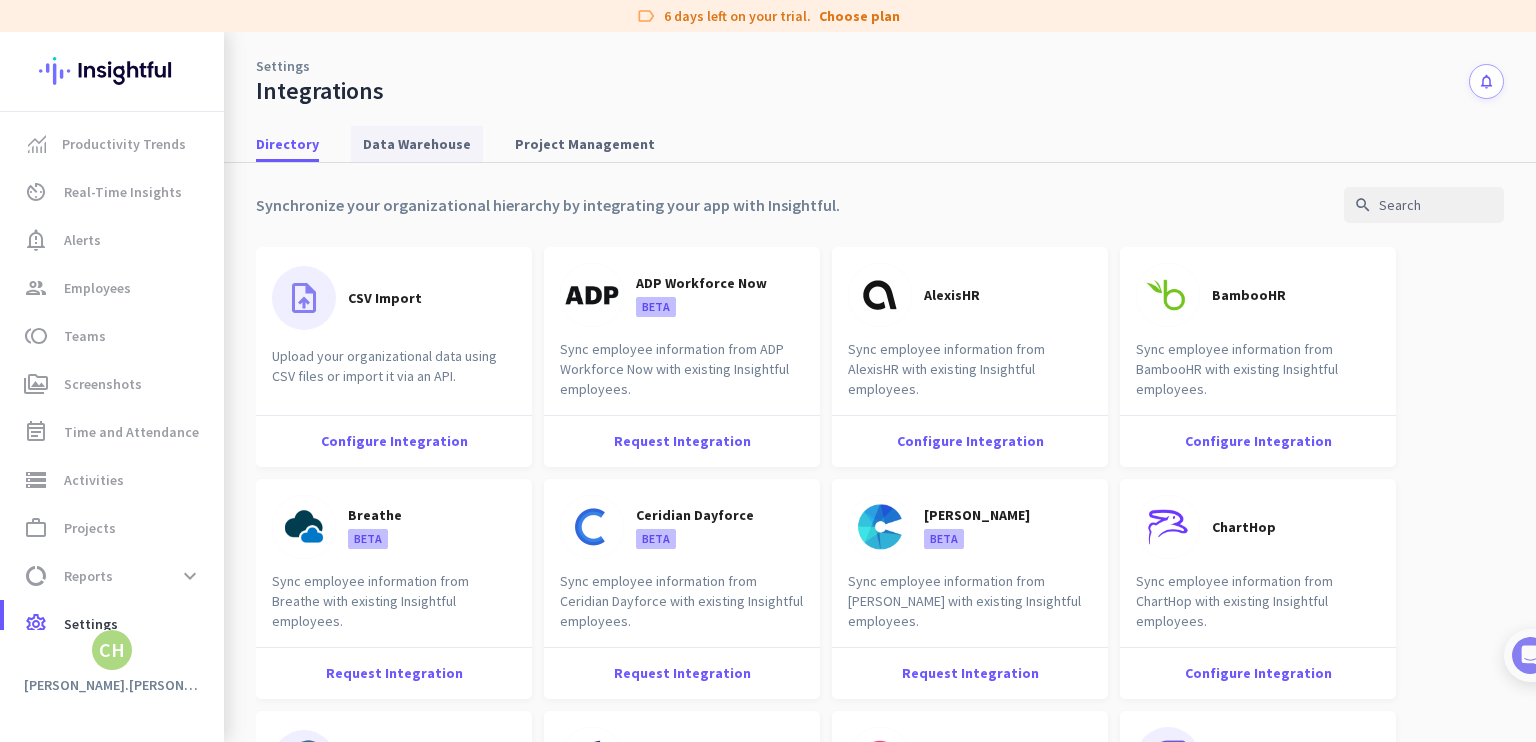 click on "Data Warehouse" at bounding box center (417, 144) 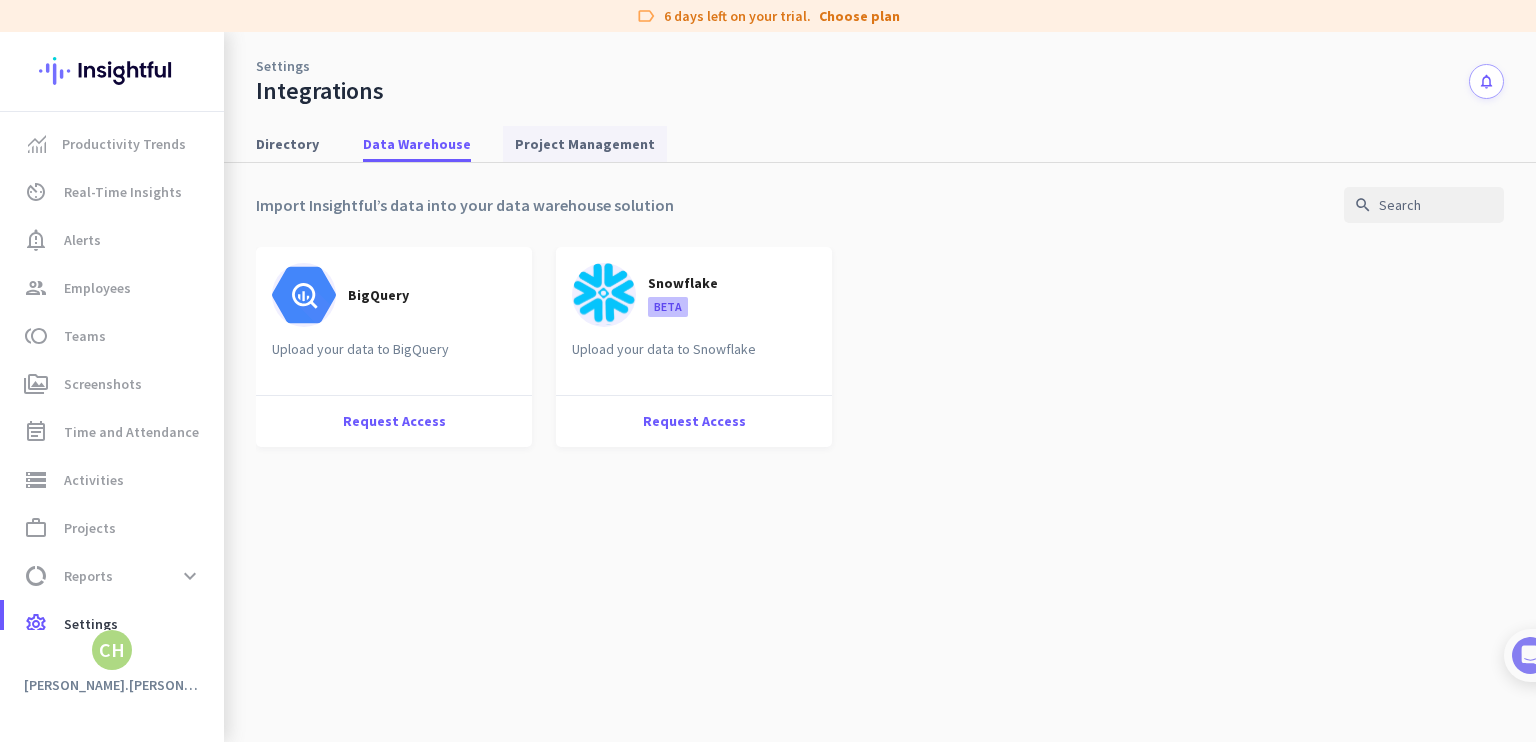 click on "Project Management" at bounding box center (585, 144) 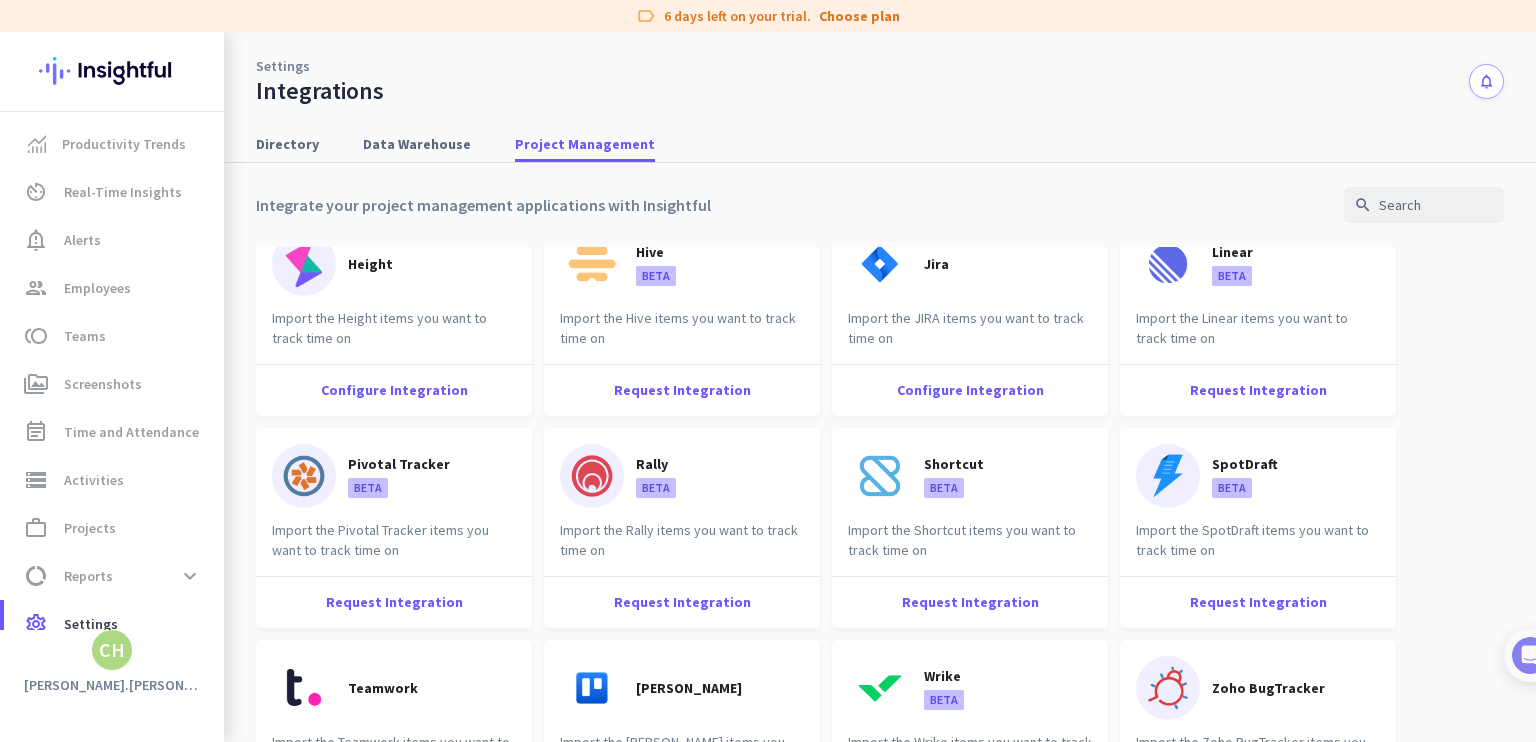 scroll, scrollTop: 550, scrollLeft: 0, axis: vertical 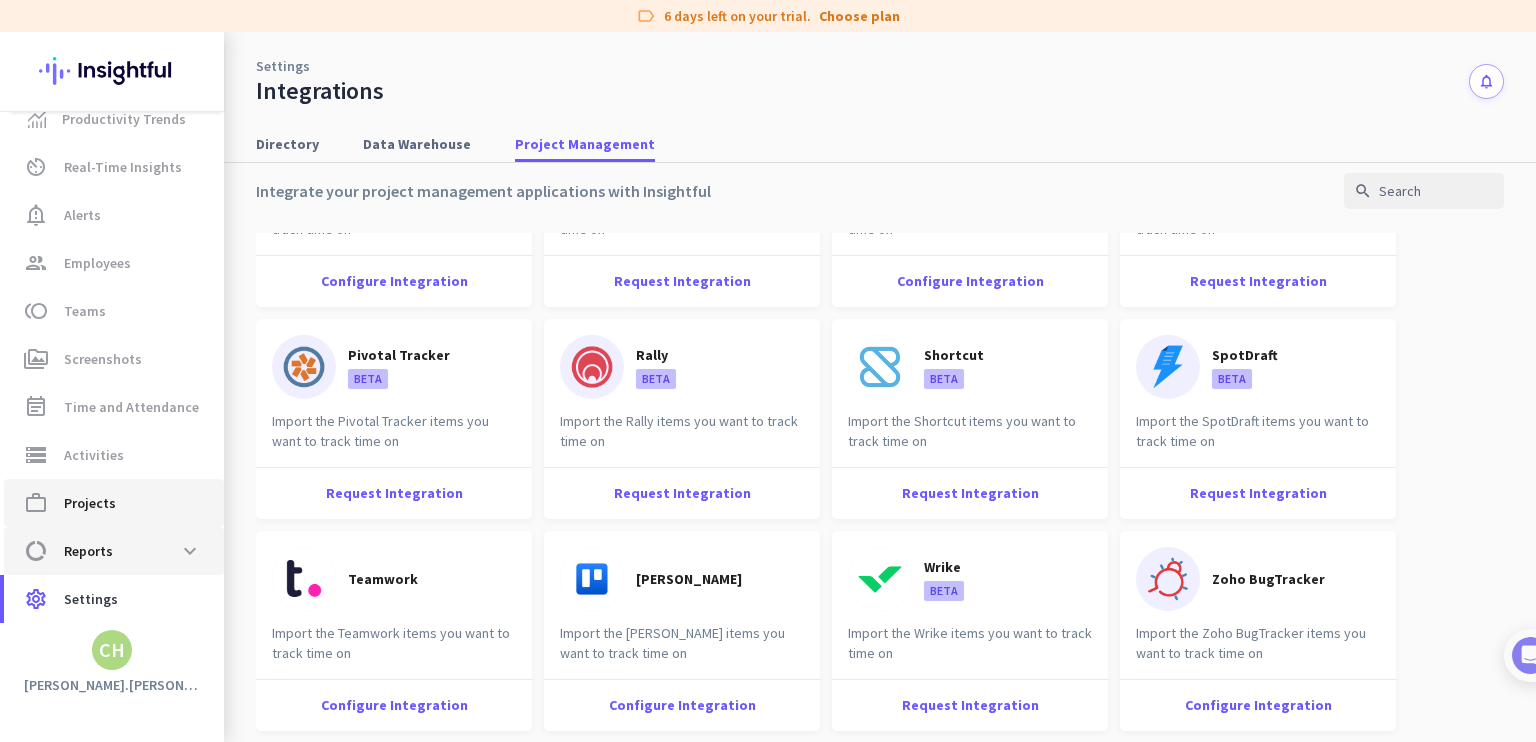 click on "data_usage  Reports  expand_more" 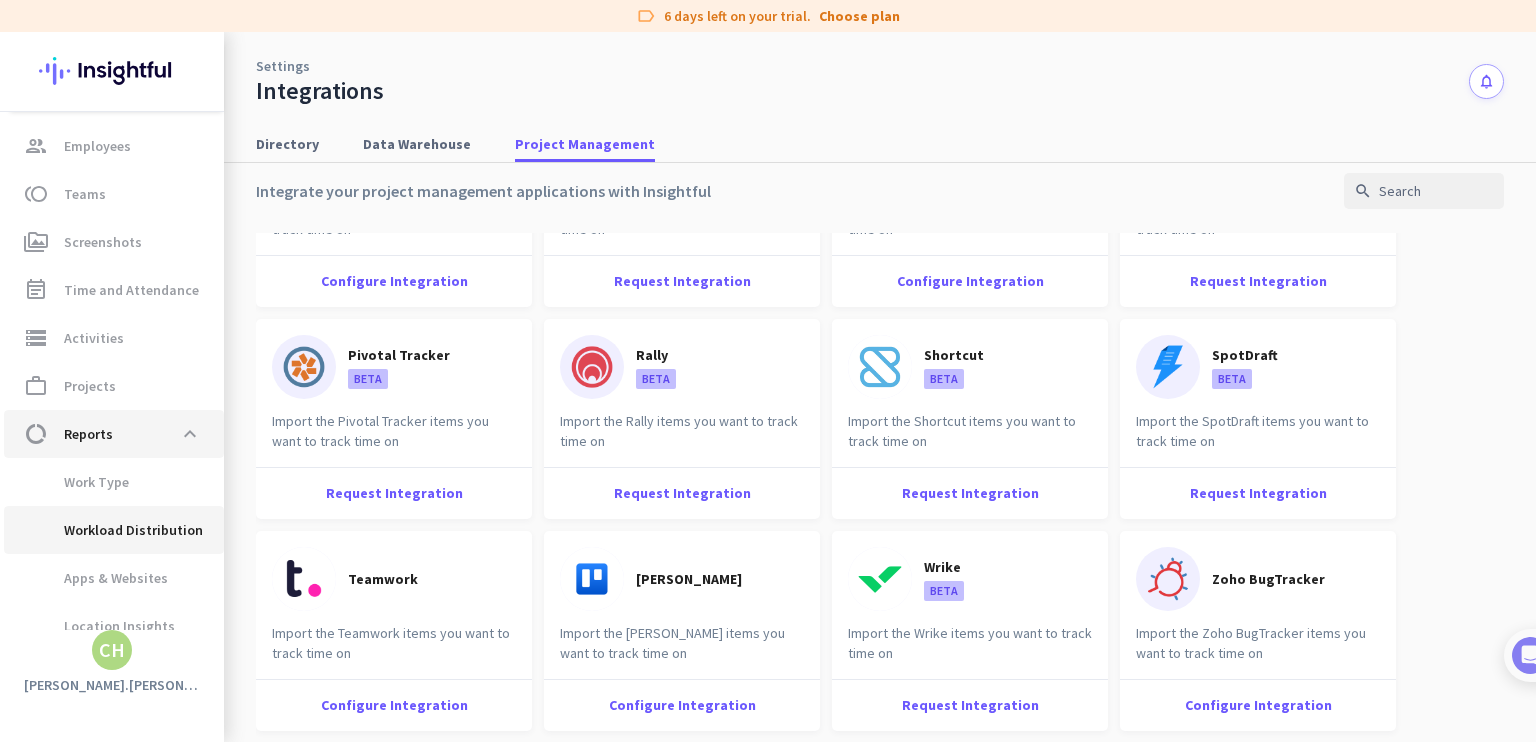 scroll, scrollTop: 162, scrollLeft: 0, axis: vertical 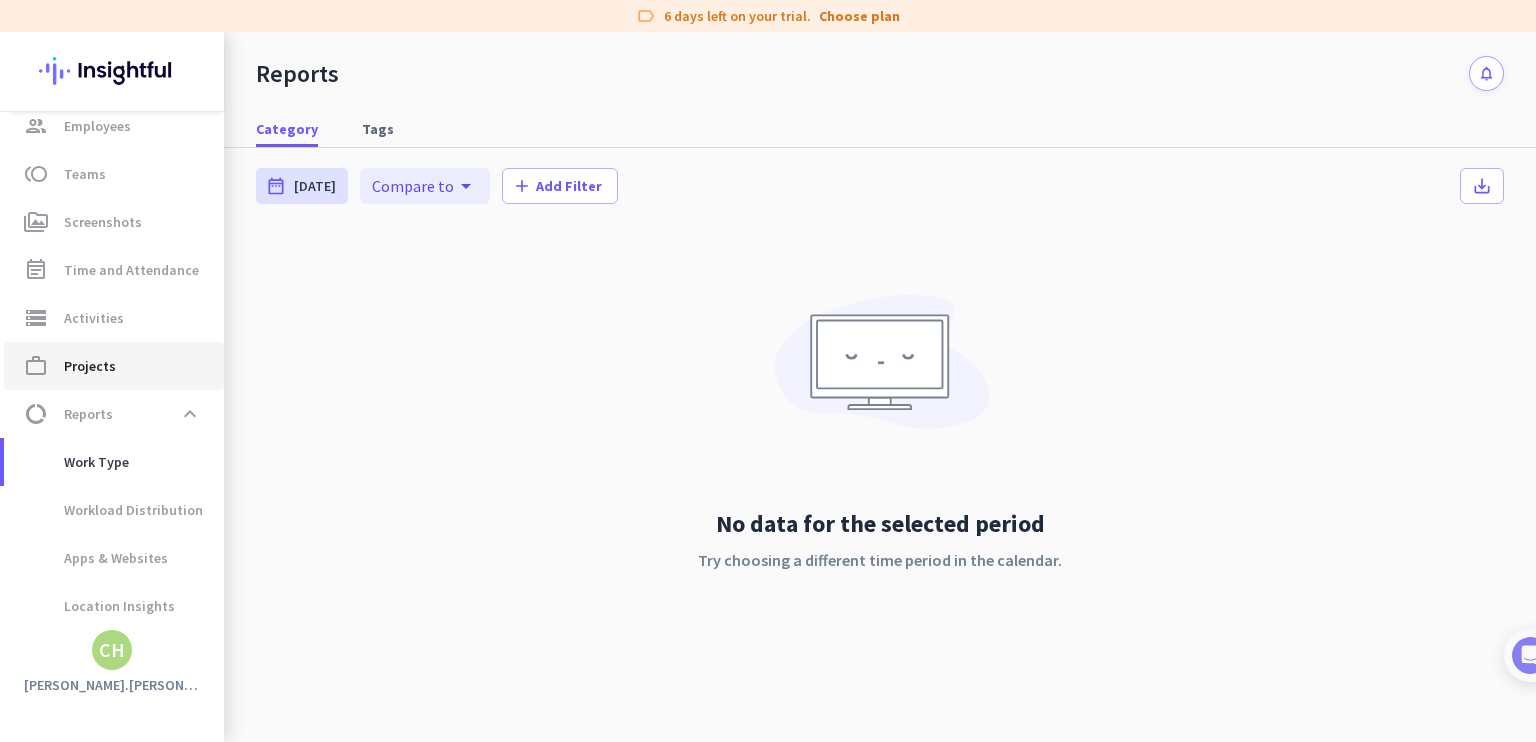 click on "Projects" 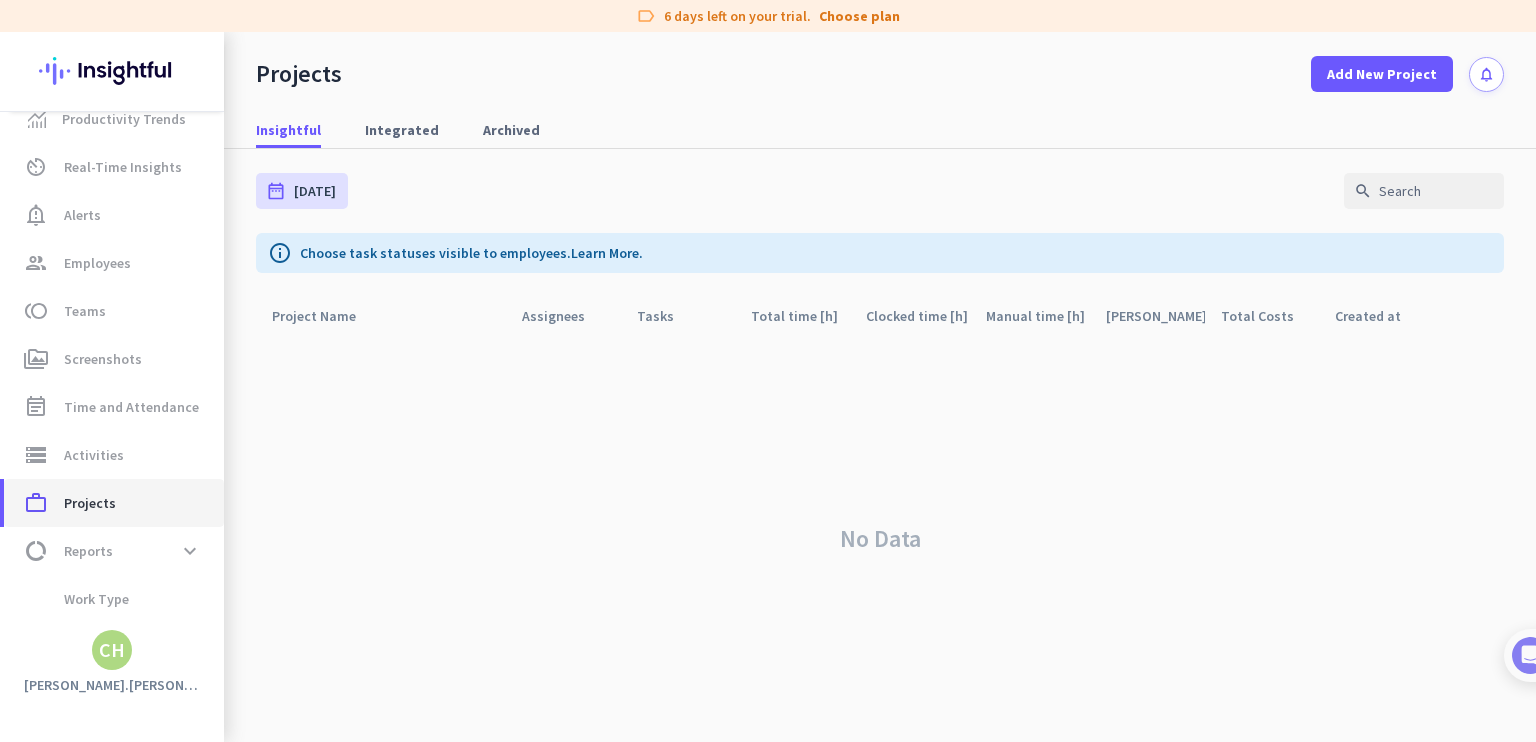 scroll, scrollTop: 25, scrollLeft: 0, axis: vertical 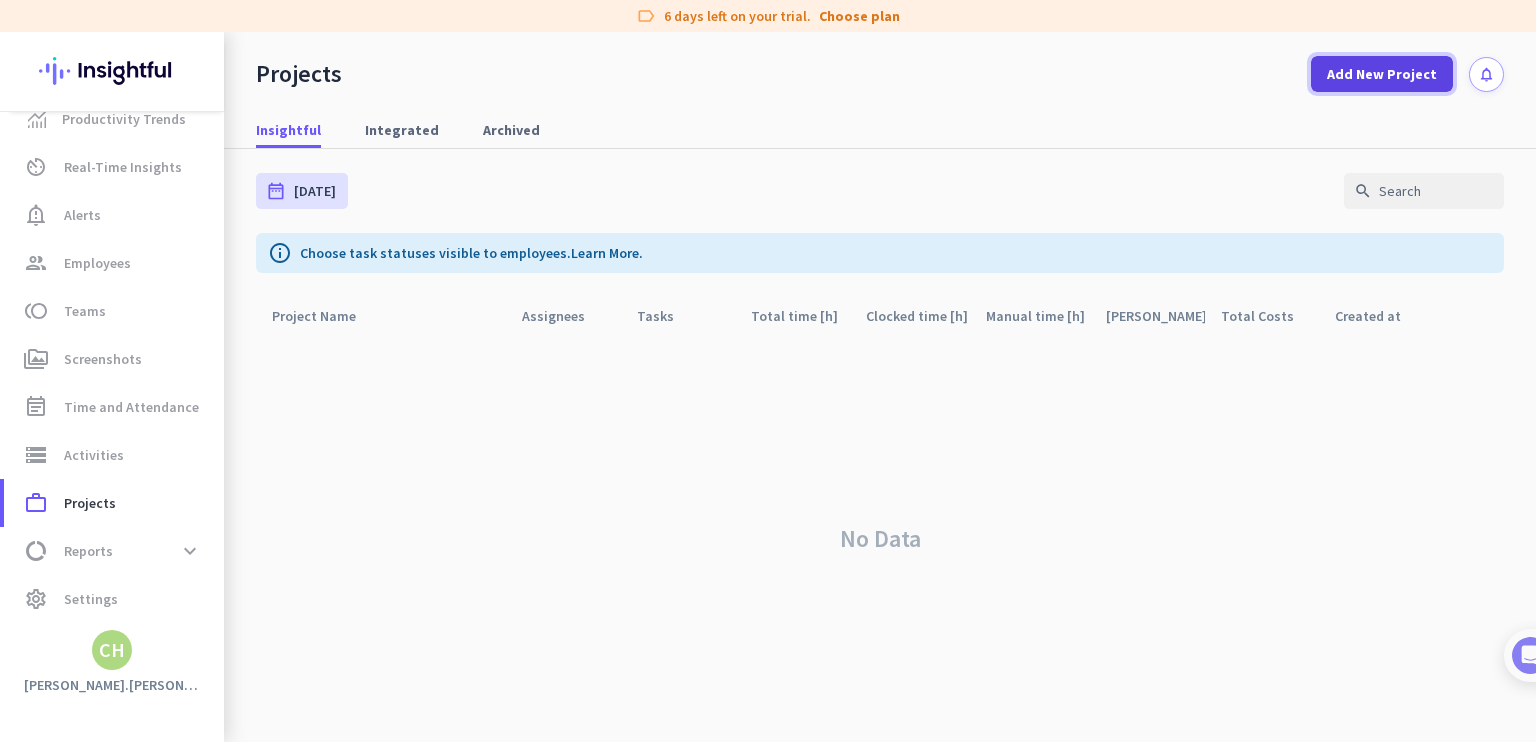 click on "Add New Project" at bounding box center [1382, 74] 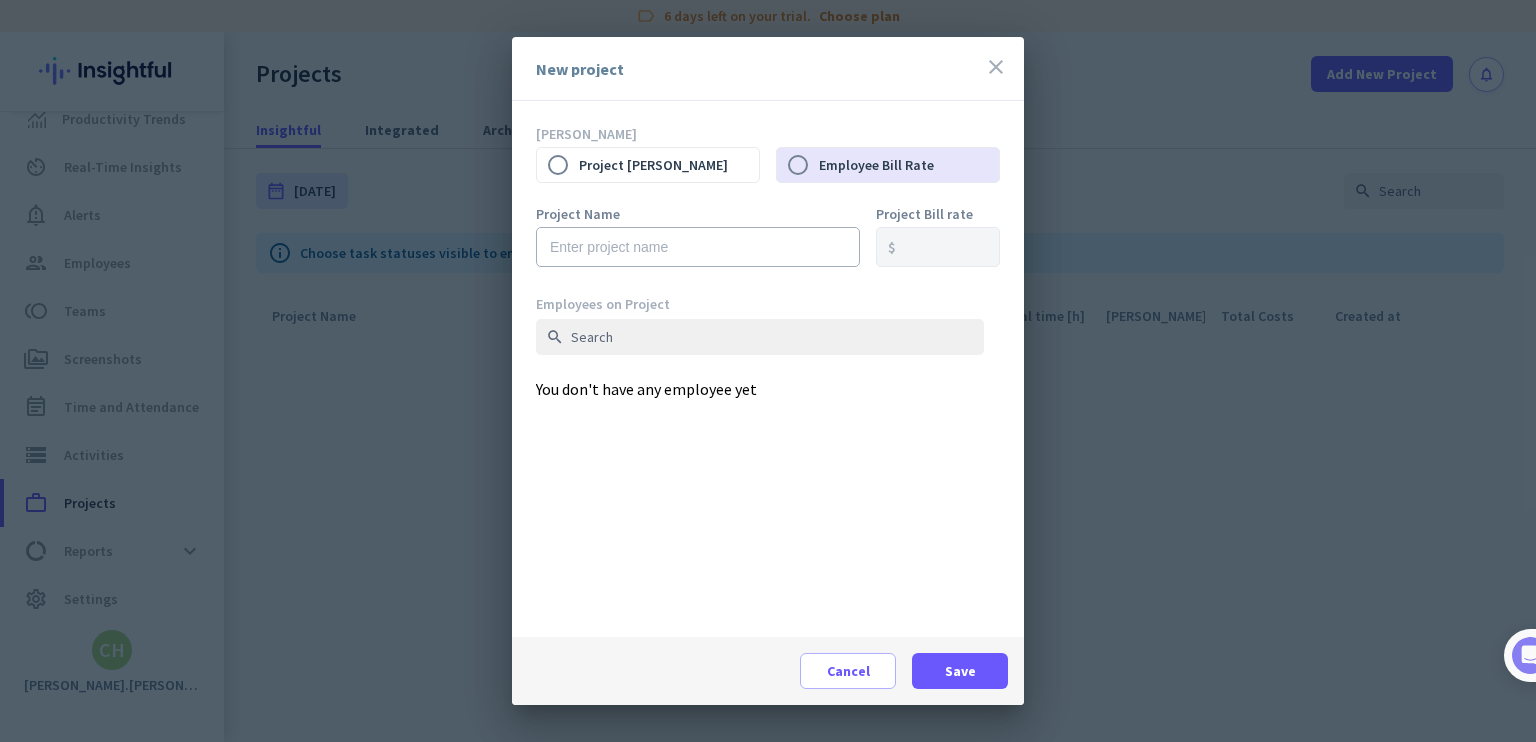 click on "close" at bounding box center [996, 67] 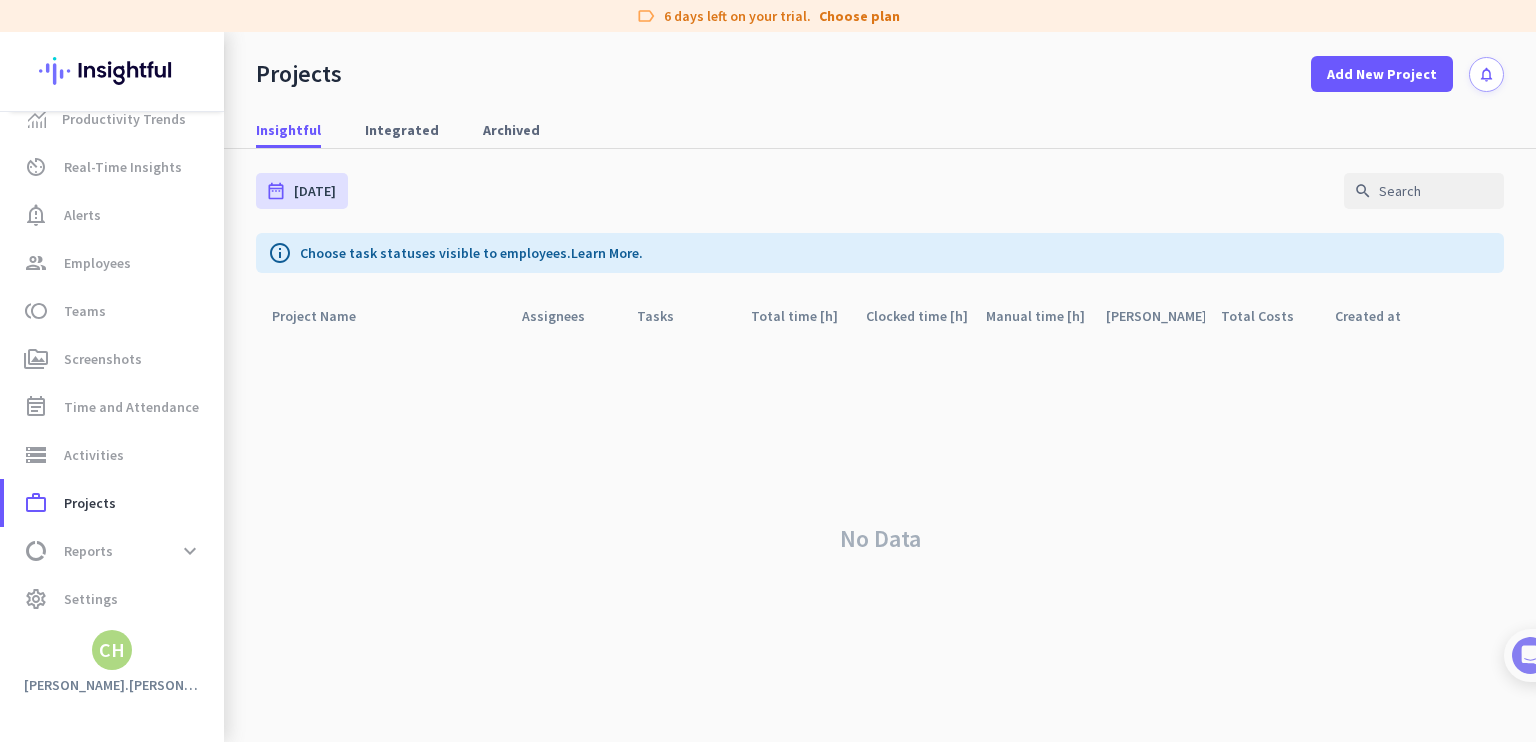 click on "No Data" 